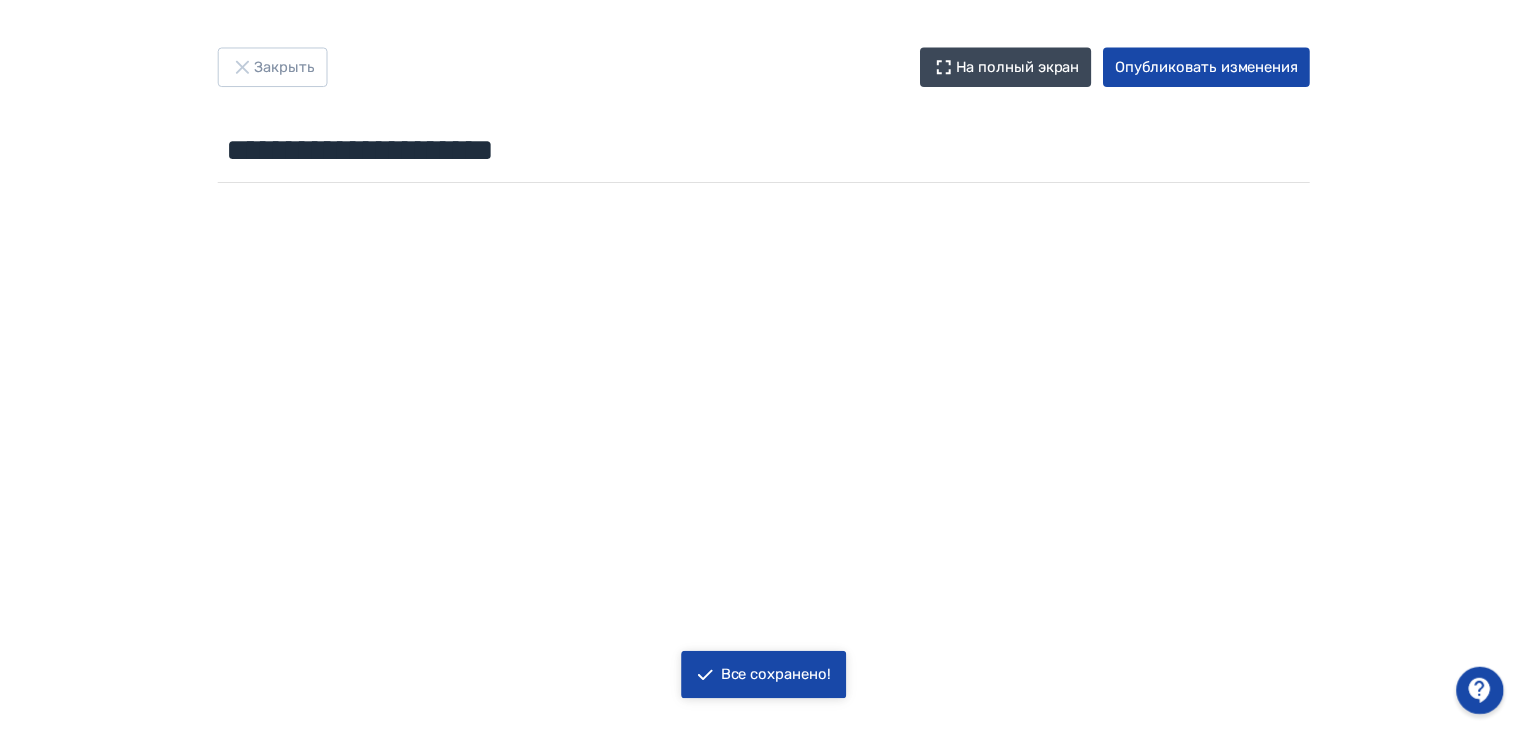 scroll, scrollTop: 101, scrollLeft: 0, axis: vertical 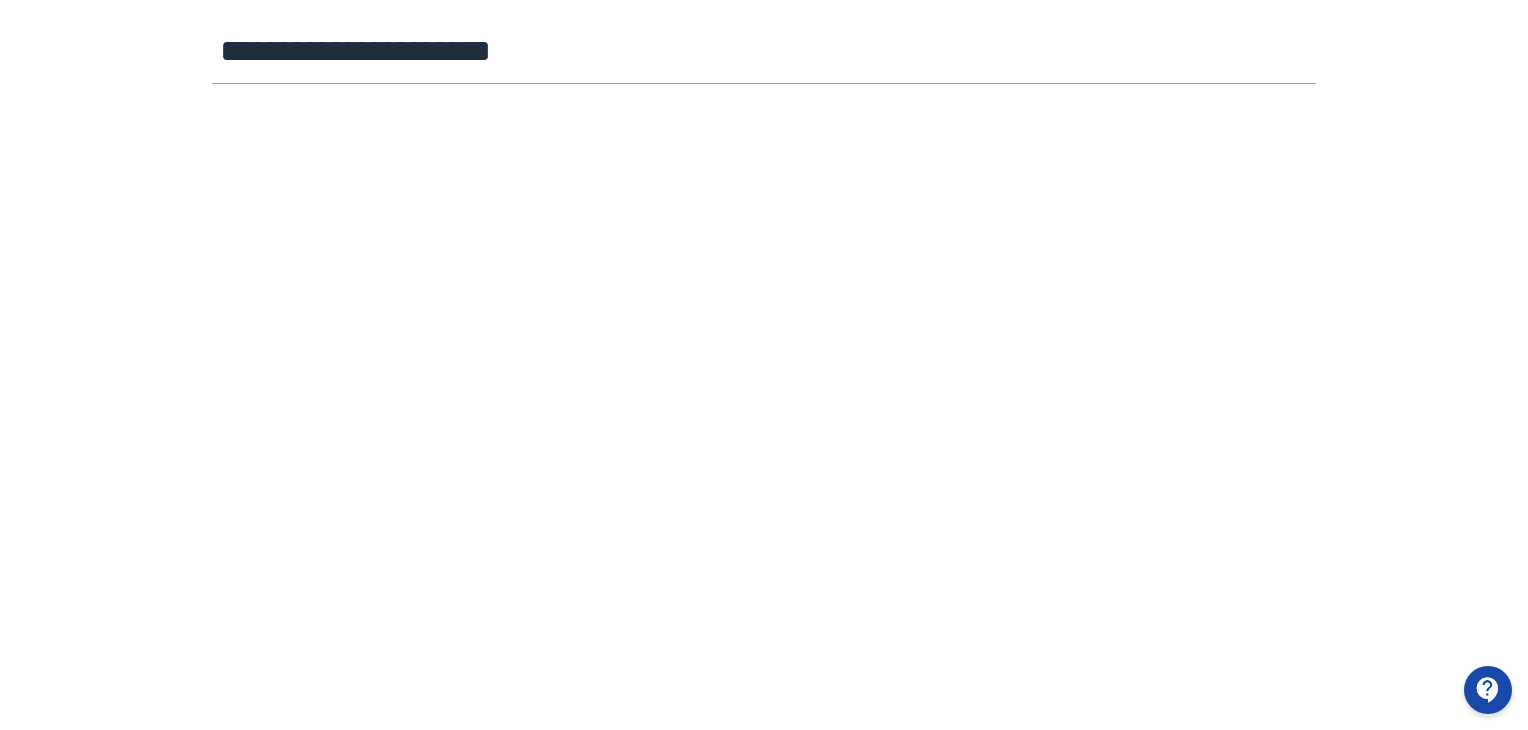 drag, startPoint x: 617, startPoint y: 45, endPoint x: 104, endPoint y: 58, distance: 513.1647 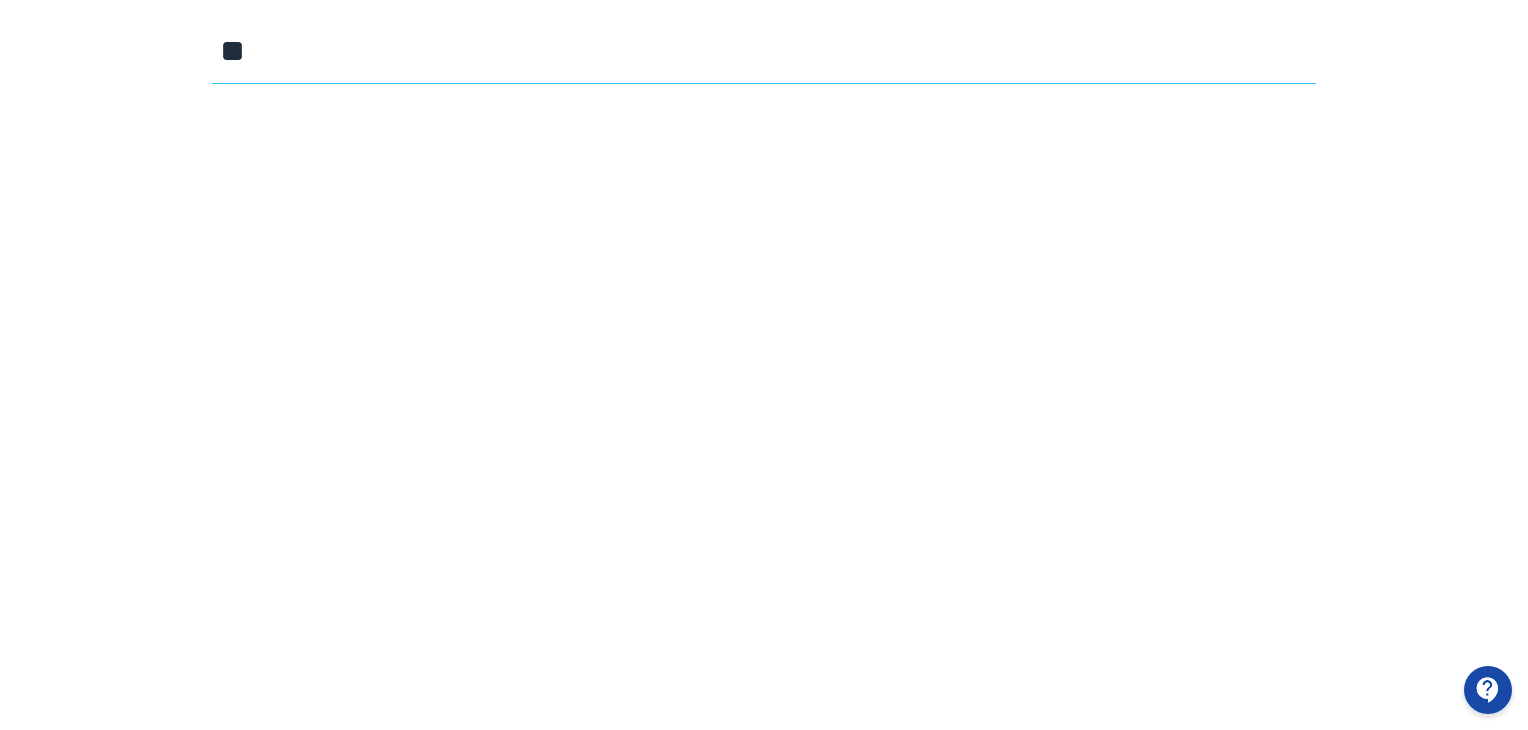 type on "*" 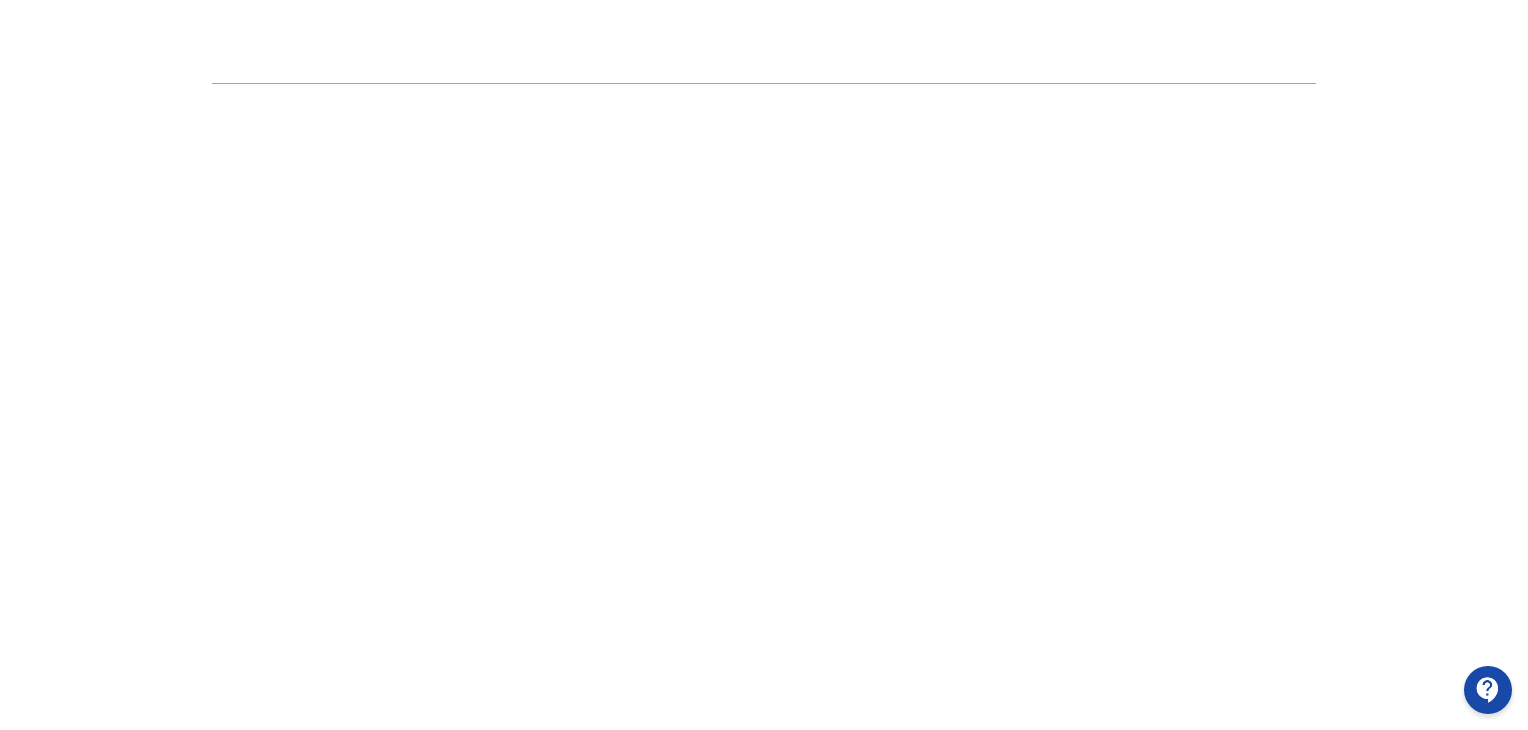 type on "*" 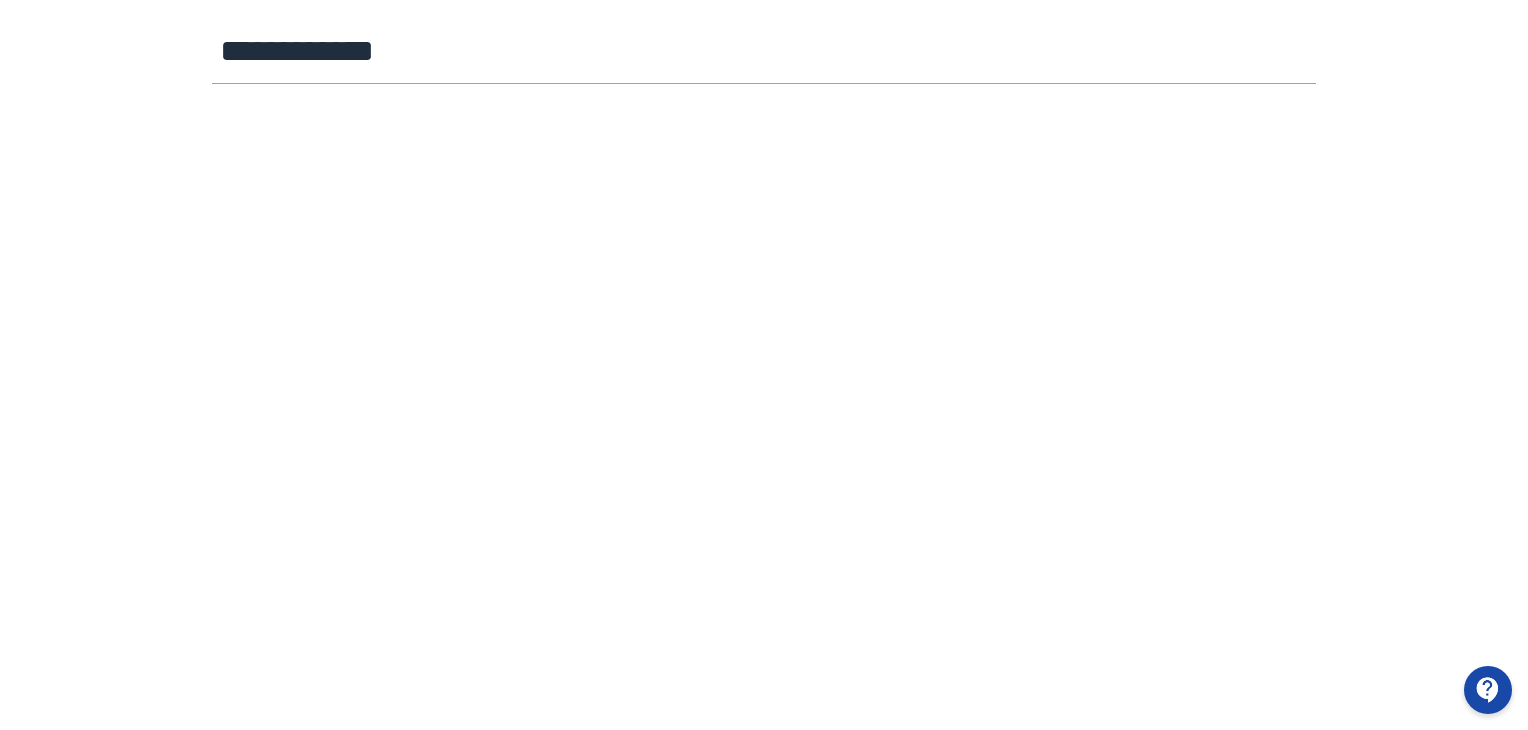 paste on "**********" 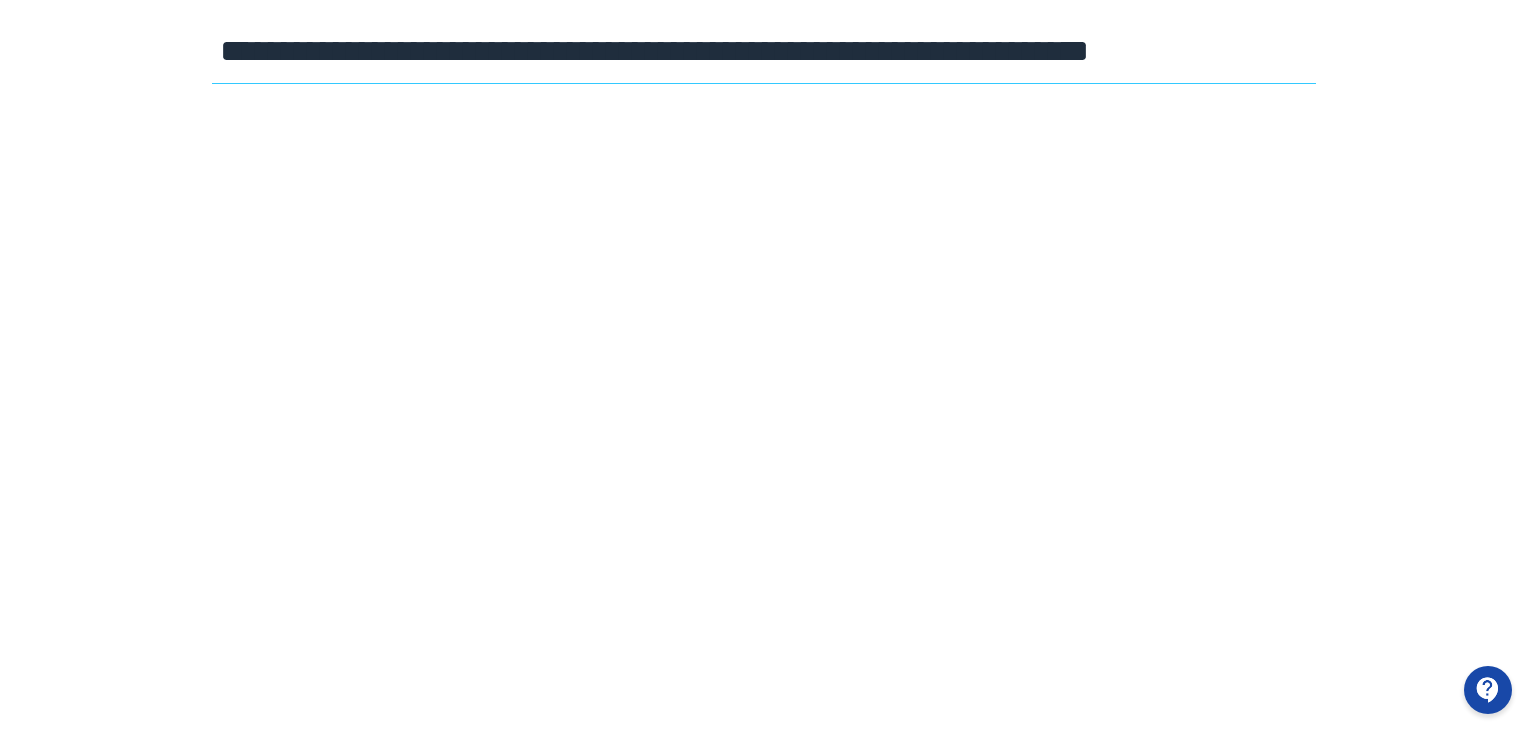 scroll, scrollTop: 0, scrollLeft: 63, axis: horizontal 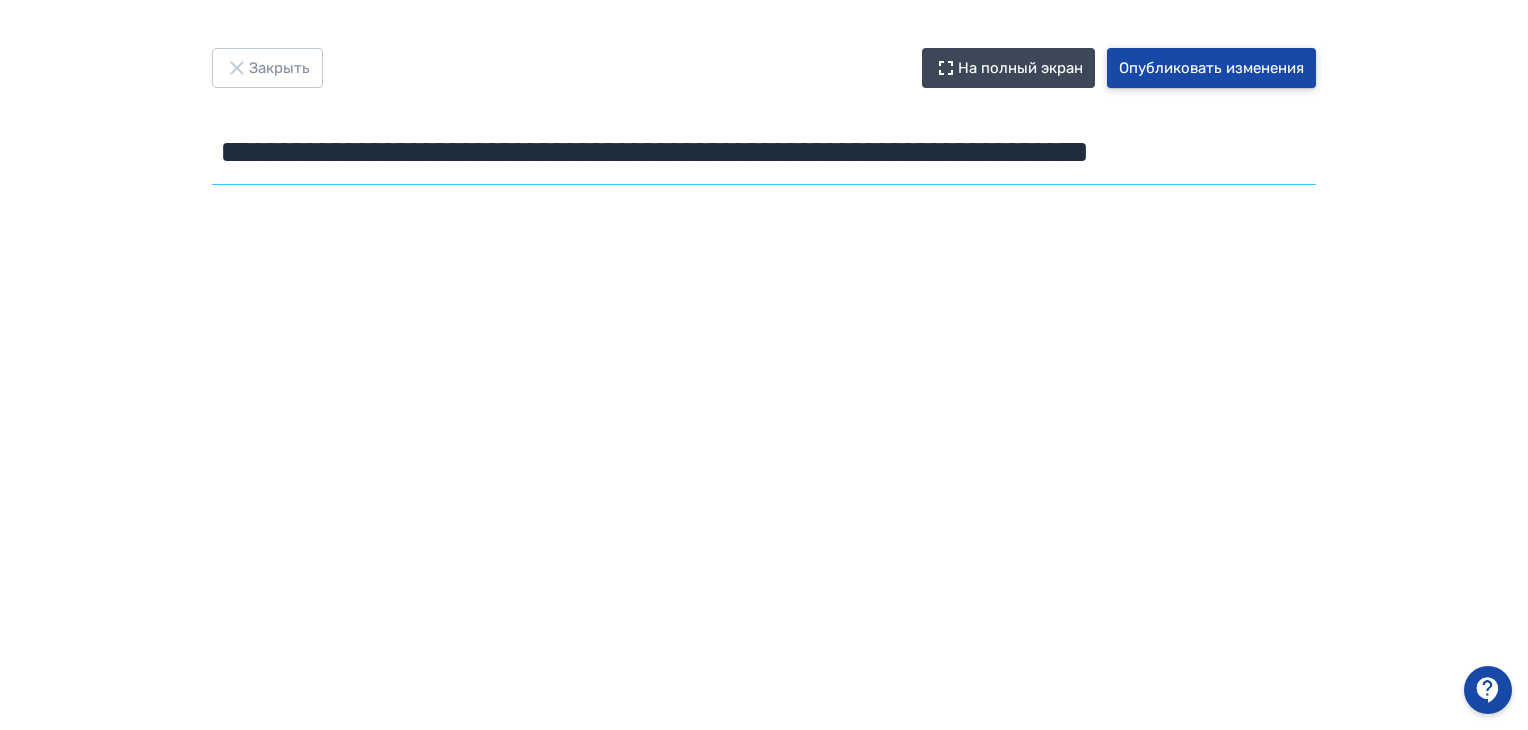type on "**********" 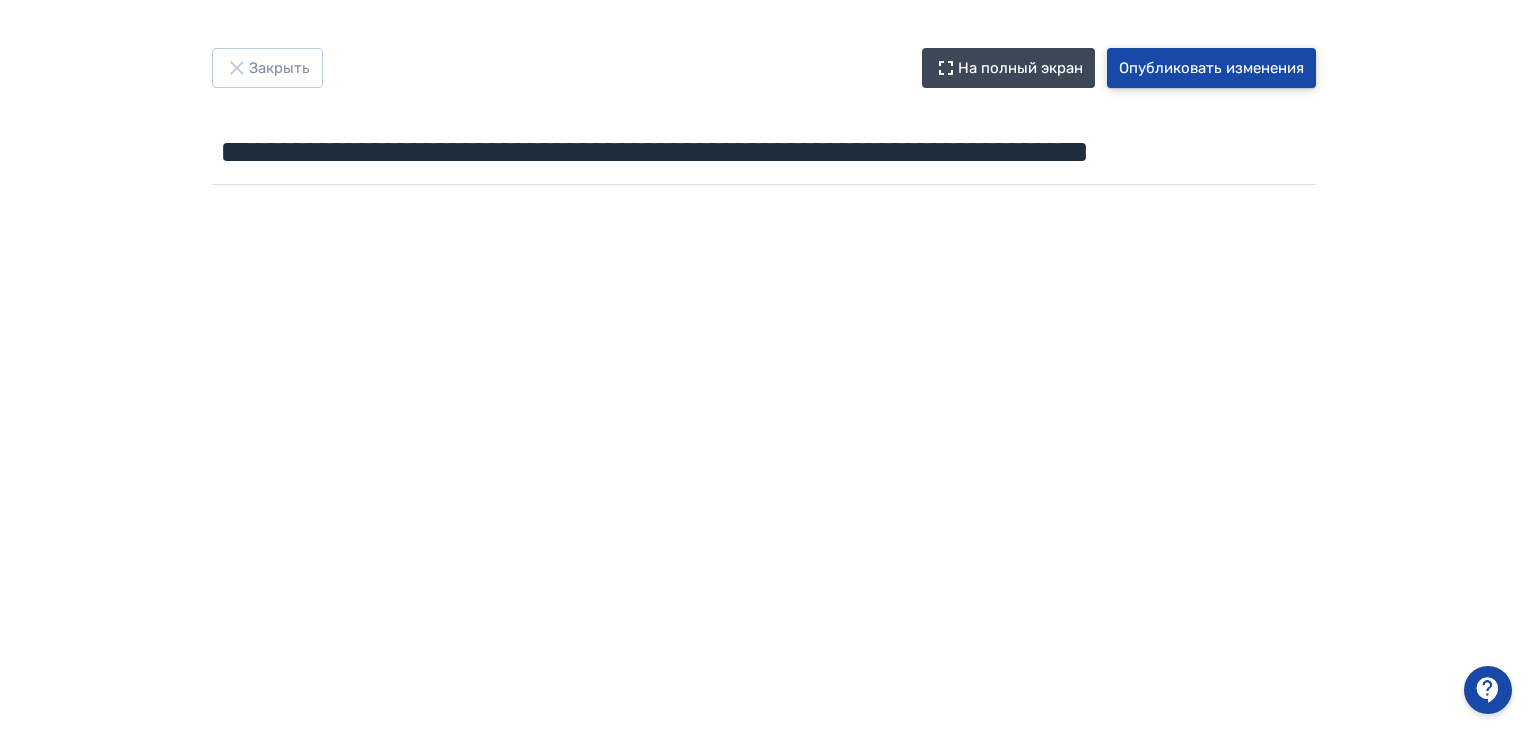 click on "Опубликовать изменения" at bounding box center [1211, 68] 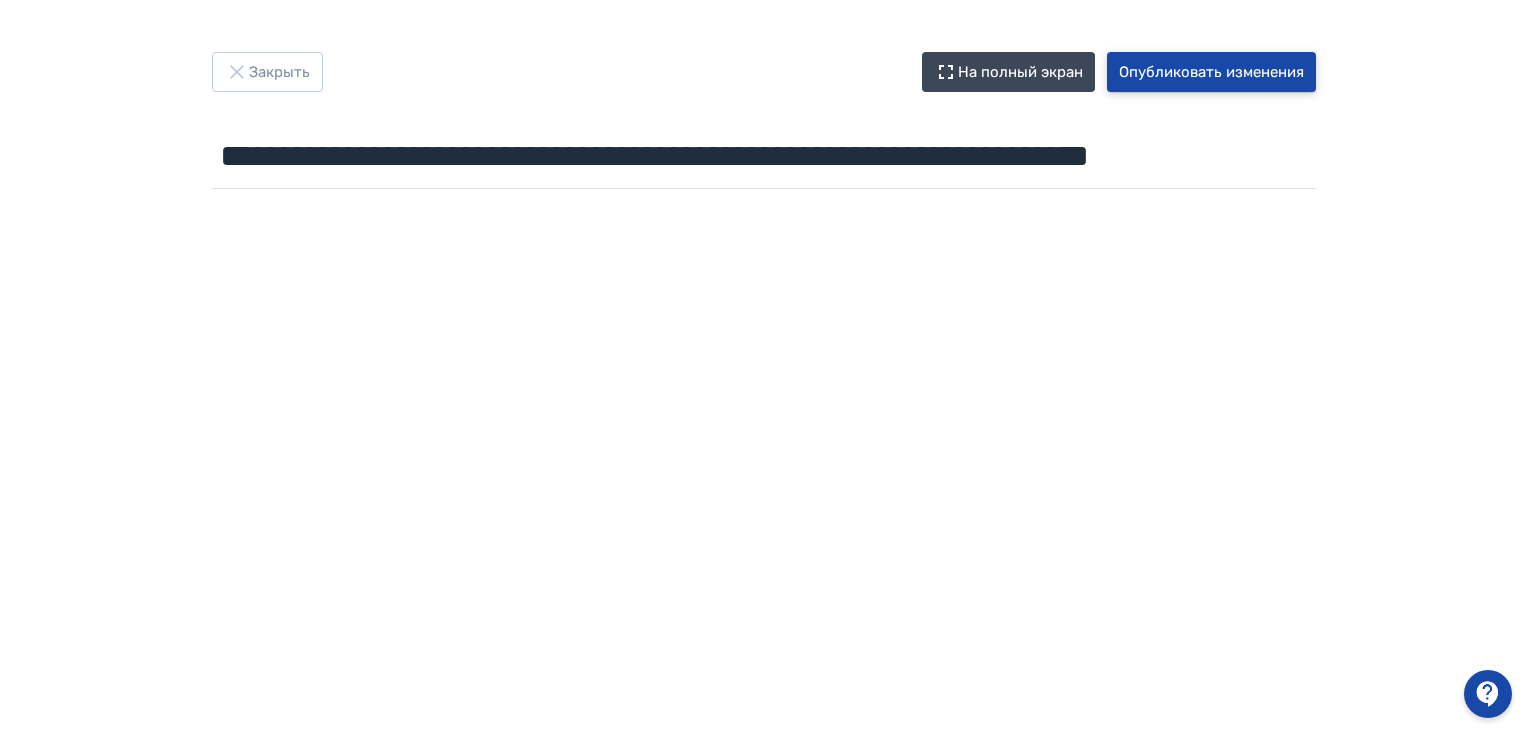 scroll, scrollTop: 0, scrollLeft: 0, axis: both 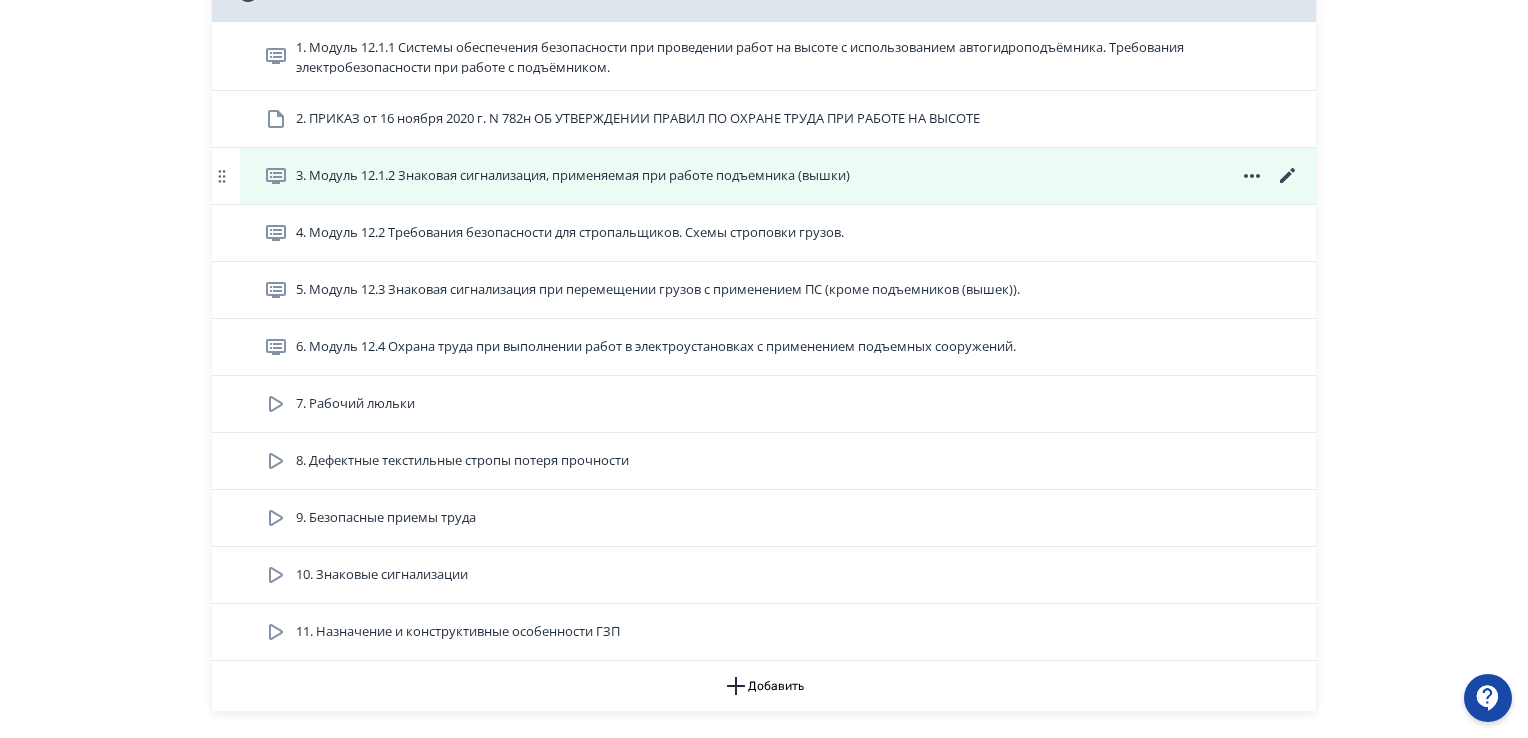 click 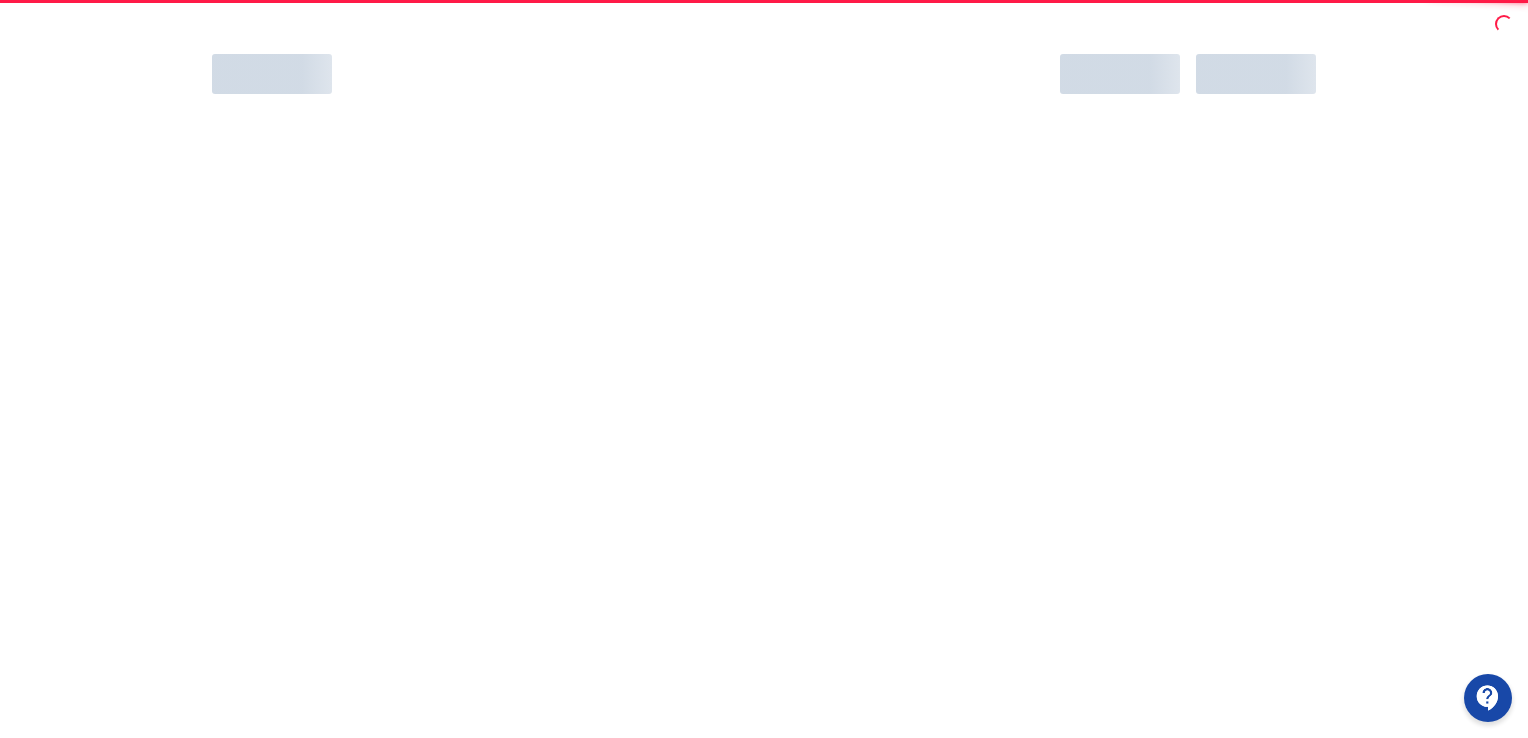 scroll, scrollTop: 0, scrollLeft: 0, axis: both 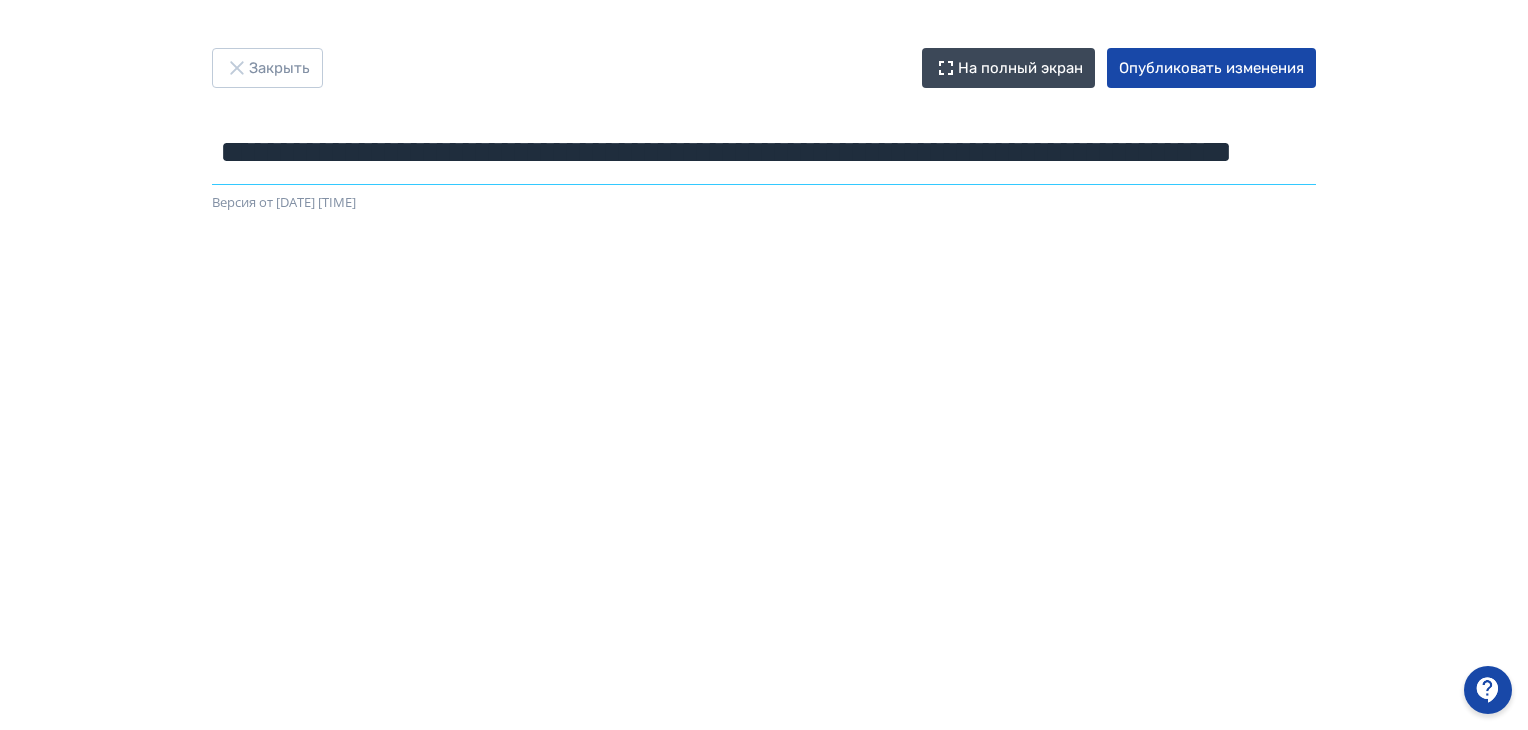 click on "**********" at bounding box center [764, 152] 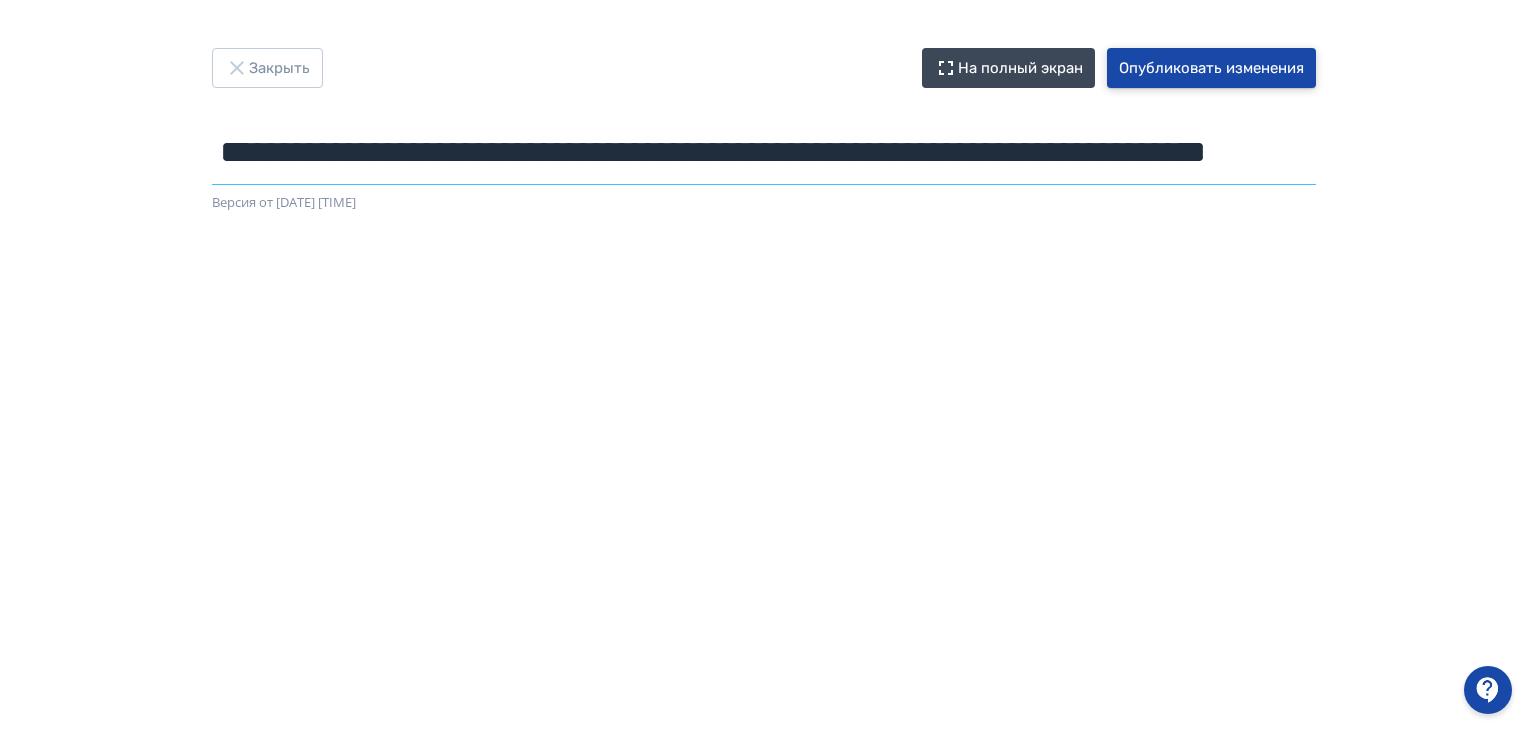 type on "**********" 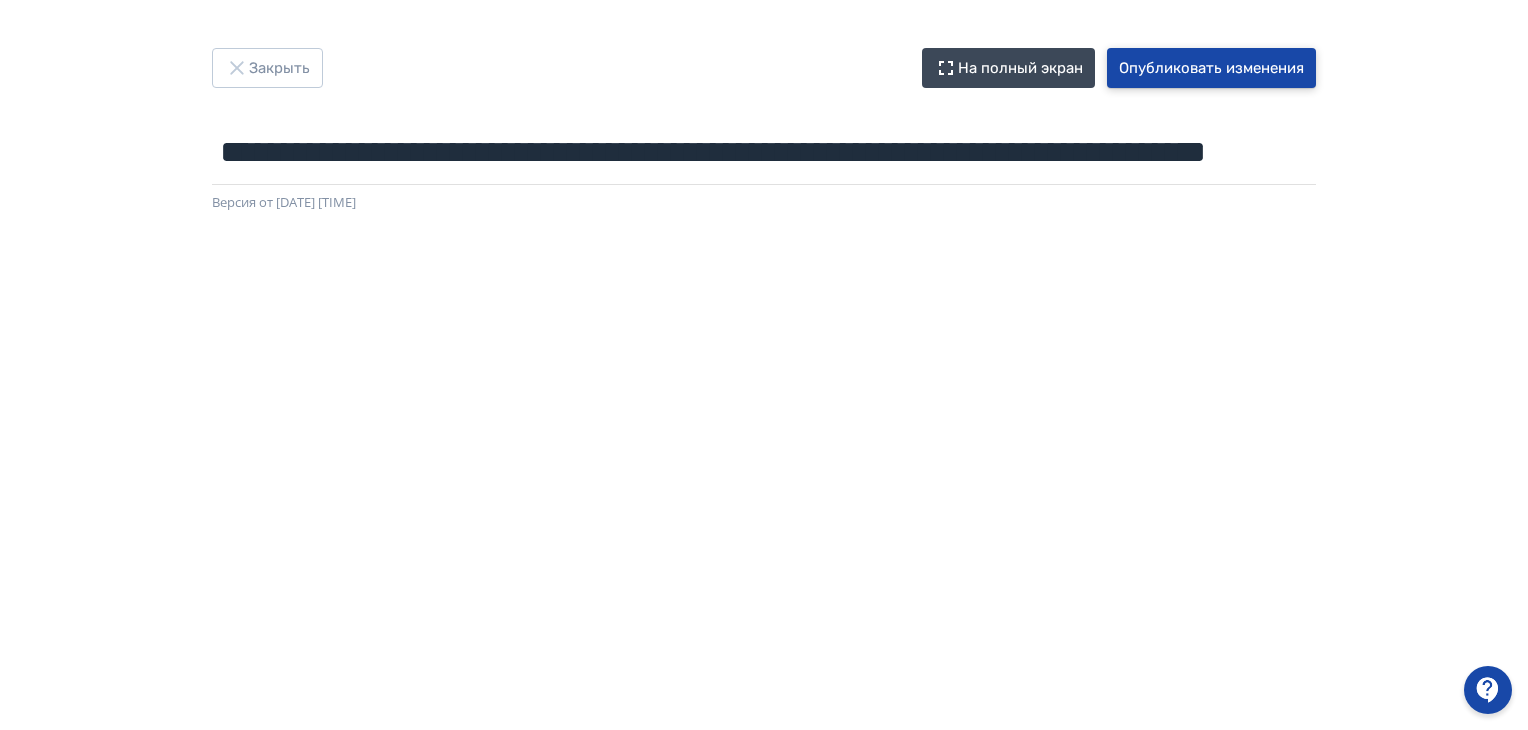 click on "Опубликовать изменения" at bounding box center (1211, 68) 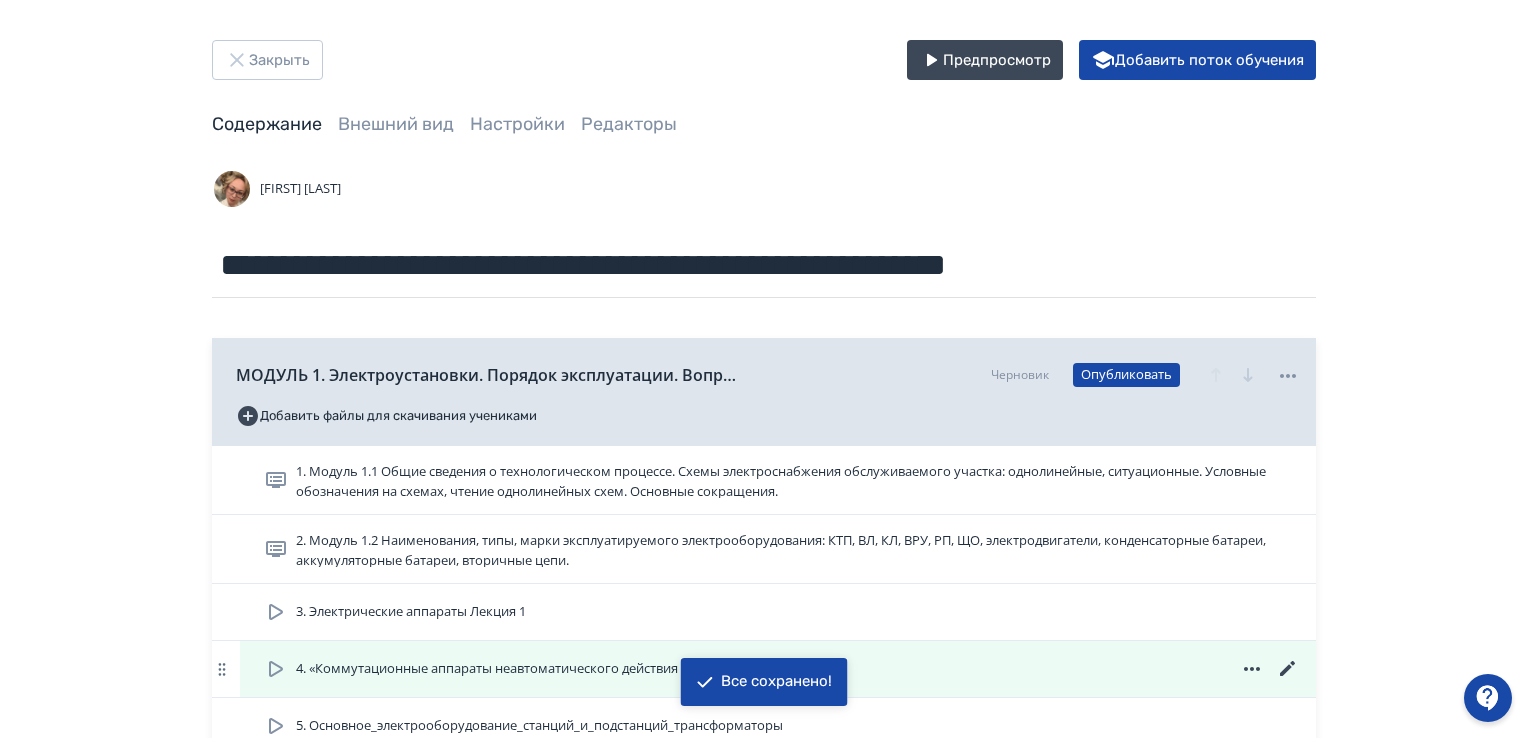 scroll, scrollTop: 300, scrollLeft: 0, axis: vertical 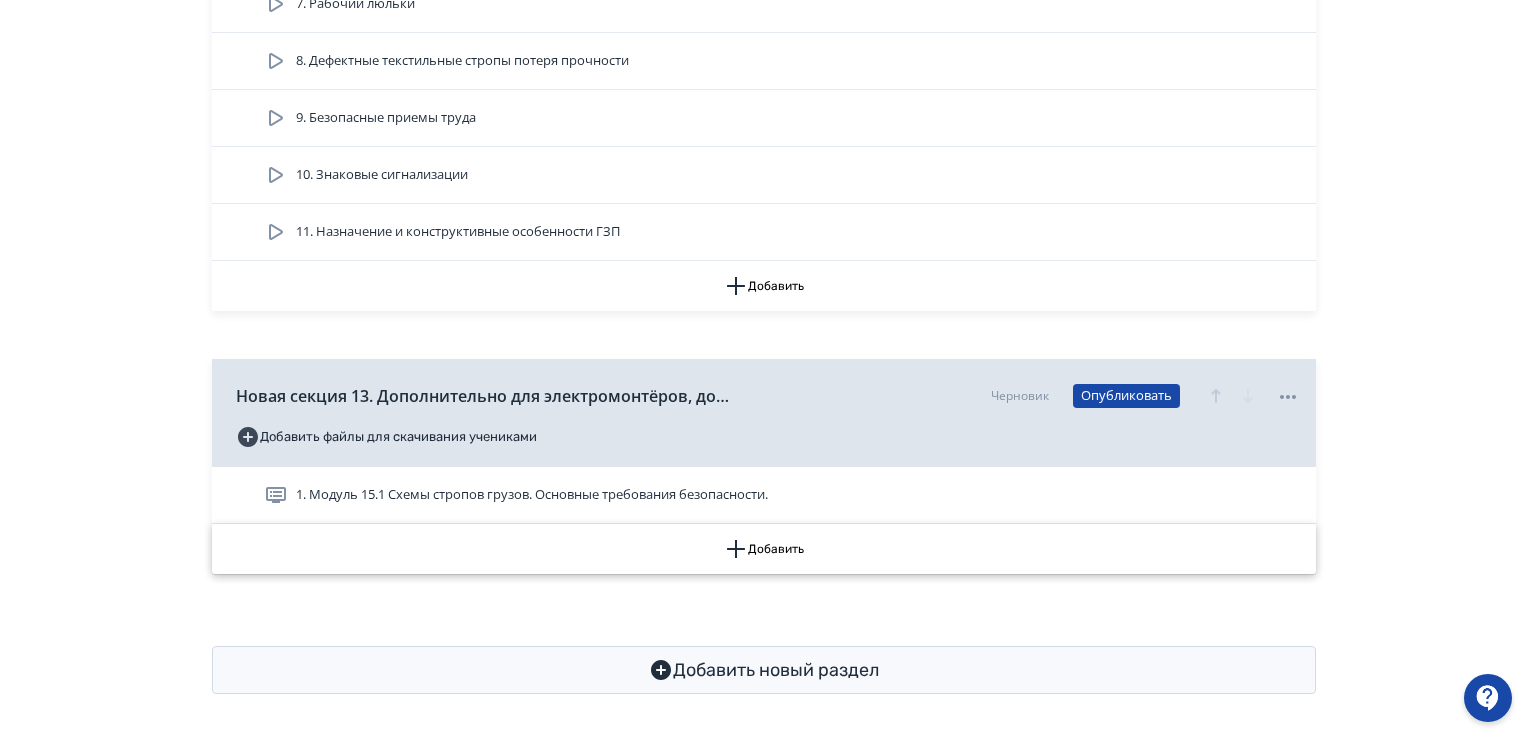click 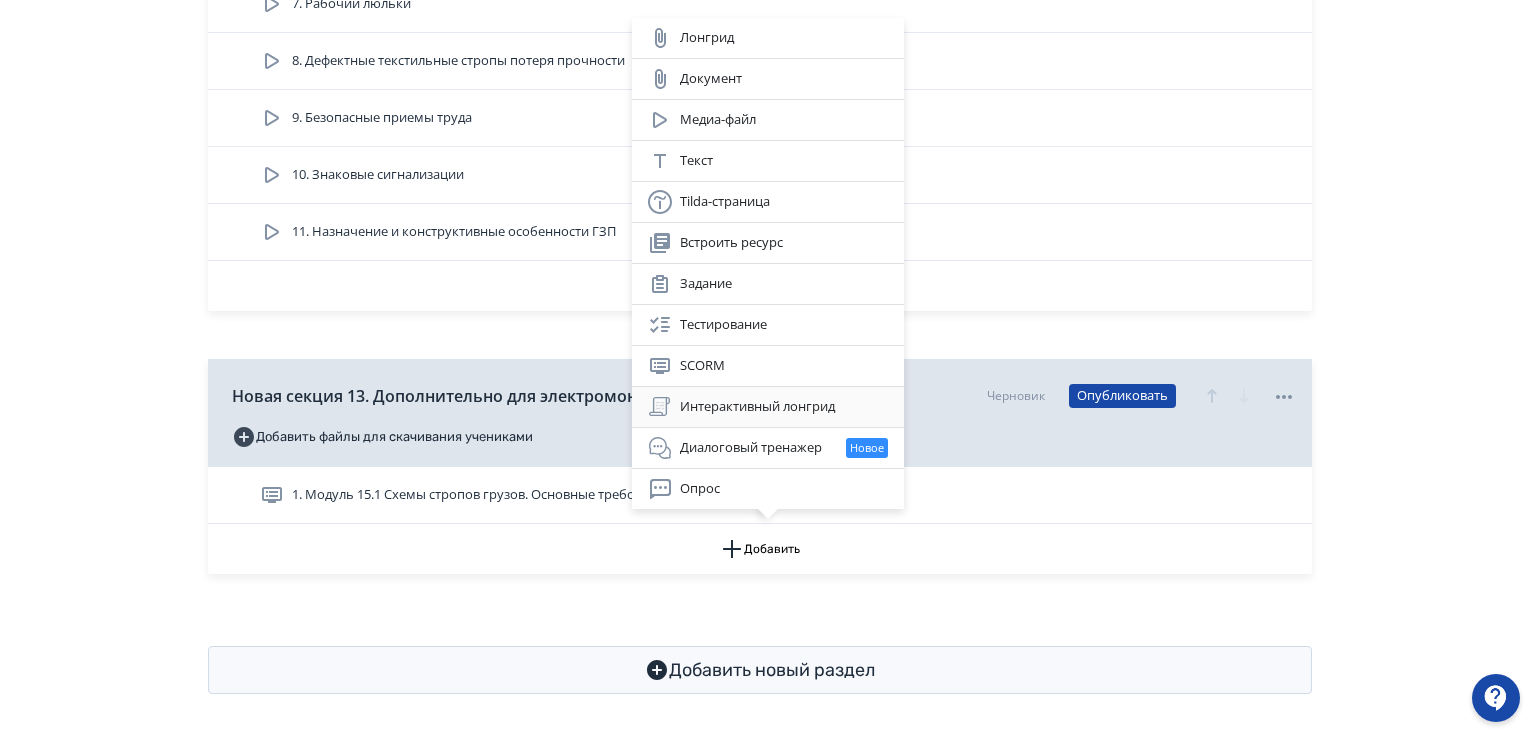click on "Интерактивный лонгрид" at bounding box center (768, 407) 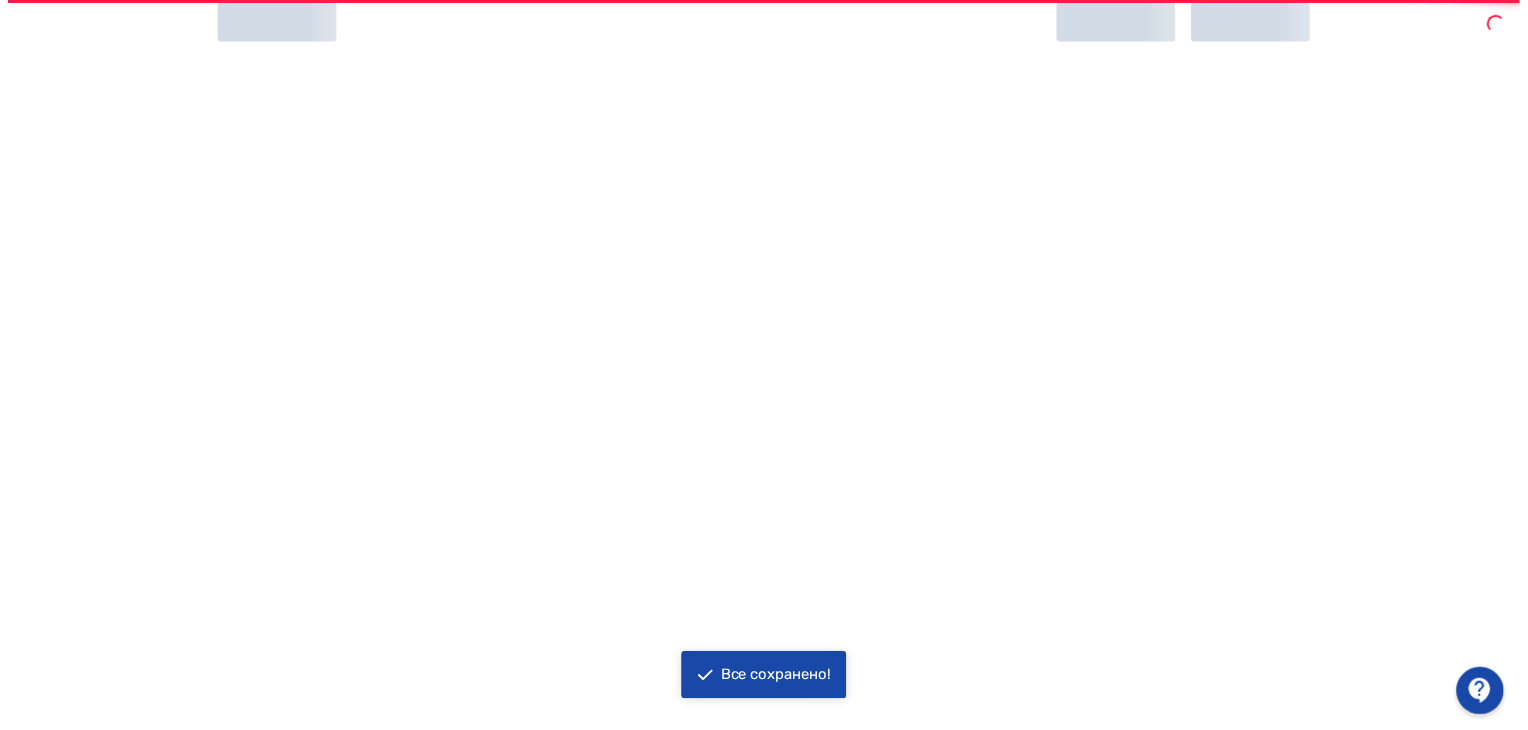 scroll, scrollTop: 0, scrollLeft: 0, axis: both 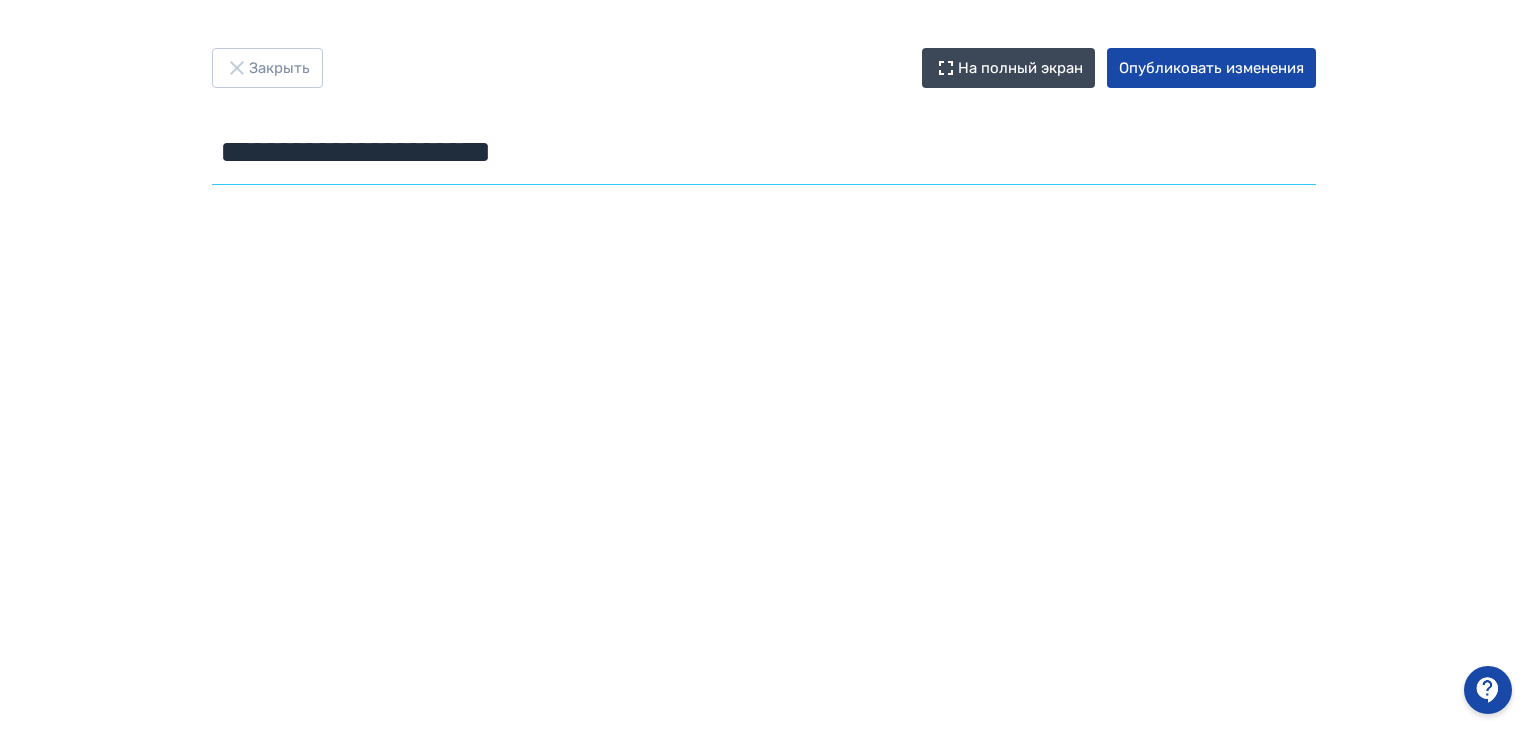 drag, startPoint x: 619, startPoint y: 147, endPoint x: 208, endPoint y: 156, distance: 411.09854 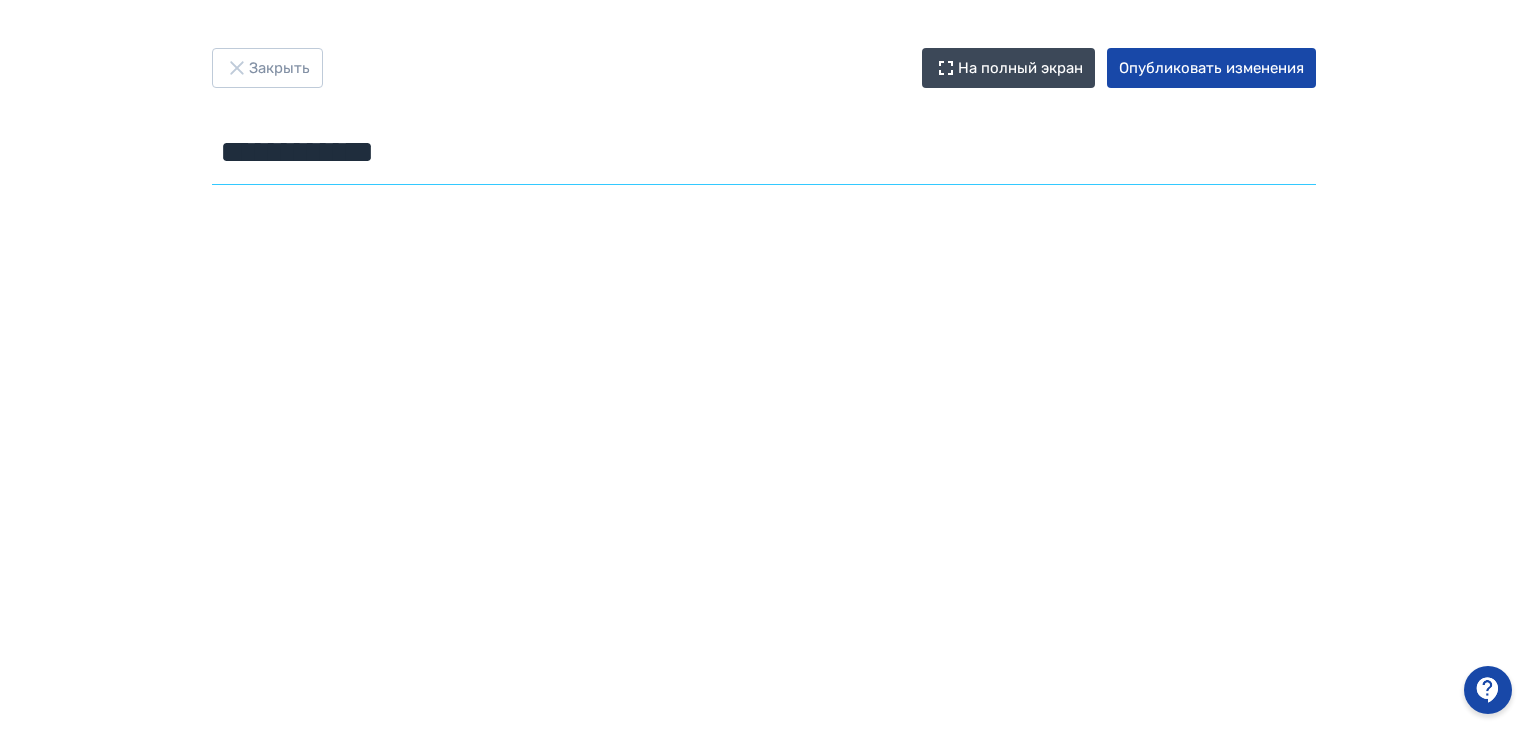 paste on "**********" 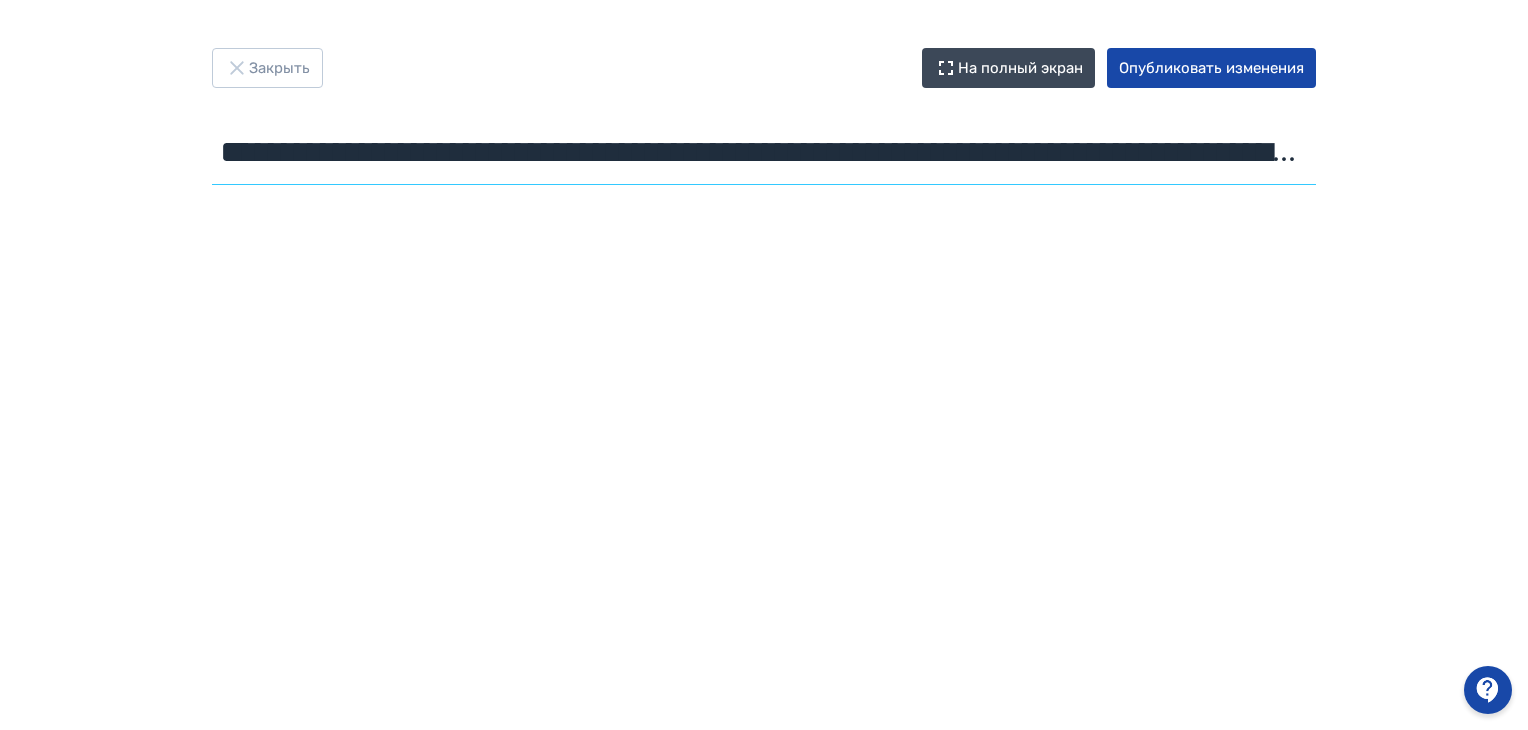 scroll, scrollTop: 0, scrollLeft: 456, axis: horizontal 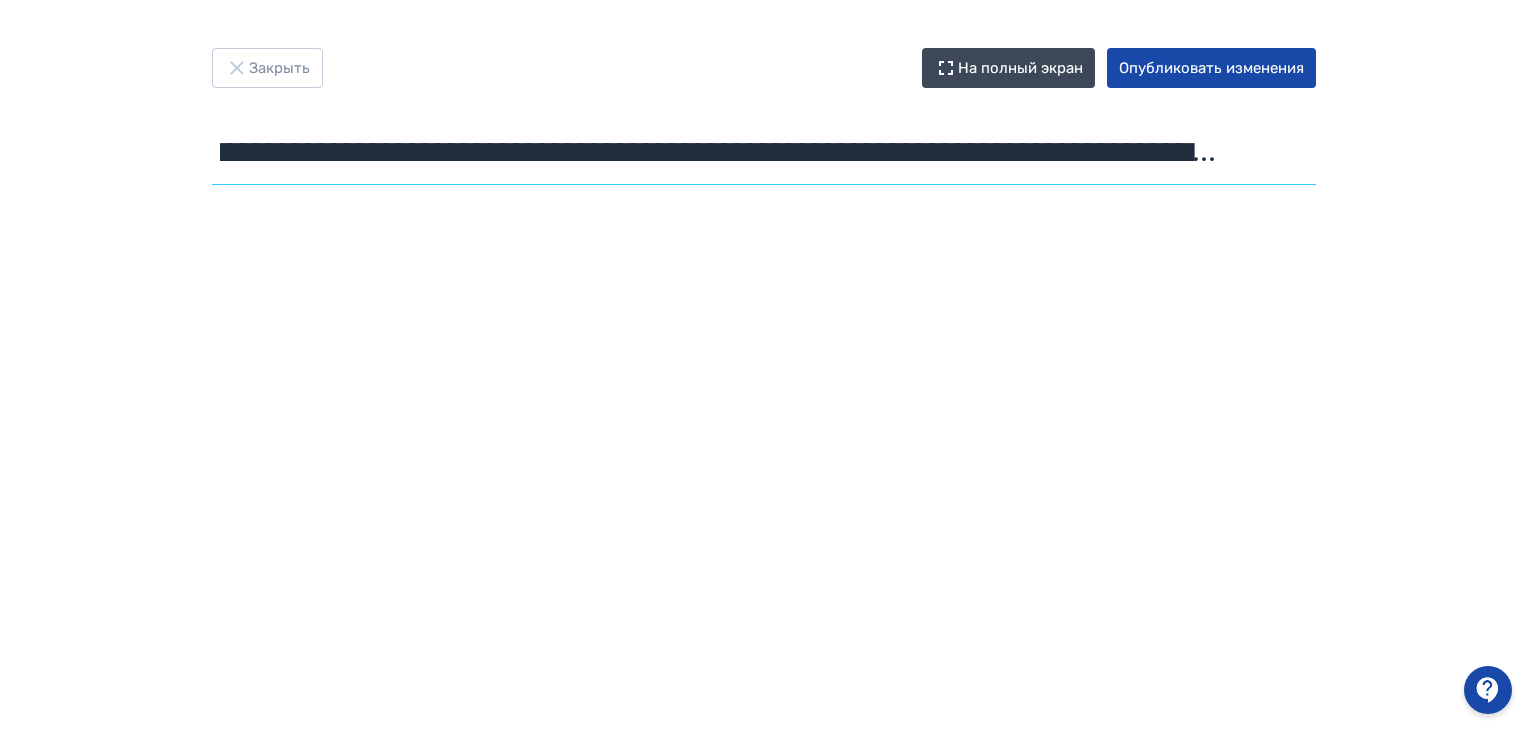 type on "**********" 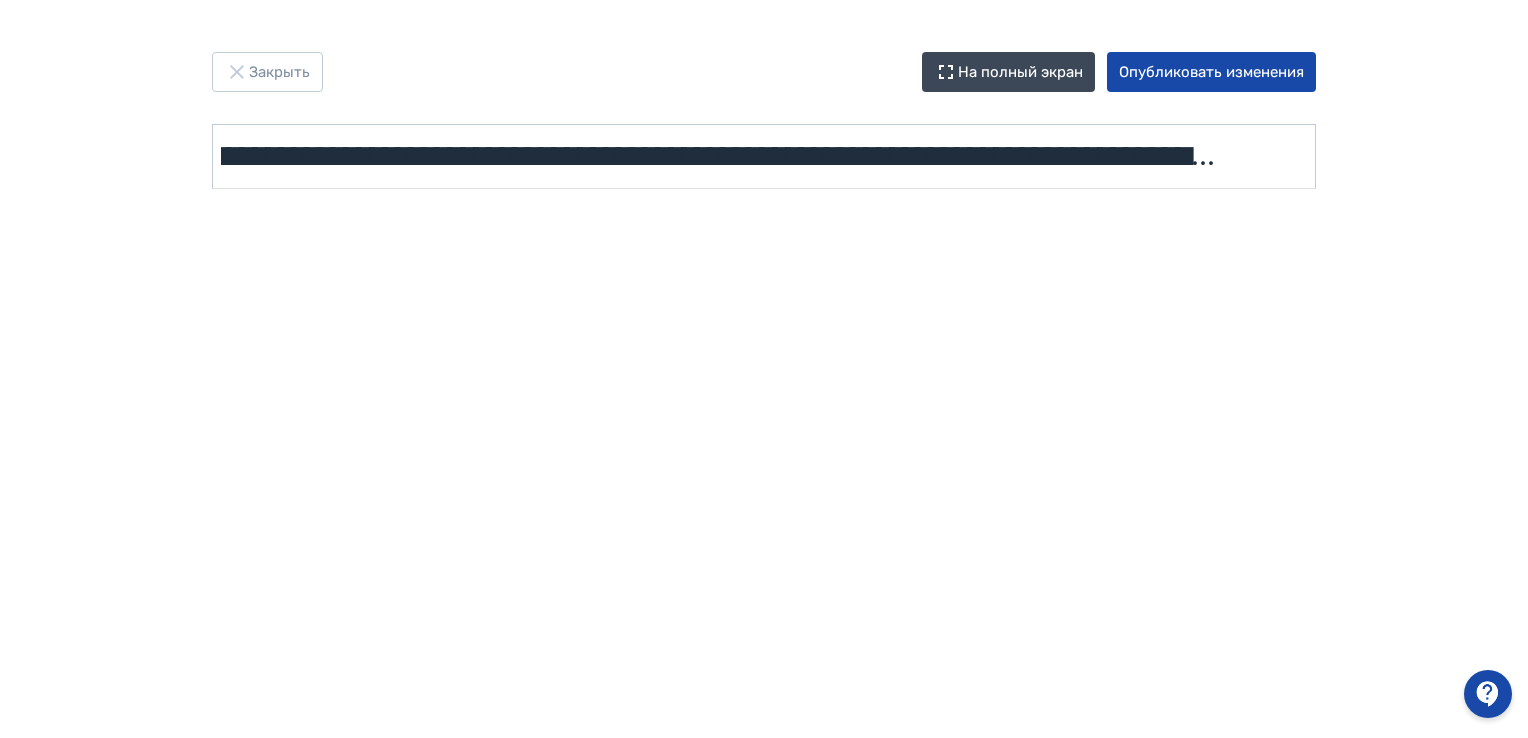 scroll, scrollTop: 0, scrollLeft: 0, axis: both 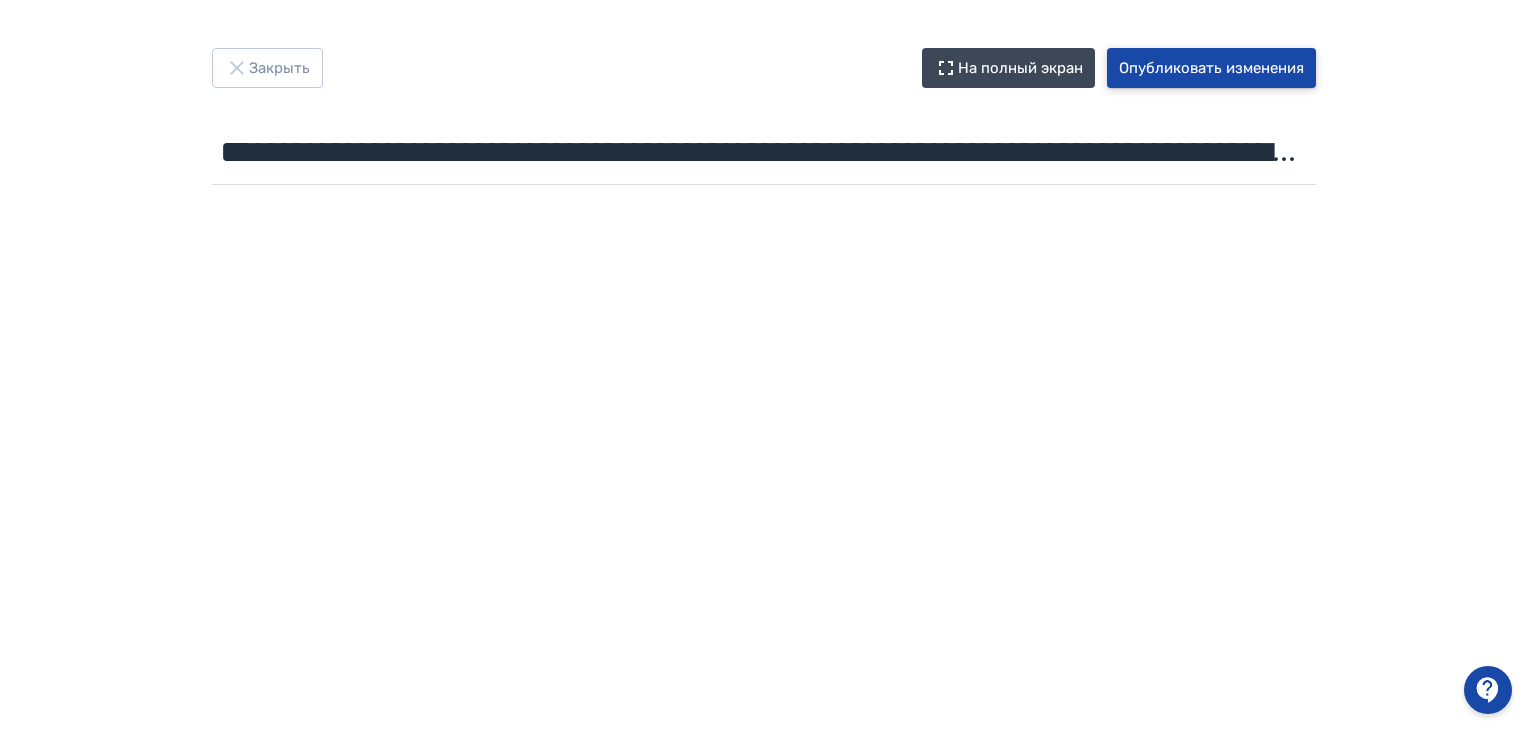click on "Опубликовать изменения" at bounding box center [1211, 68] 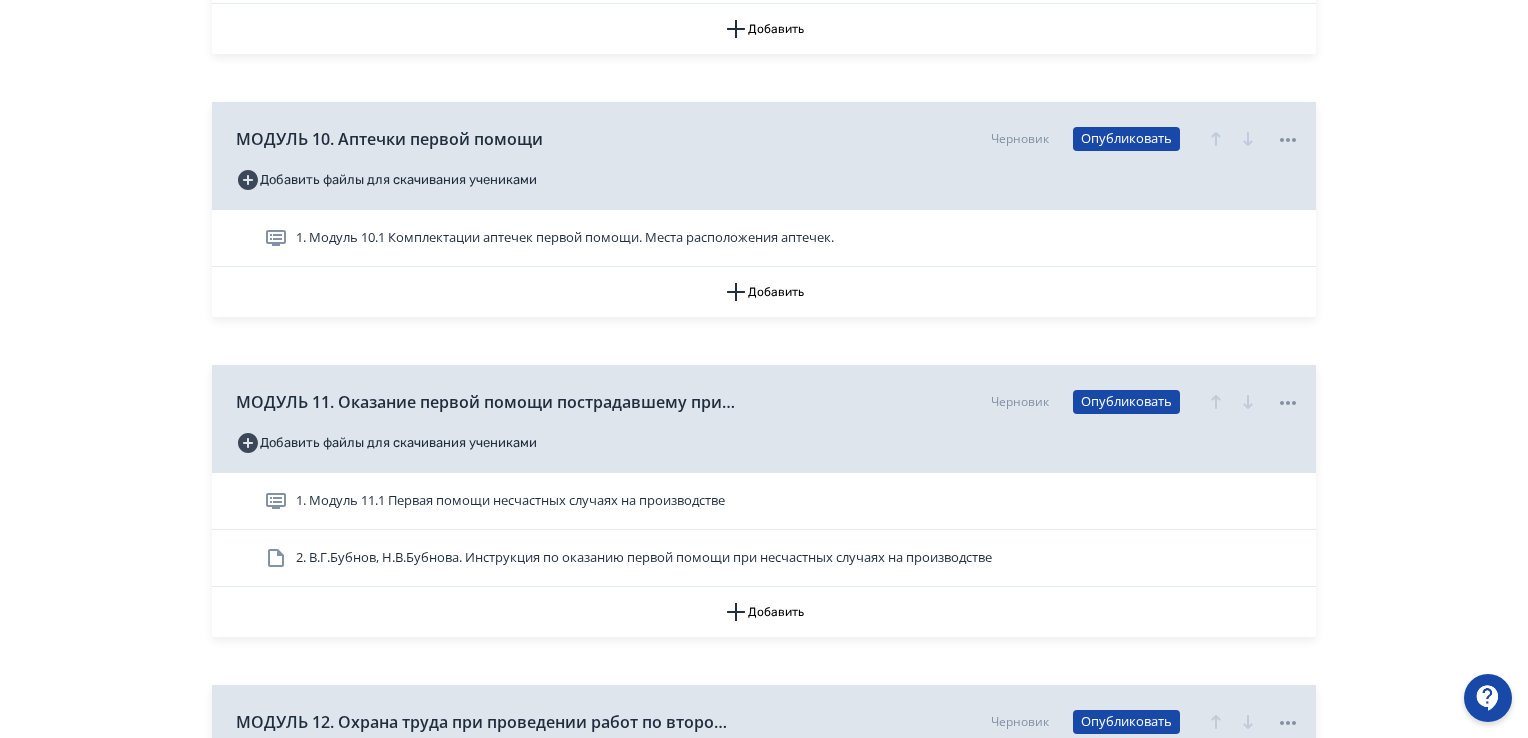 scroll, scrollTop: 8864, scrollLeft: 0, axis: vertical 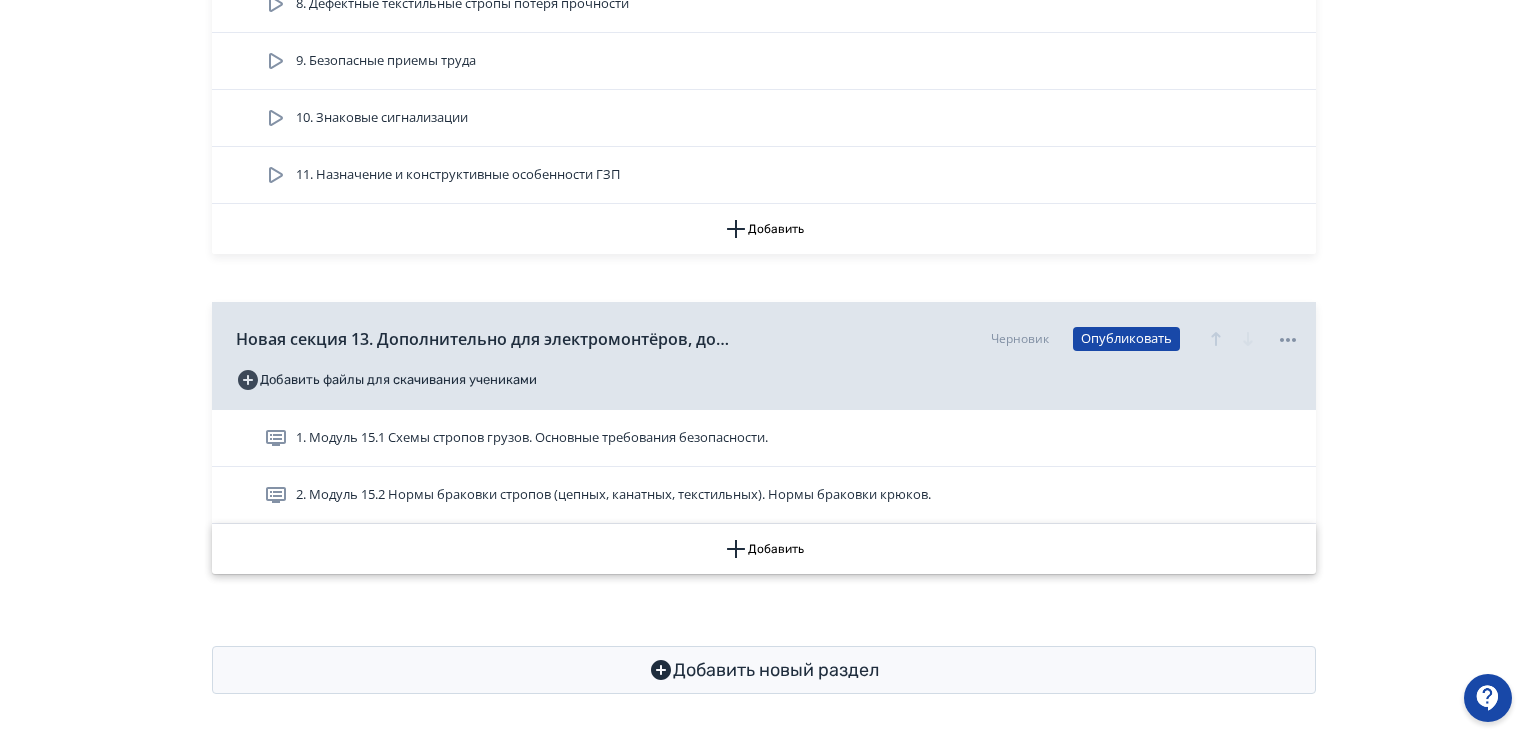 click 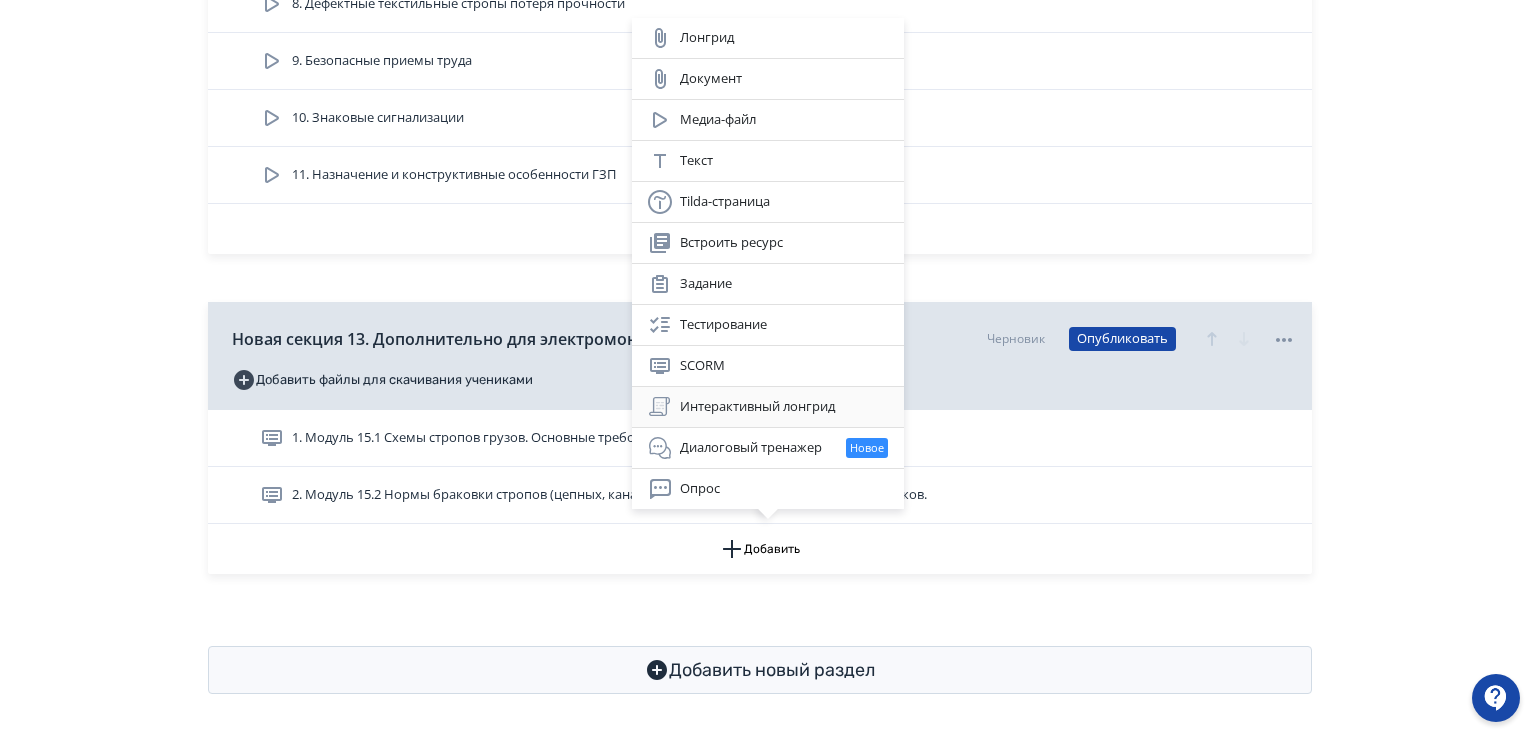 click on "Интерактивный лонгрид" at bounding box center [768, 407] 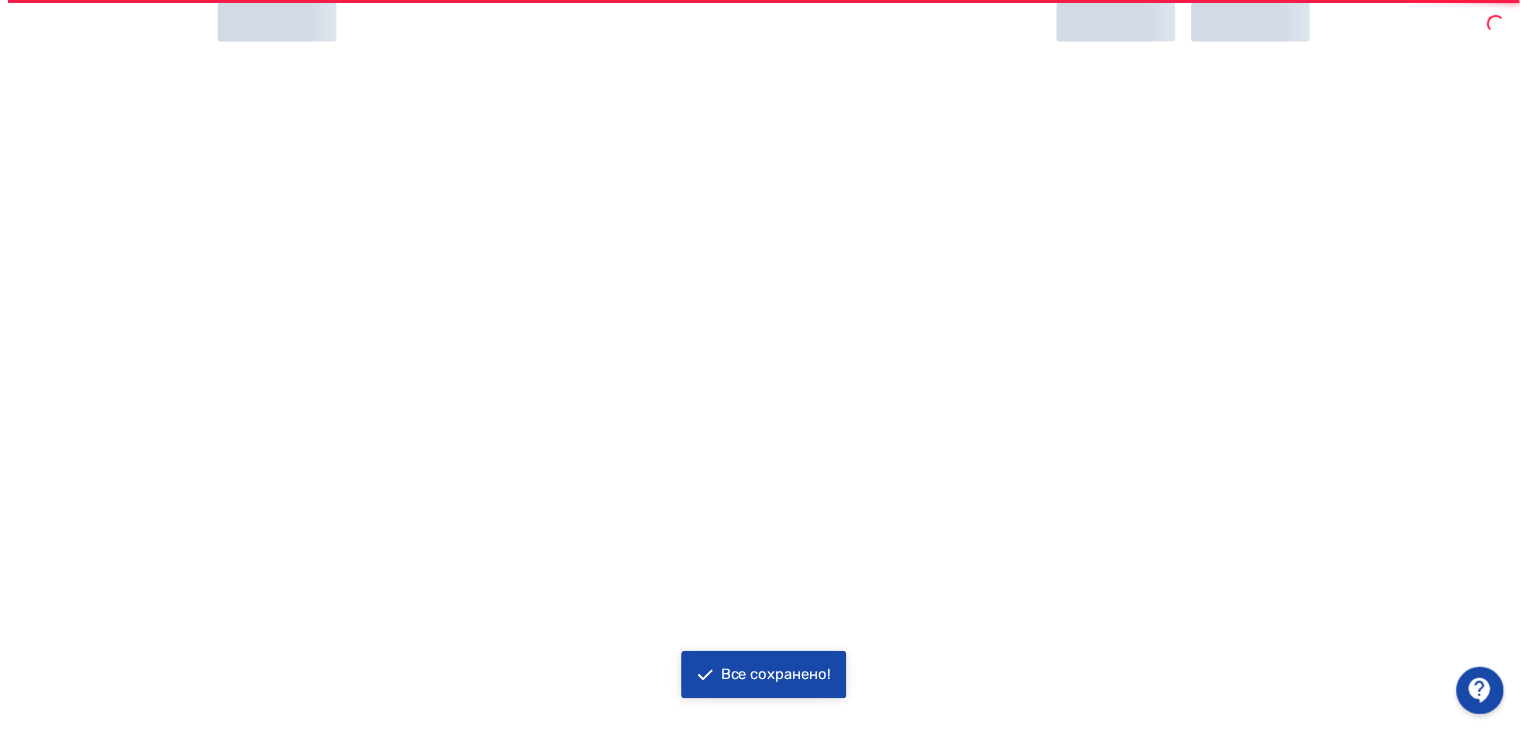 scroll, scrollTop: 0, scrollLeft: 0, axis: both 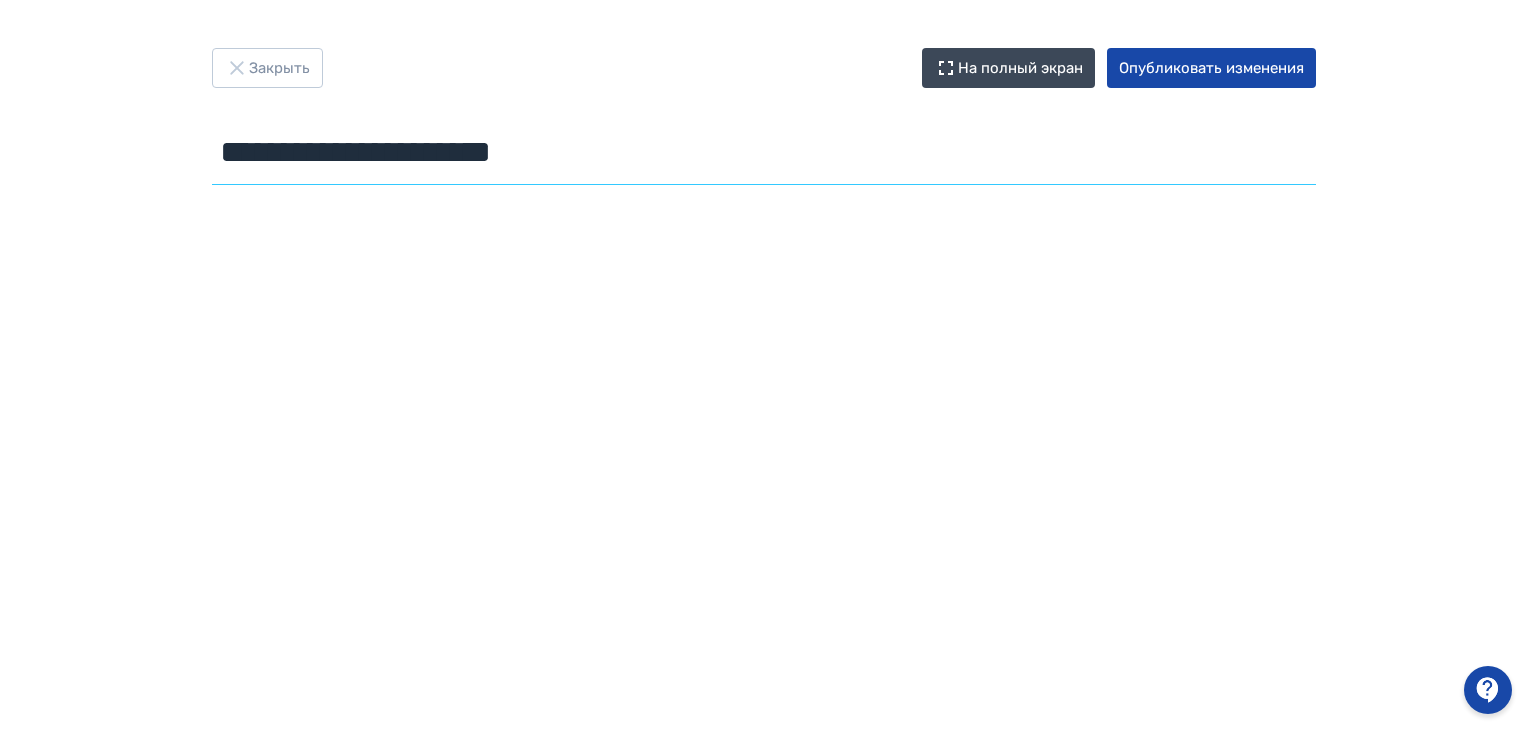 drag, startPoint x: 648, startPoint y: 167, endPoint x: 116, endPoint y: 134, distance: 533.0225 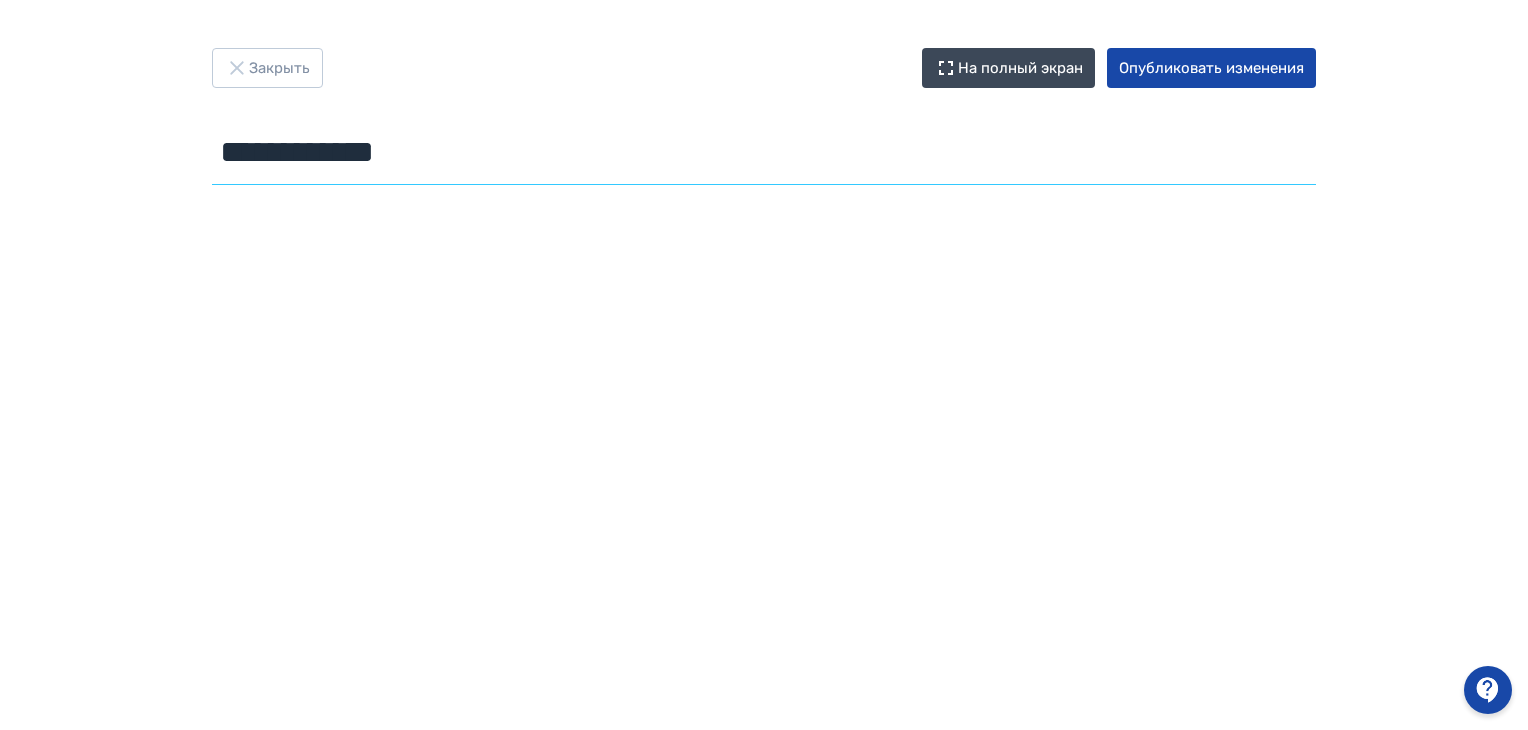 click on "**********" at bounding box center (764, 152) 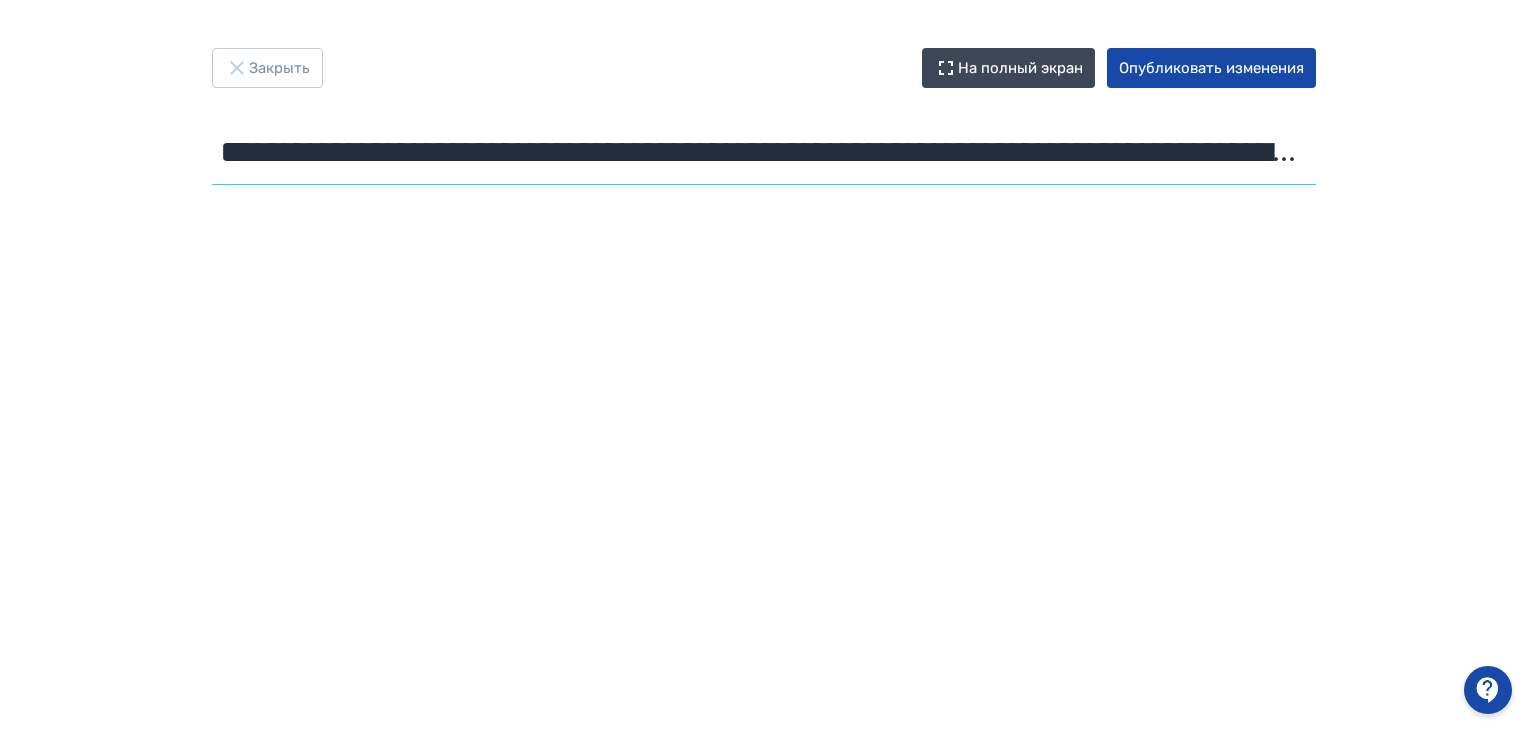scroll, scrollTop: 0, scrollLeft: 689, axis: horizontal 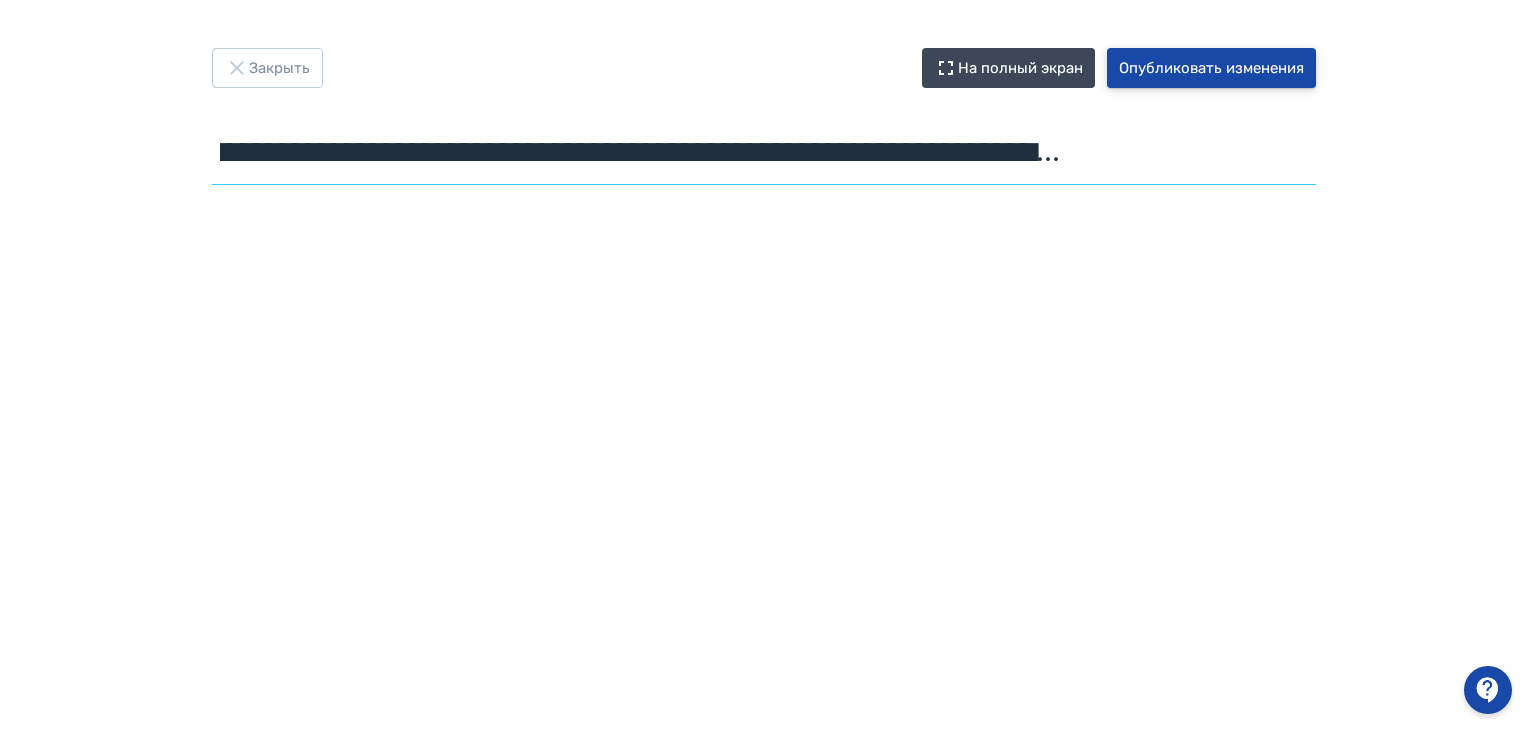 type on "**********" 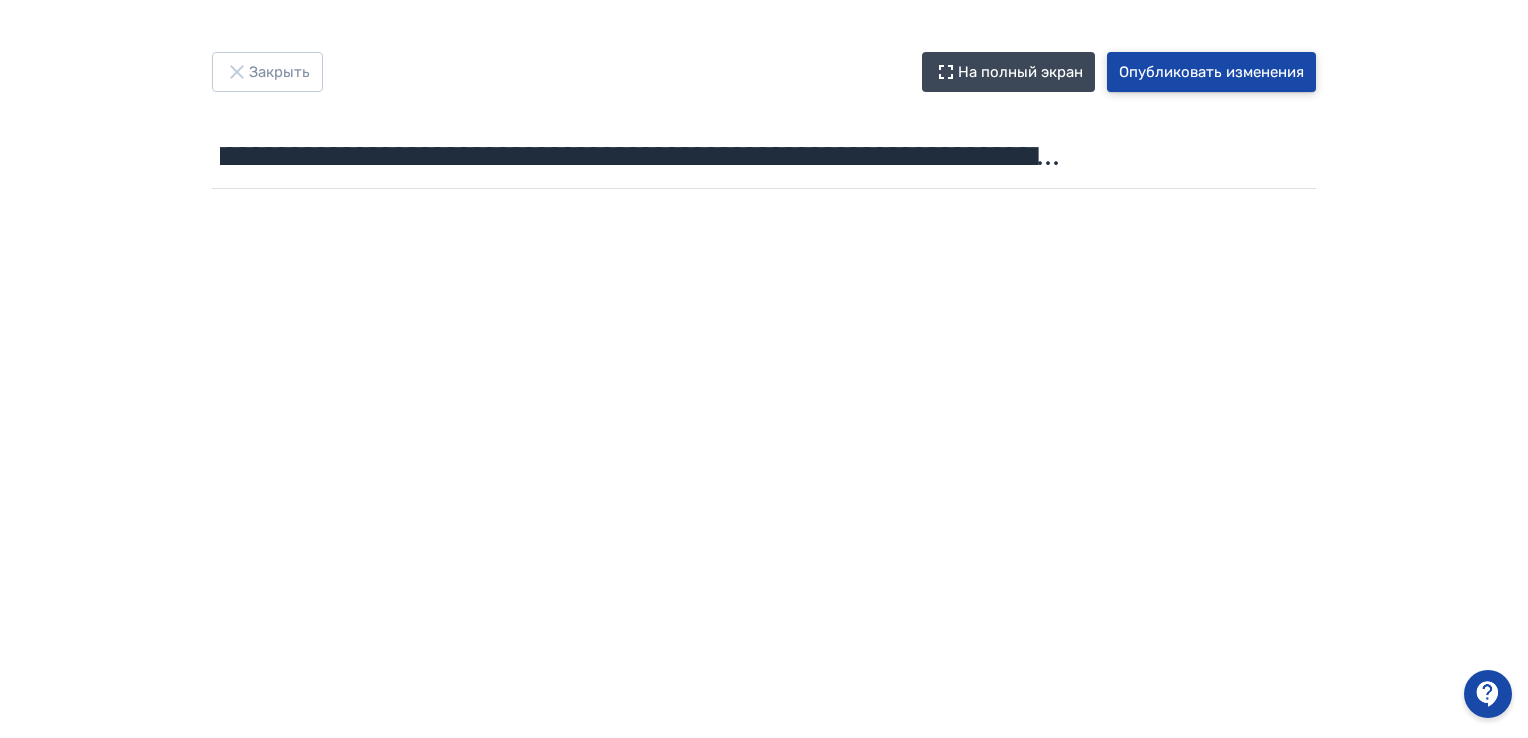 scroll, scrollTop: 0, scrollLeft: 0, axis: both 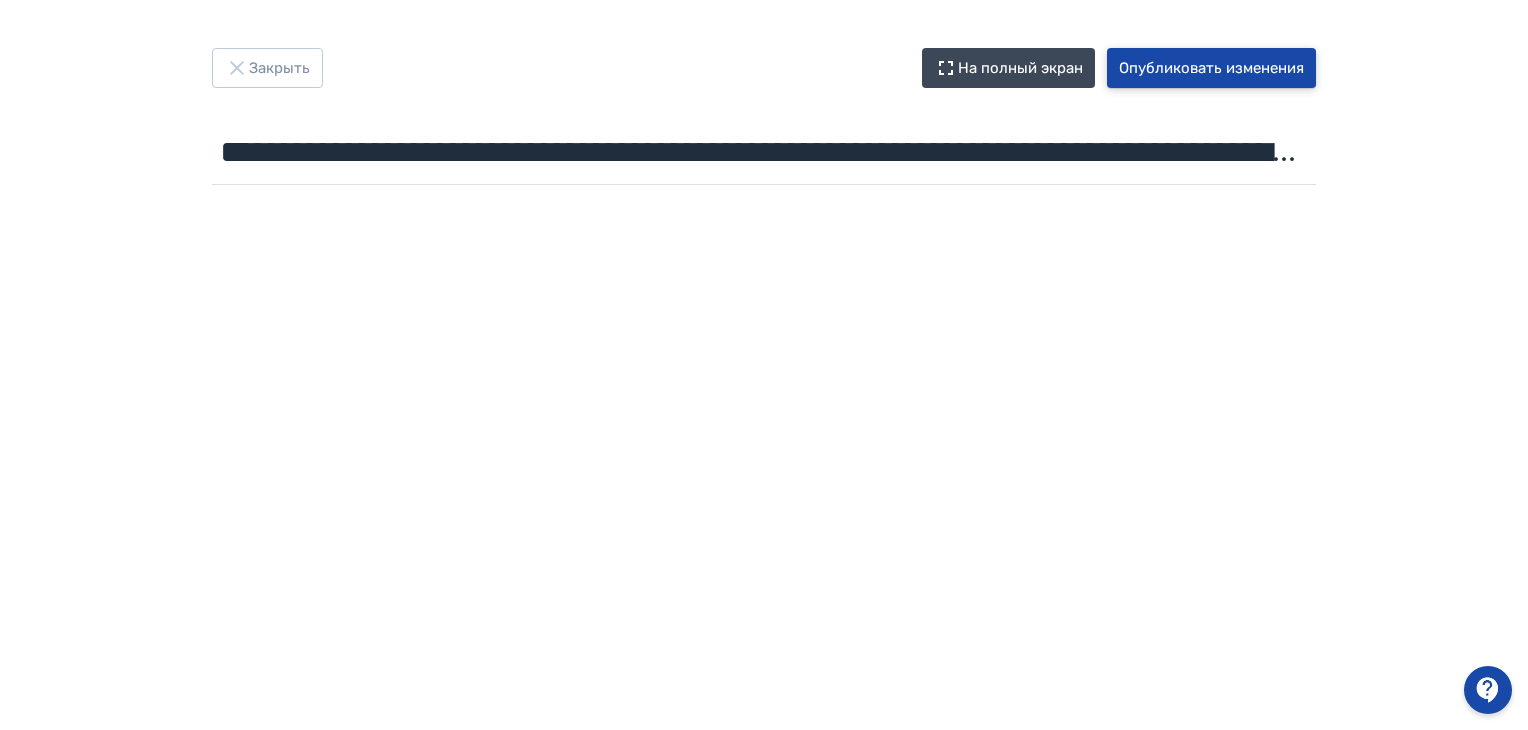 click on "Опубликовать изменения" at bounding box center (1211, 68) 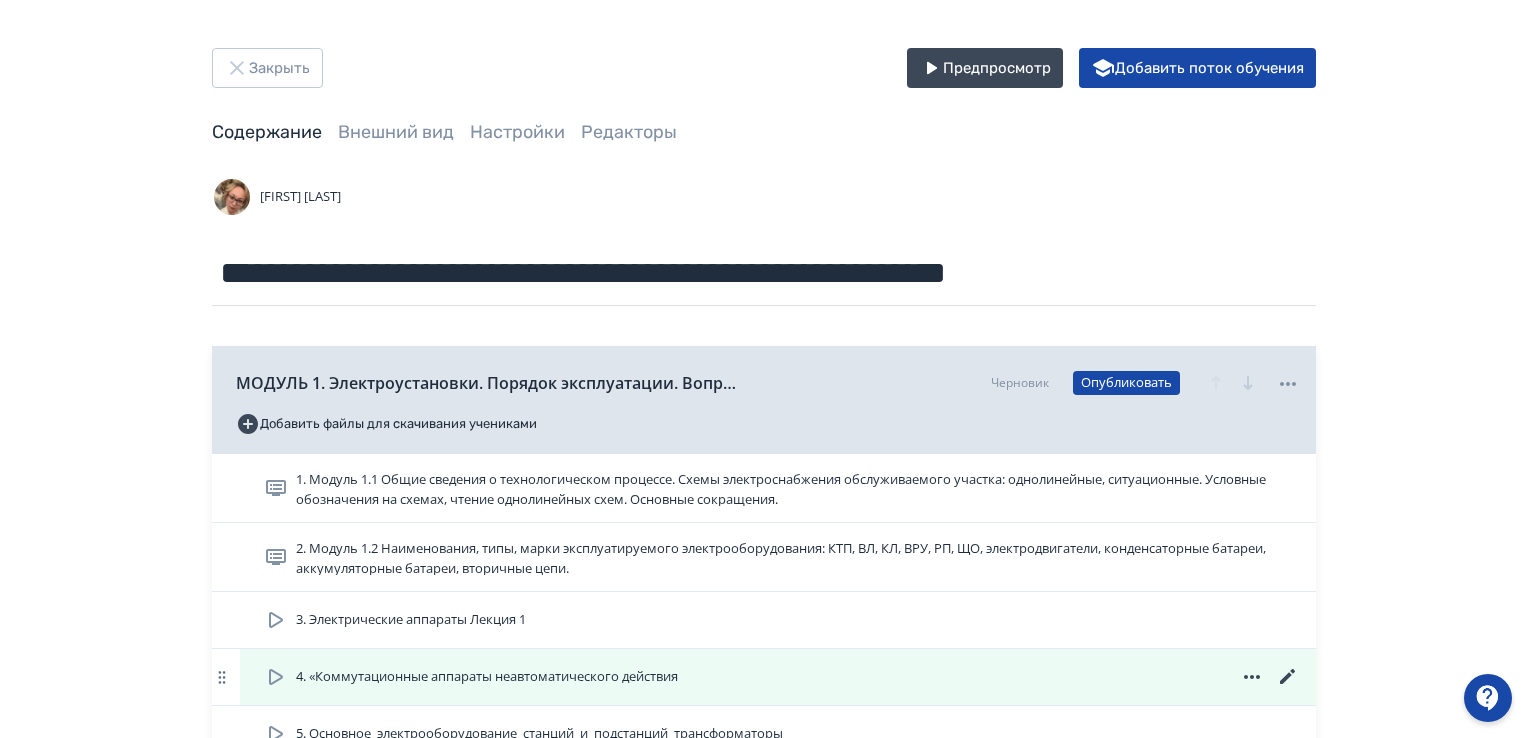 click on "4. «Коммутационные аппараты неавтоматического действия" at bounding box center [778, 677] 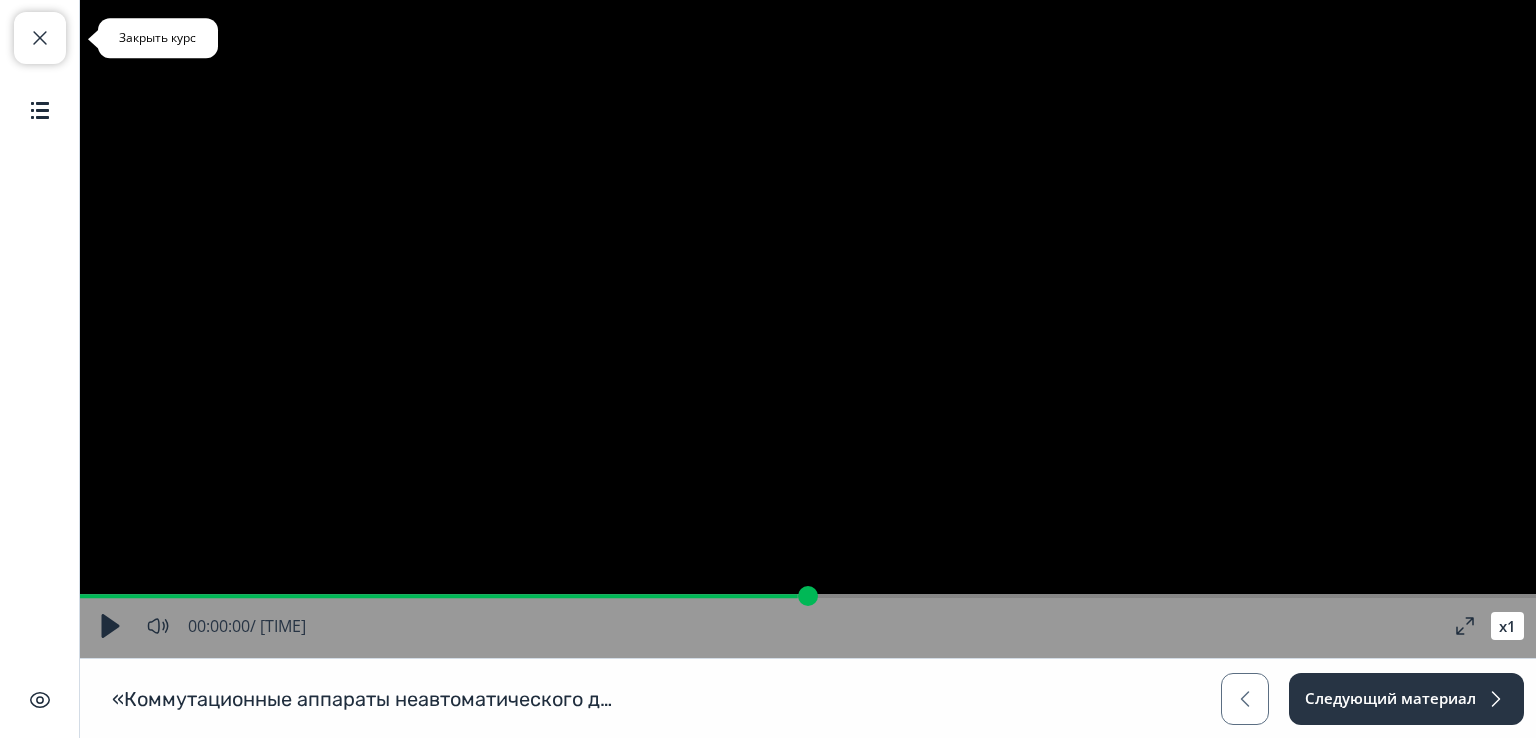 drag, startPoint x: 41, startPoint y: 34, endPoint x: 23, endPoint y: 21, distance: 22.203604 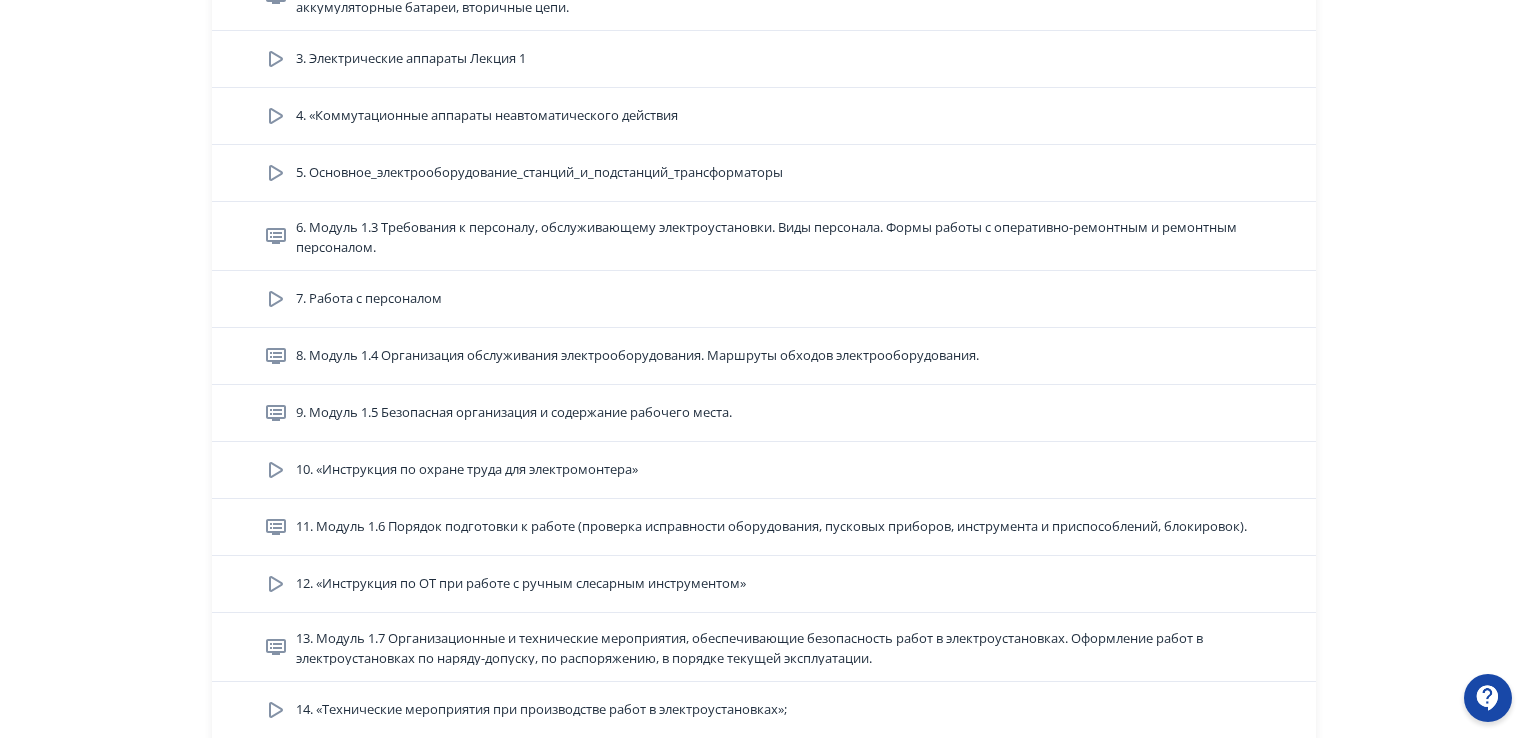 scroll, scrollTop: 600, scrollLeft: 0, axis: vertical 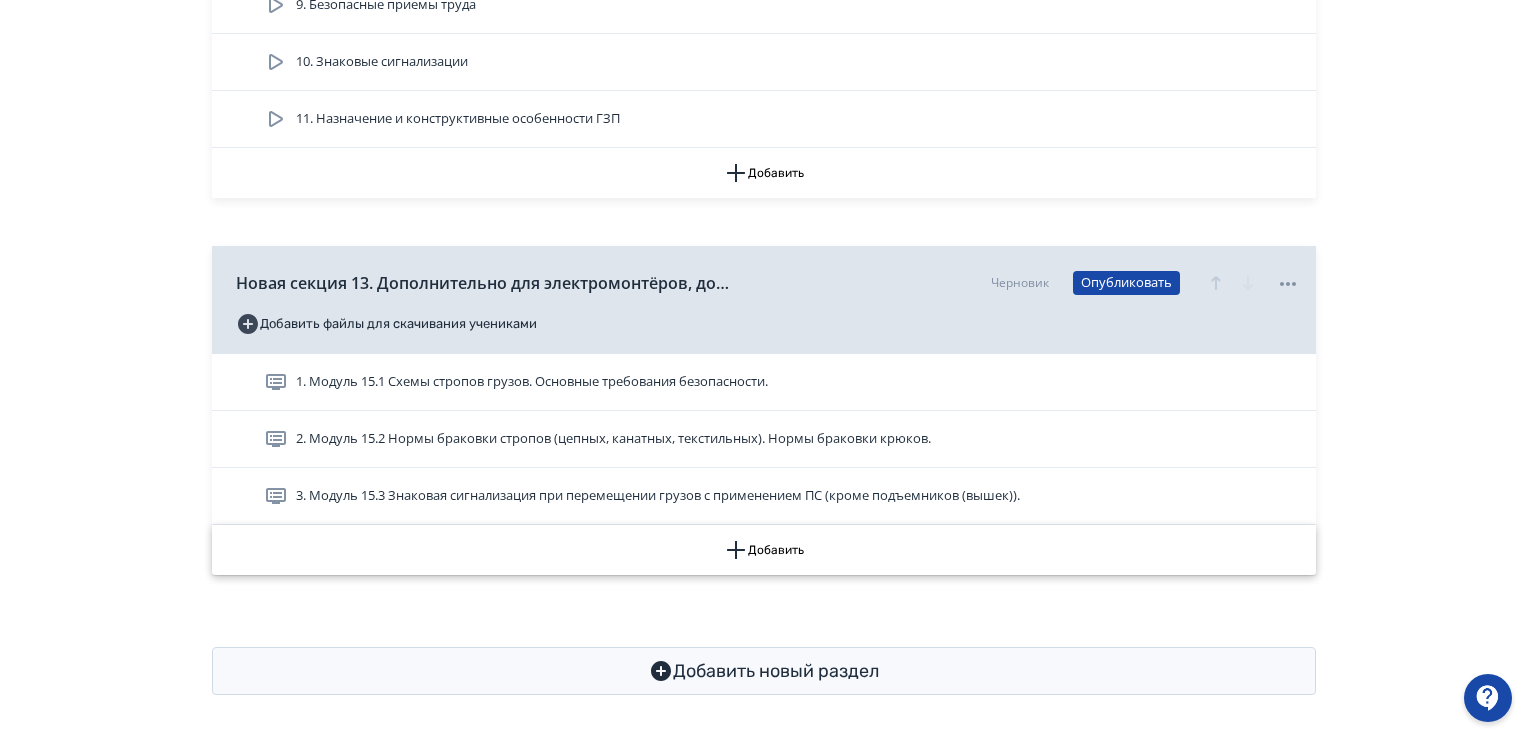 click 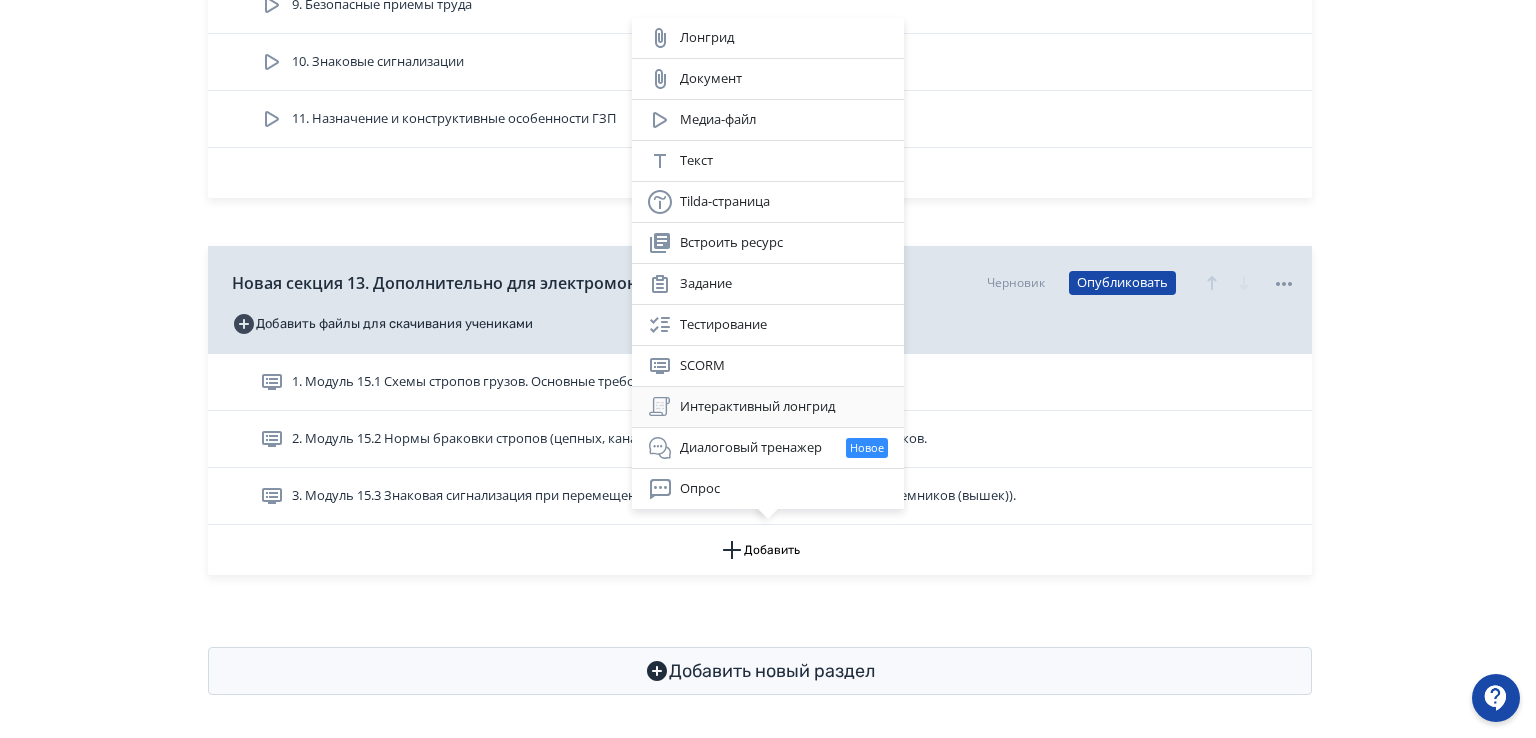 click on "Интерактивный лонгрид" at bounding box center (768, 407) 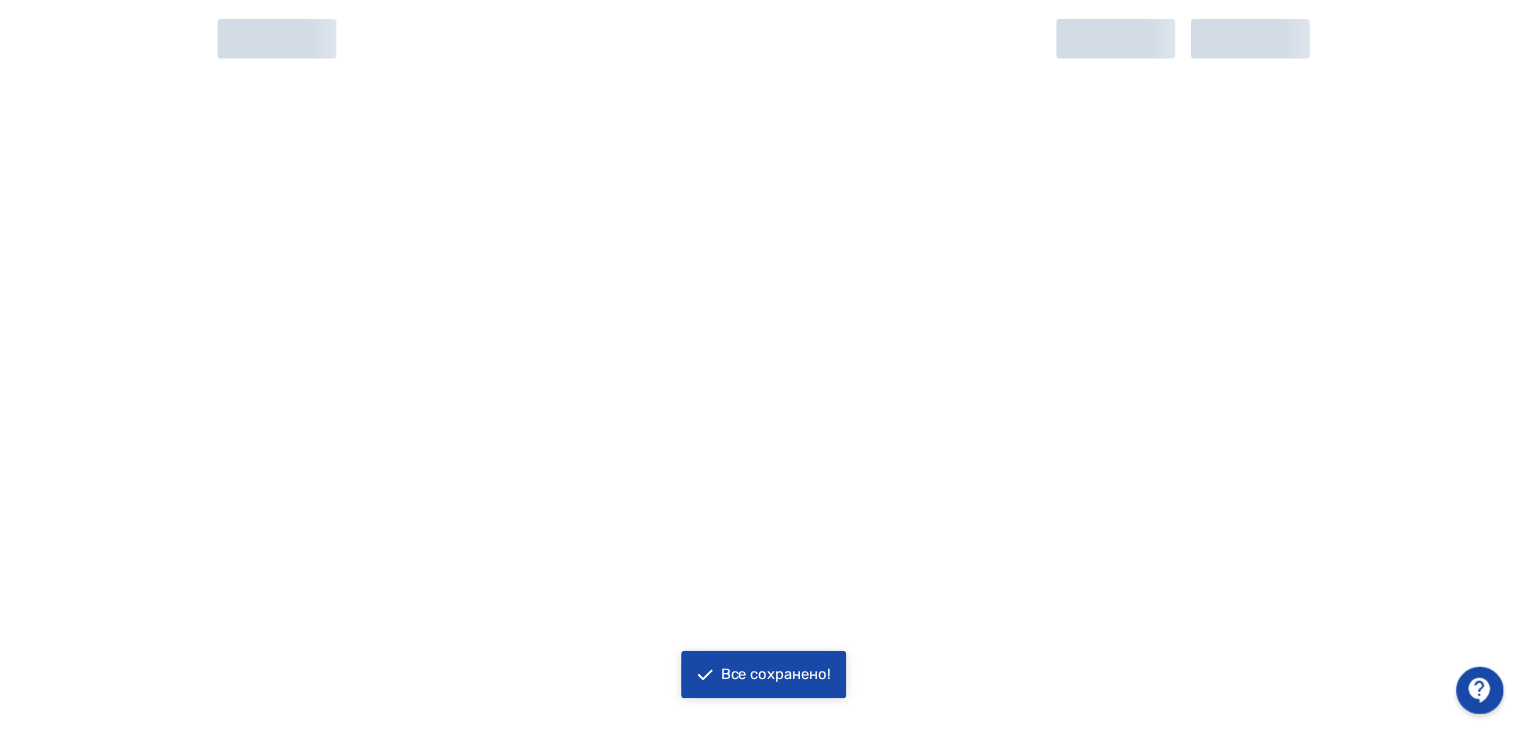 scroll, scrollTop: 0, scrollLeft: 0, axis: both 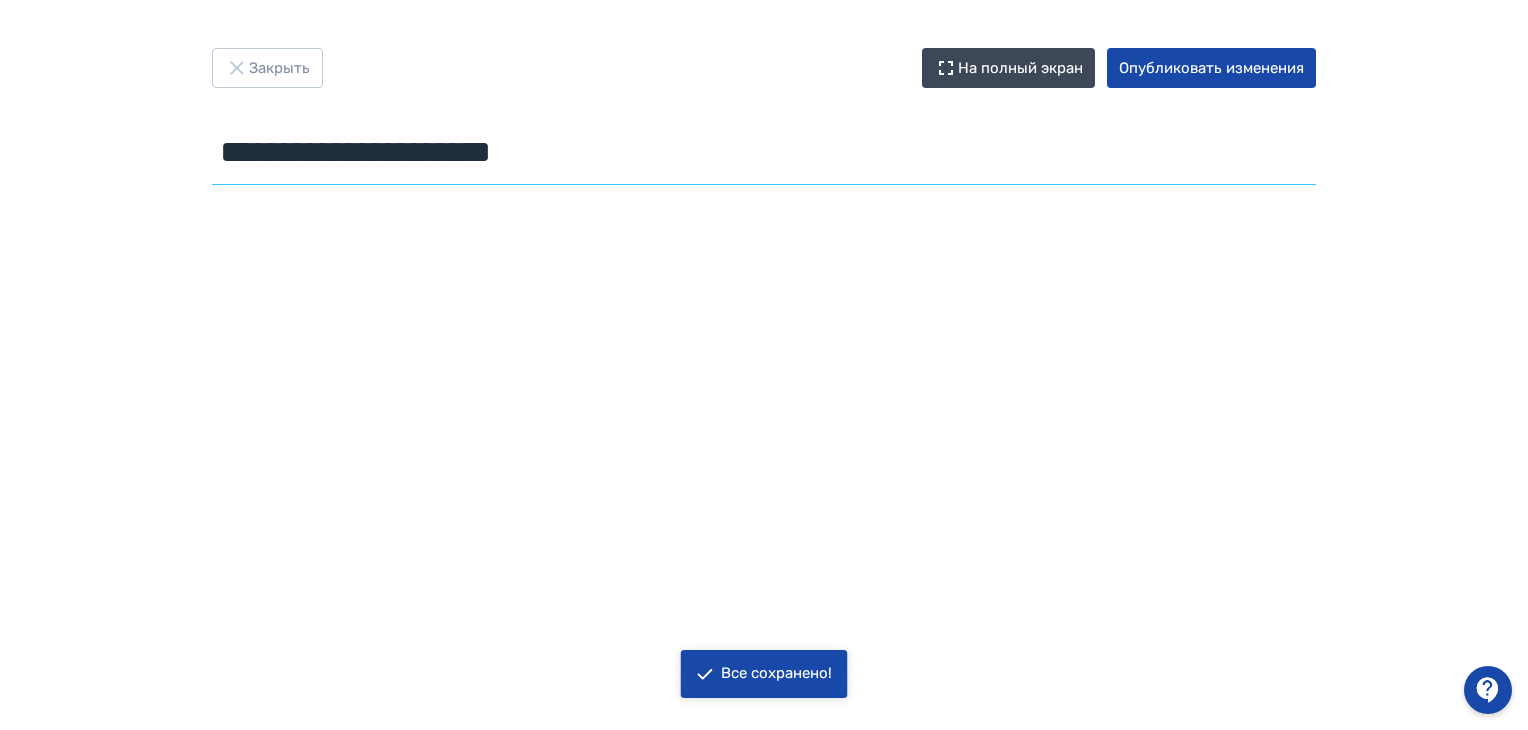 drag, startPoint x: 422, startPoint y: 149, endPoint x: 60, endPoint y: 142, distance: 362.0677 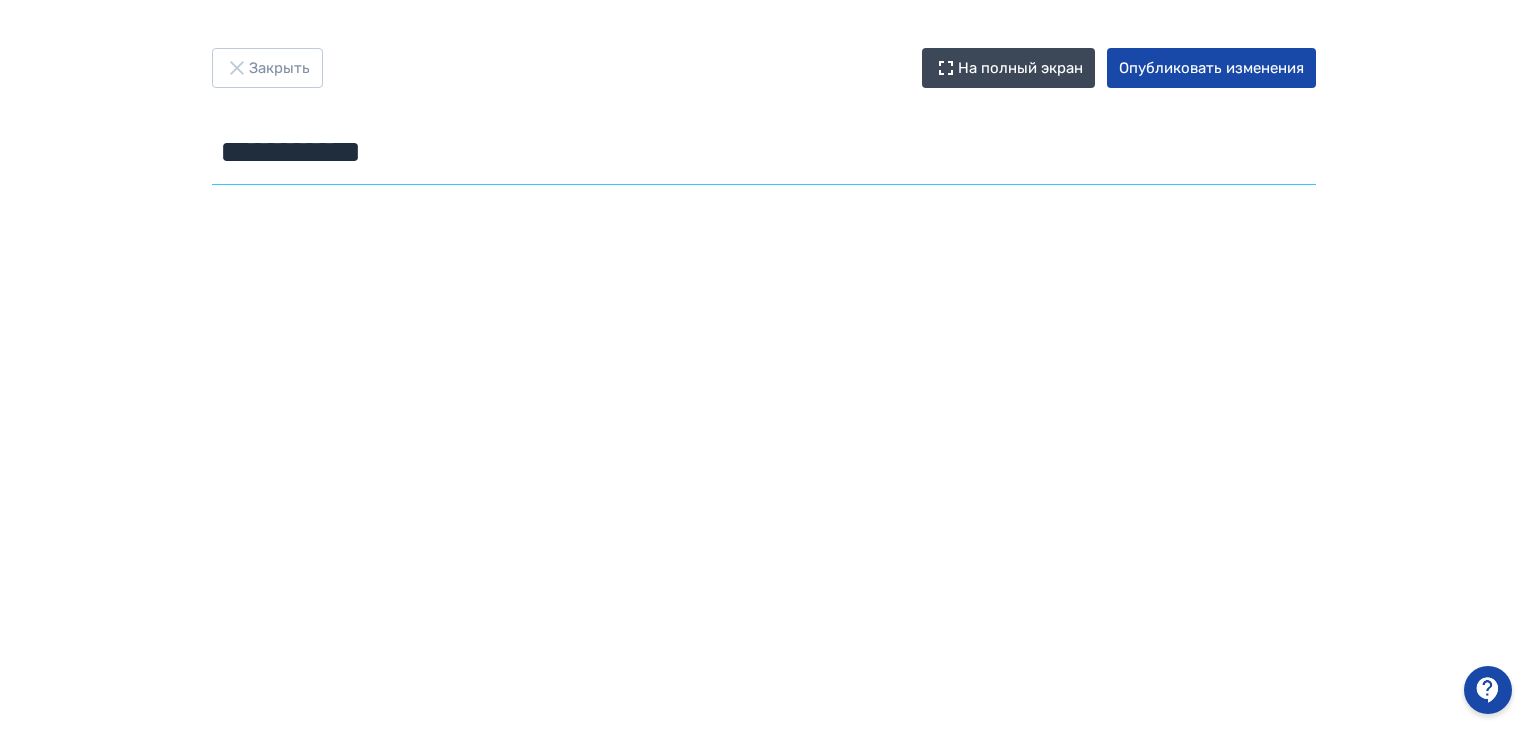 click on "**********" at bounding box center [764, 152] 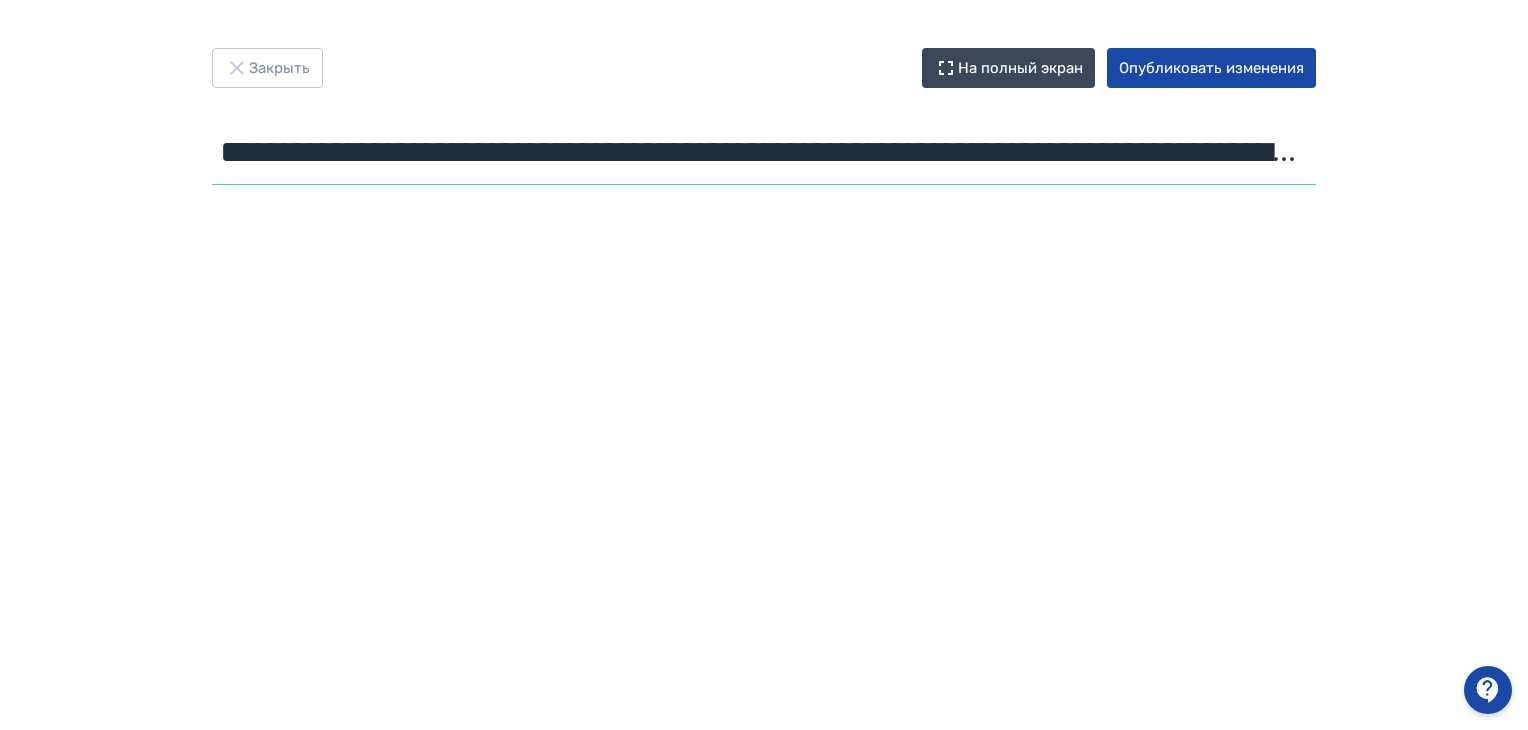 scroll, scrollTop: 0, scrollLeft: 888, axis: horizontal 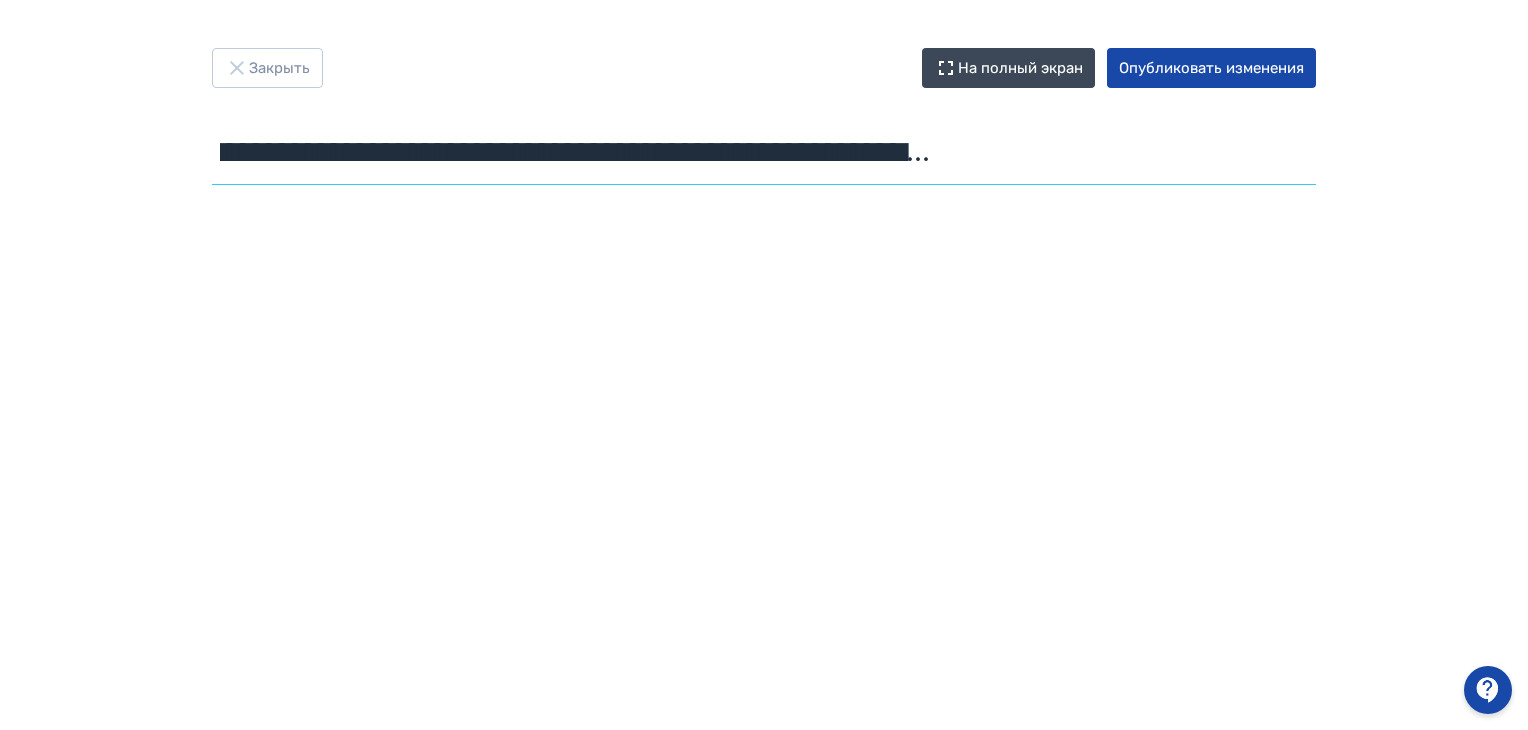 type on "**********" 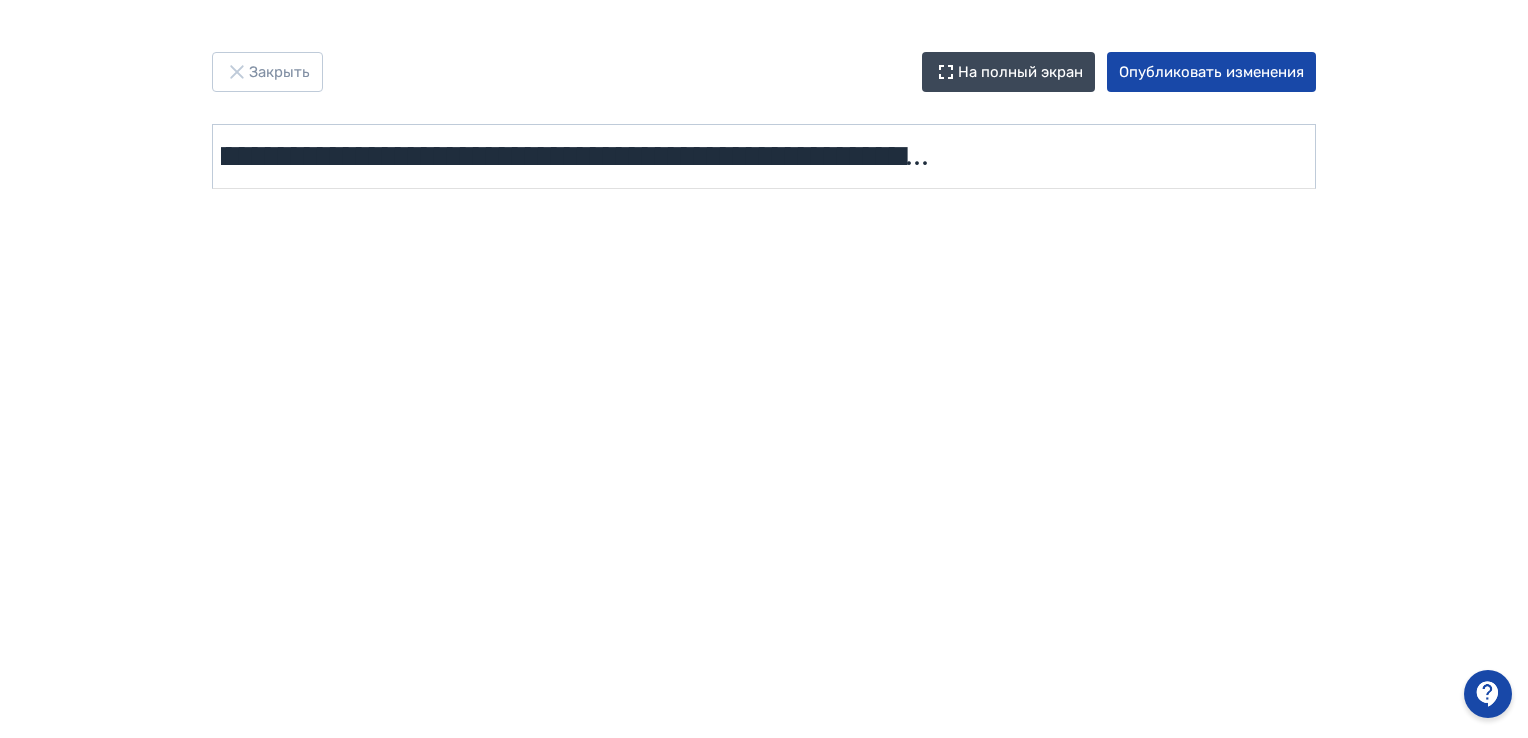 scroll, scrollTop: 0, scrollLeft: 0, axis: both 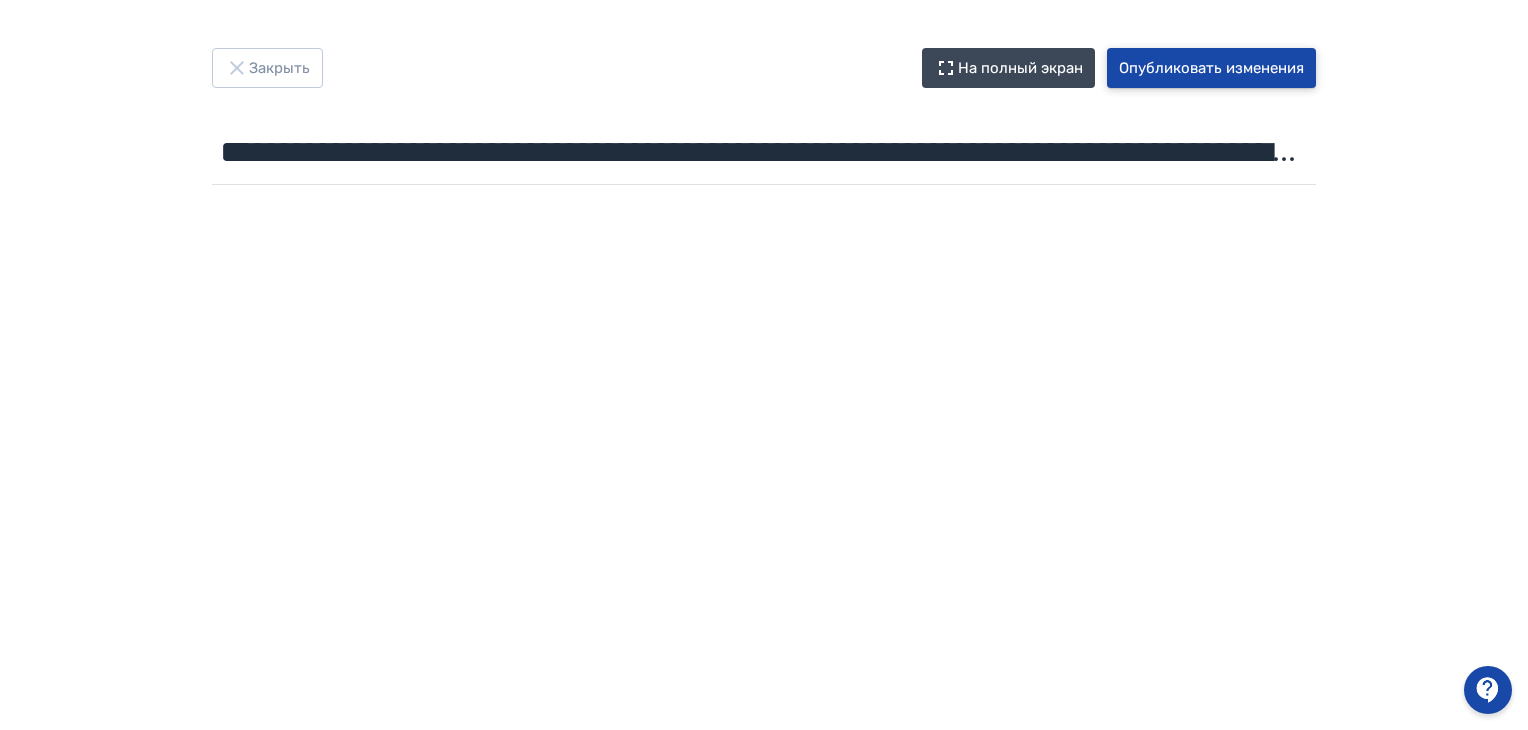 click on "Опубликовать изменения" at bounding box center [1211, 68] 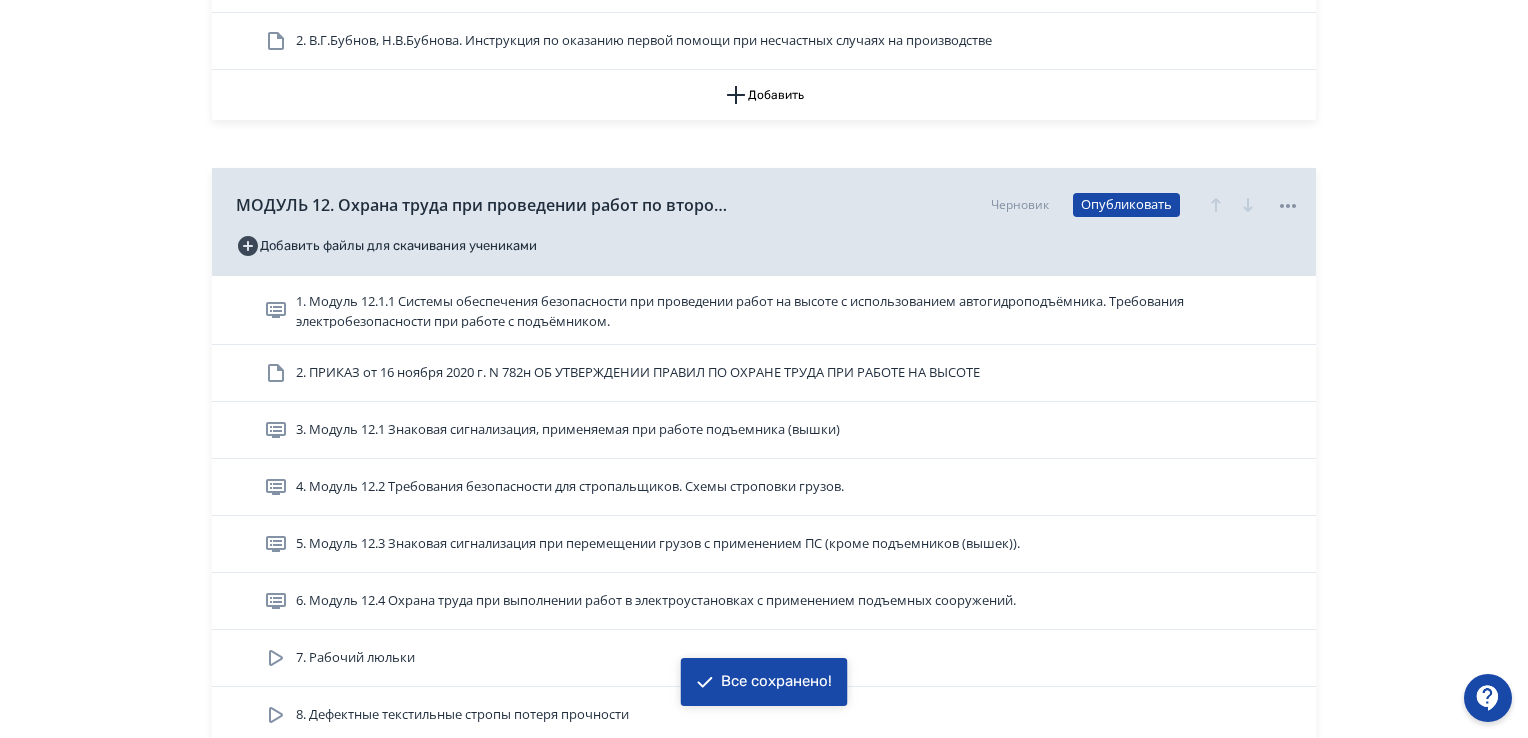 scroll, scrollTop: 8977, scrollLeft: 0, axis: vertical 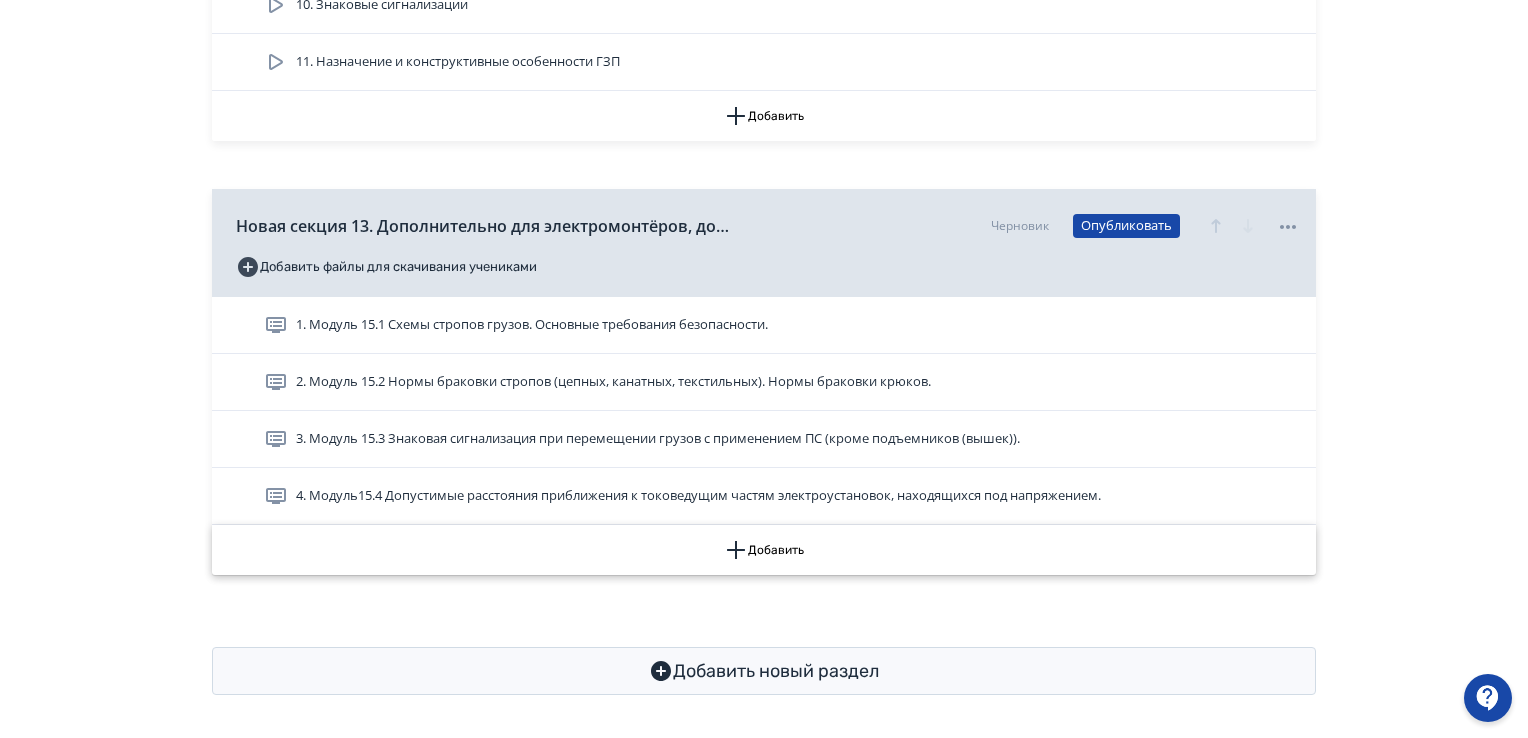 click 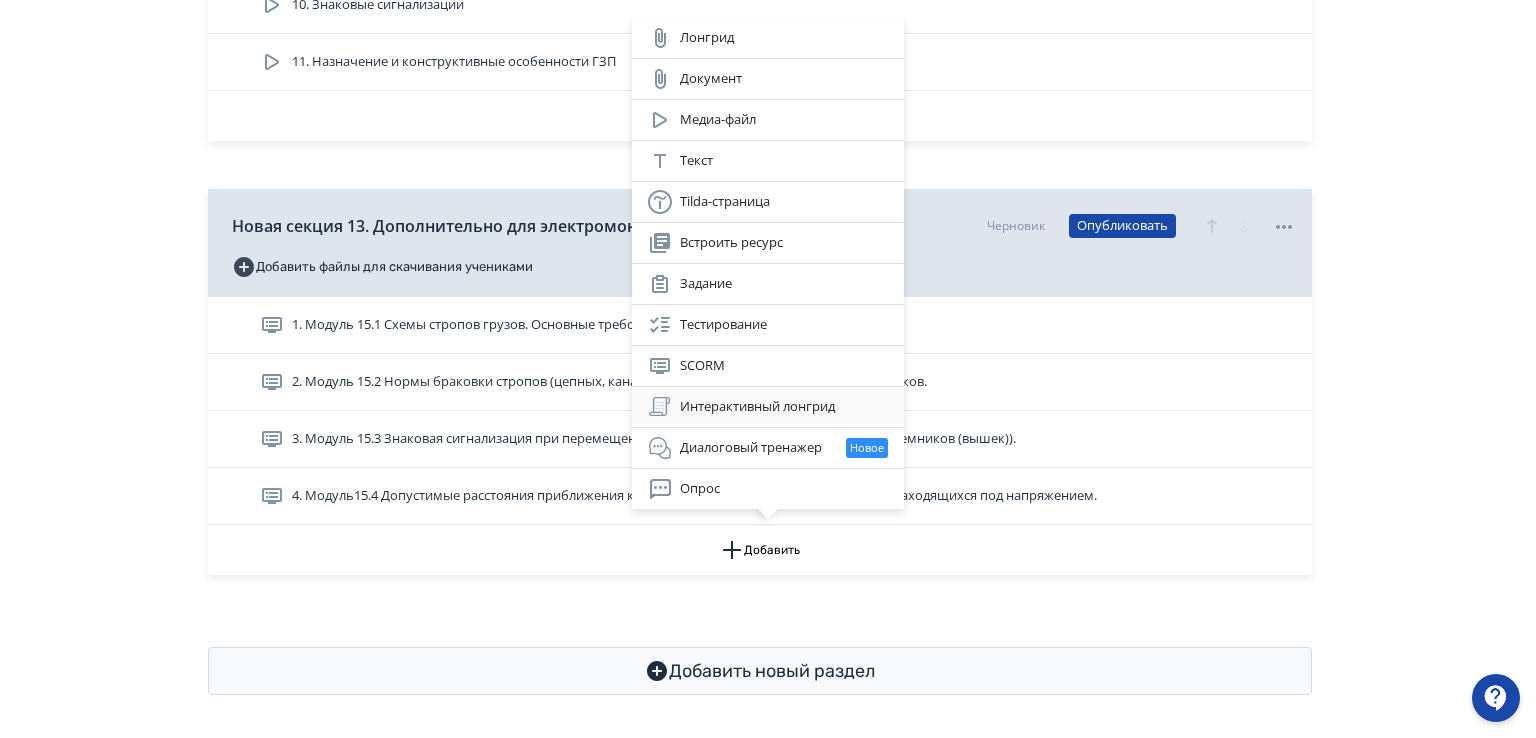 click on "Интерактивный лонгрид" at bounding box center (768, 407) 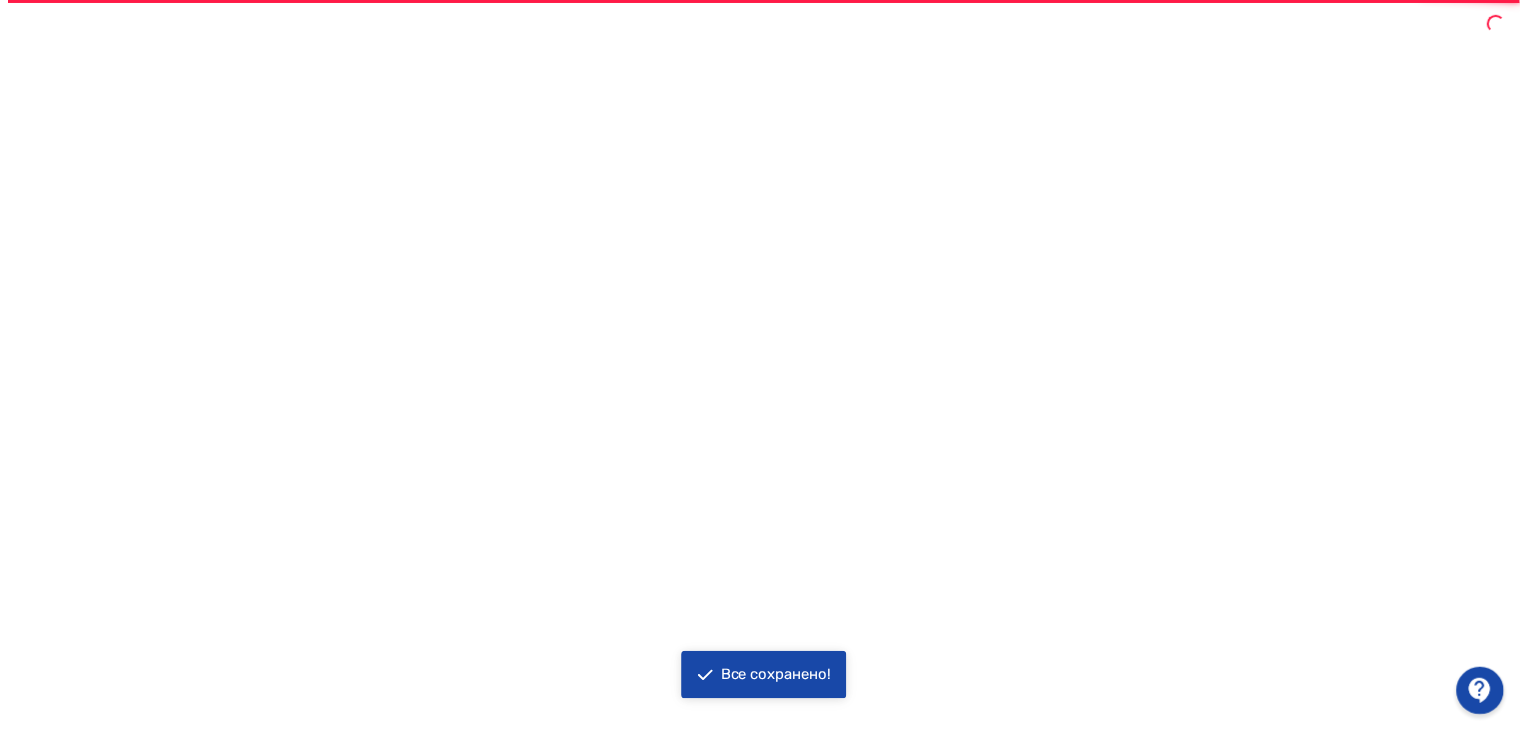 scroll, scrollTop: 0, scrollLeft: 0, axis: both 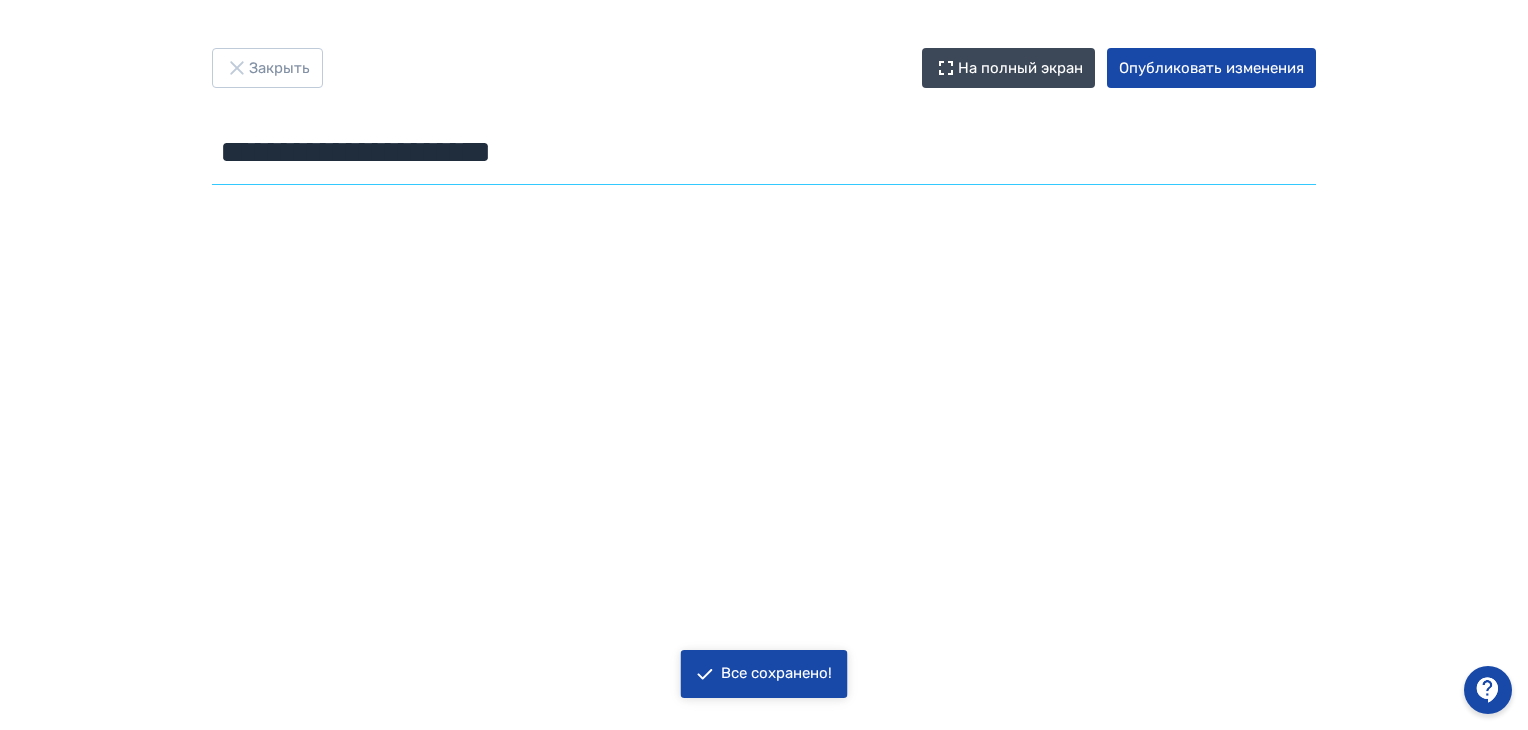 drag, startPoint x: 620, startPoint y: 156, endPoint x: 179, endPoint y: 169, distance: 441.19156 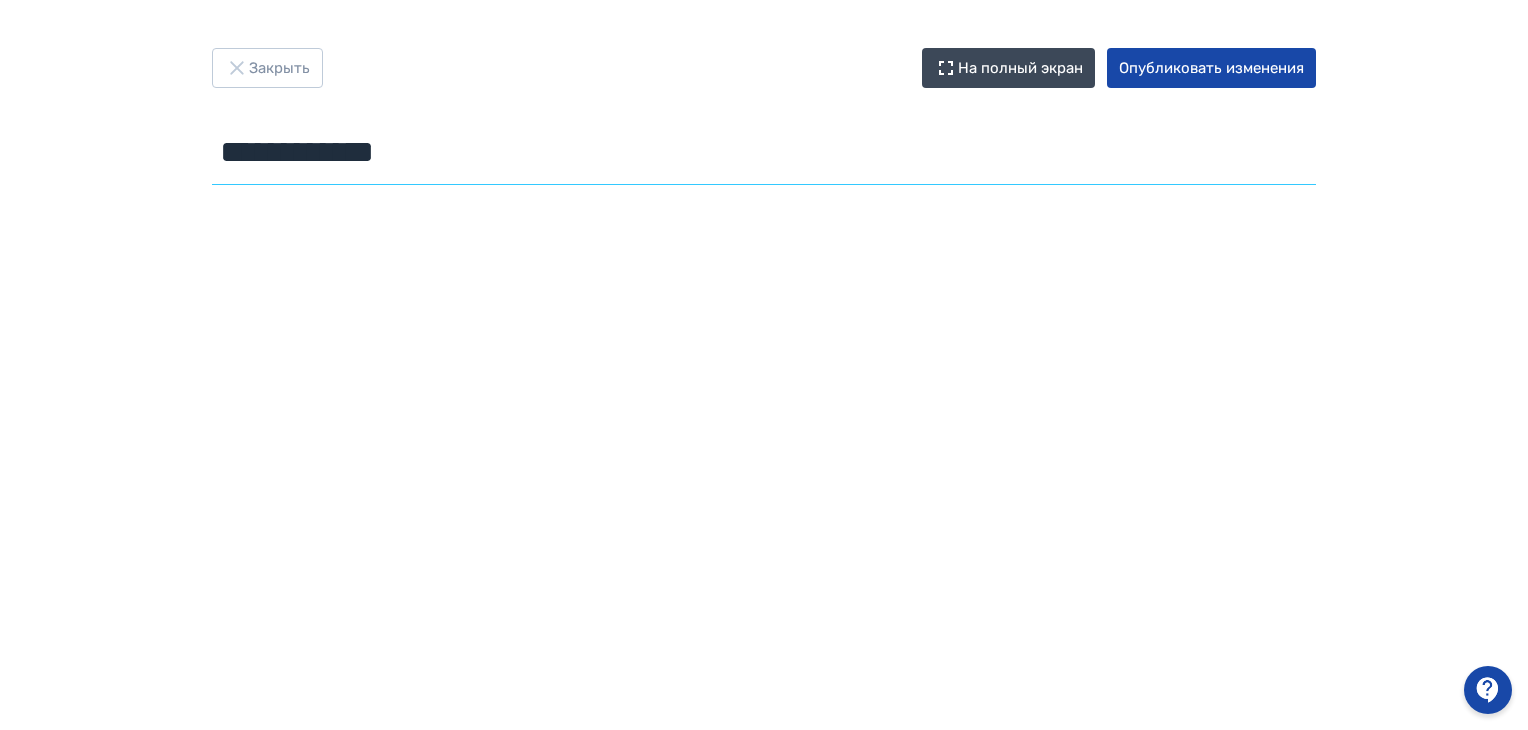 paste on "**********" 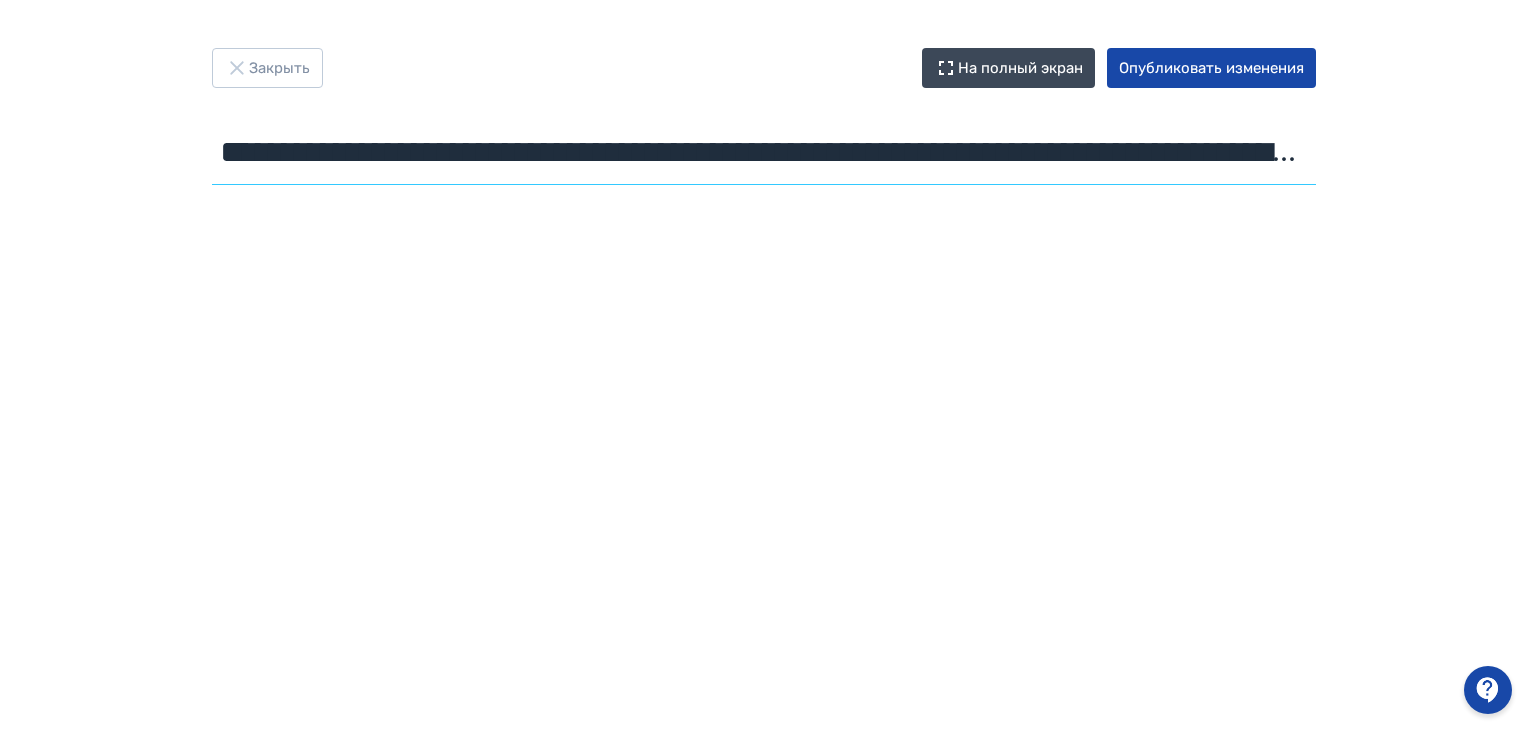 scroll, scrollTop: 0, scrollLeft: 682, axis: horizontal 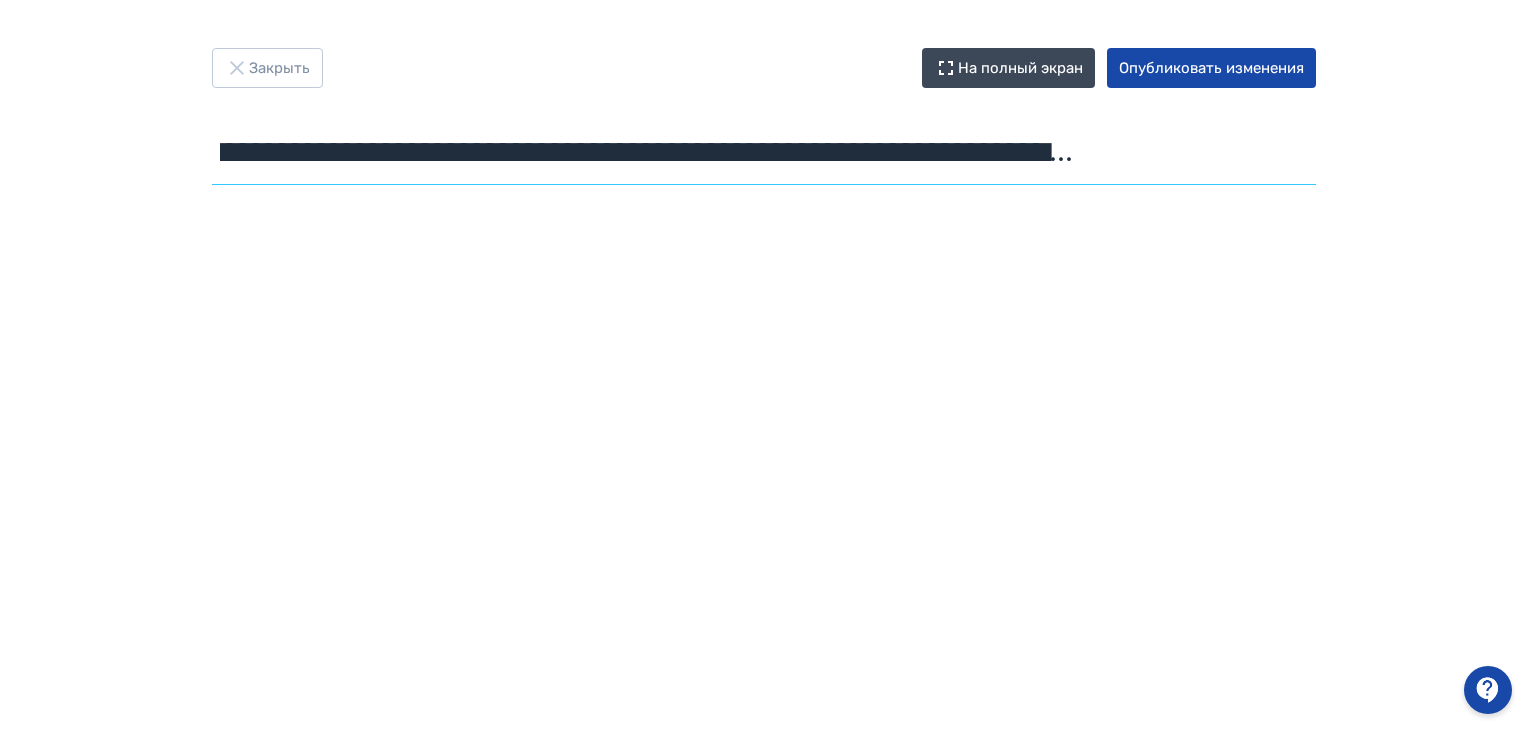 type on "**********" 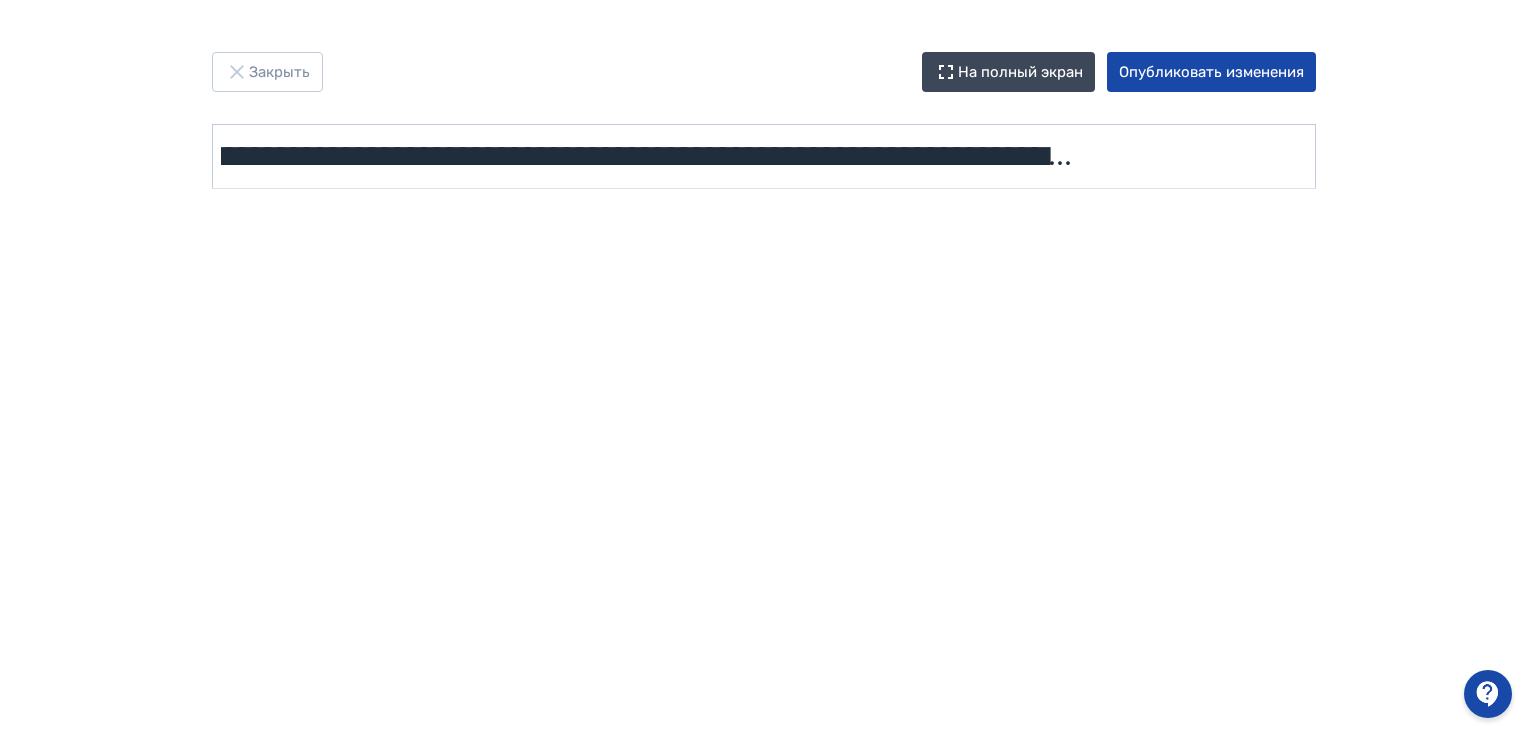 scroll, scrollTop: 0, scrollLeft: 0, axis: both 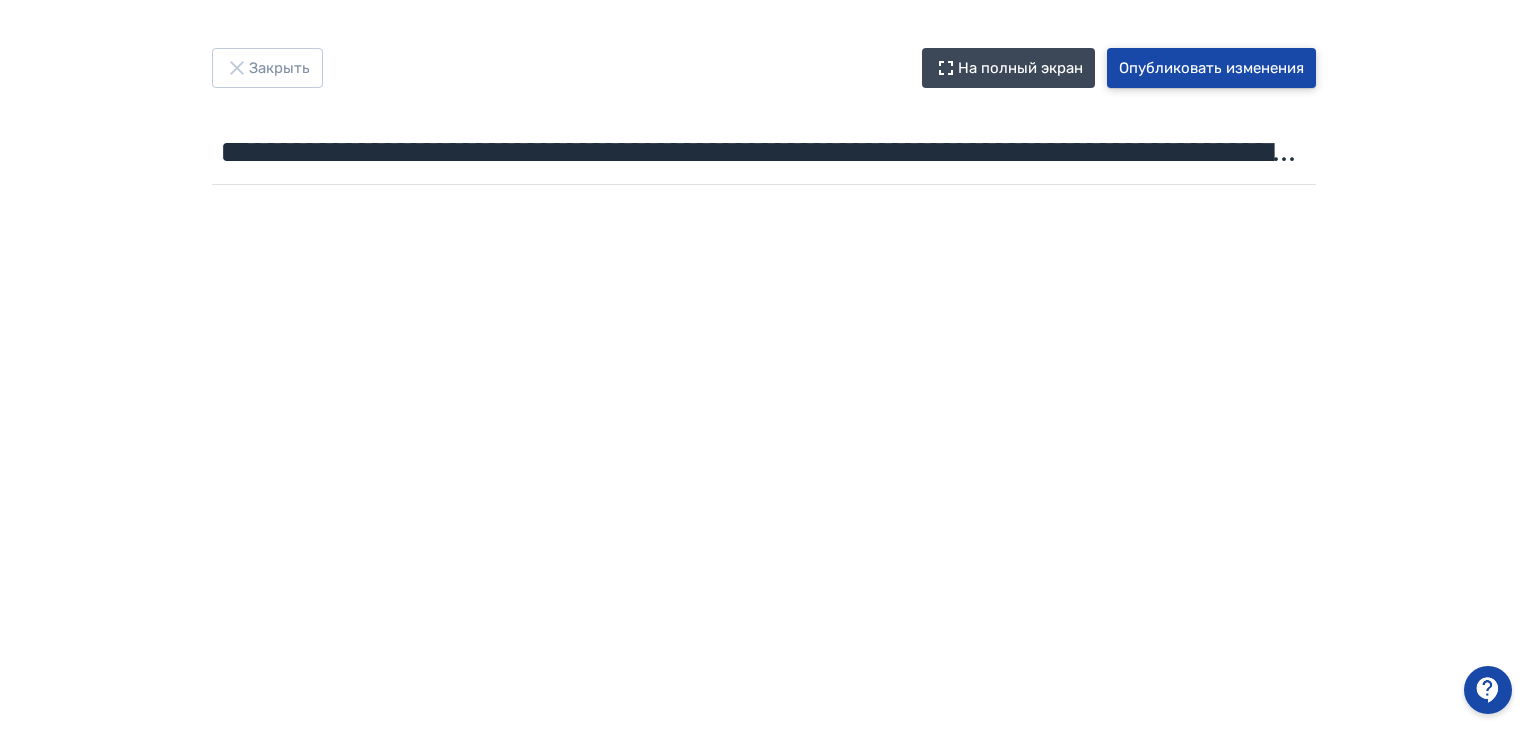 click on "Опубликовать изменения" at bounding box center (1211, 68) 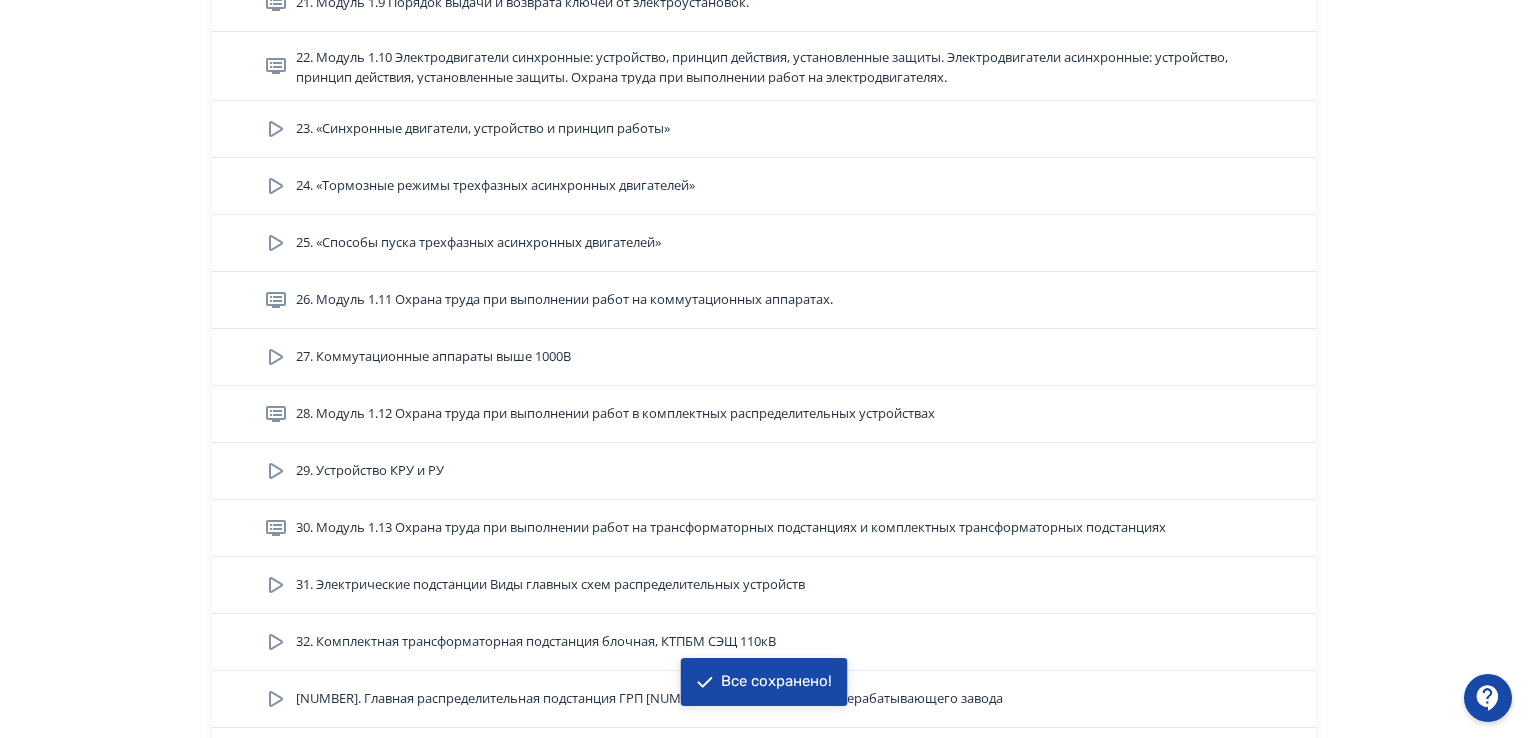 scroll, scrollTop: 1800, scrollLeft: 0, axis: vertical 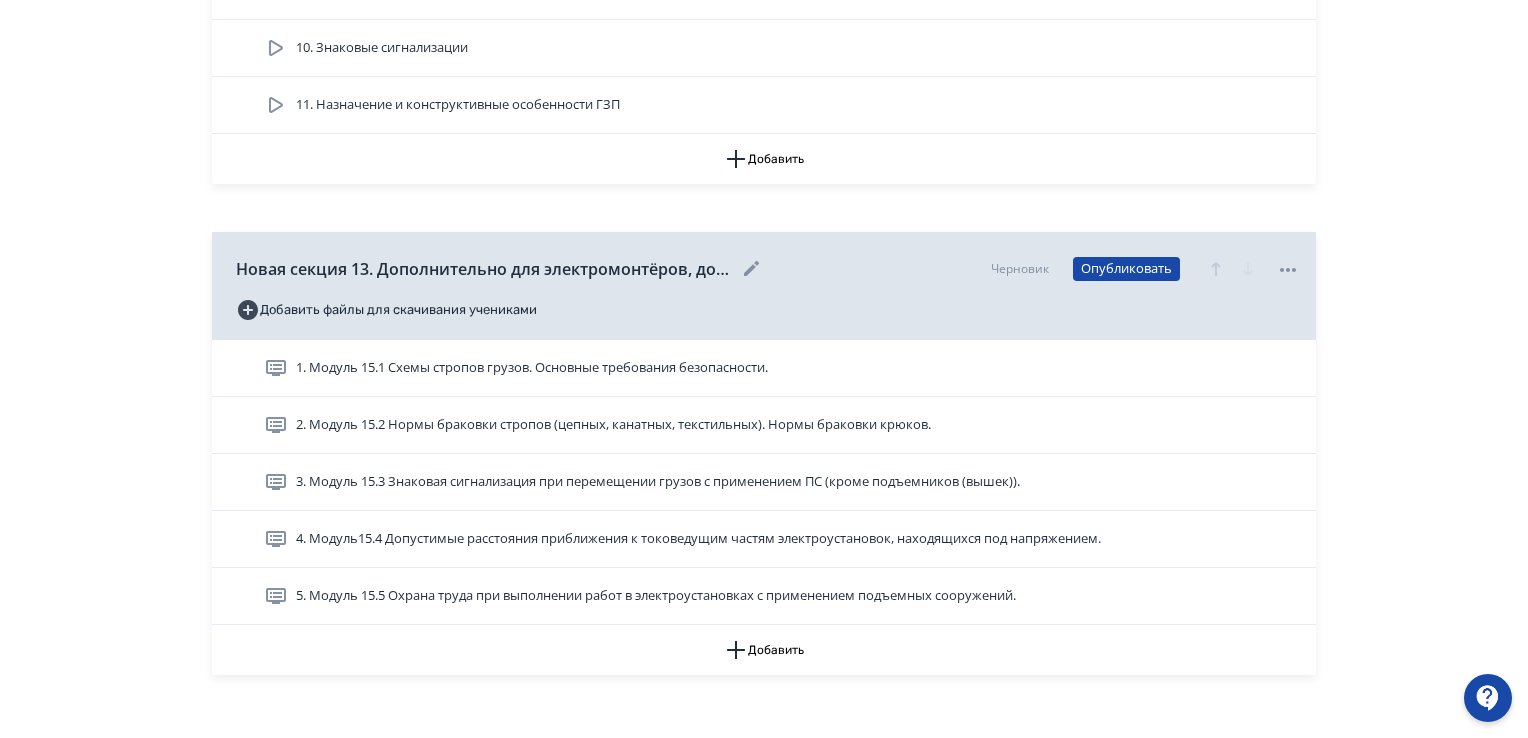 click 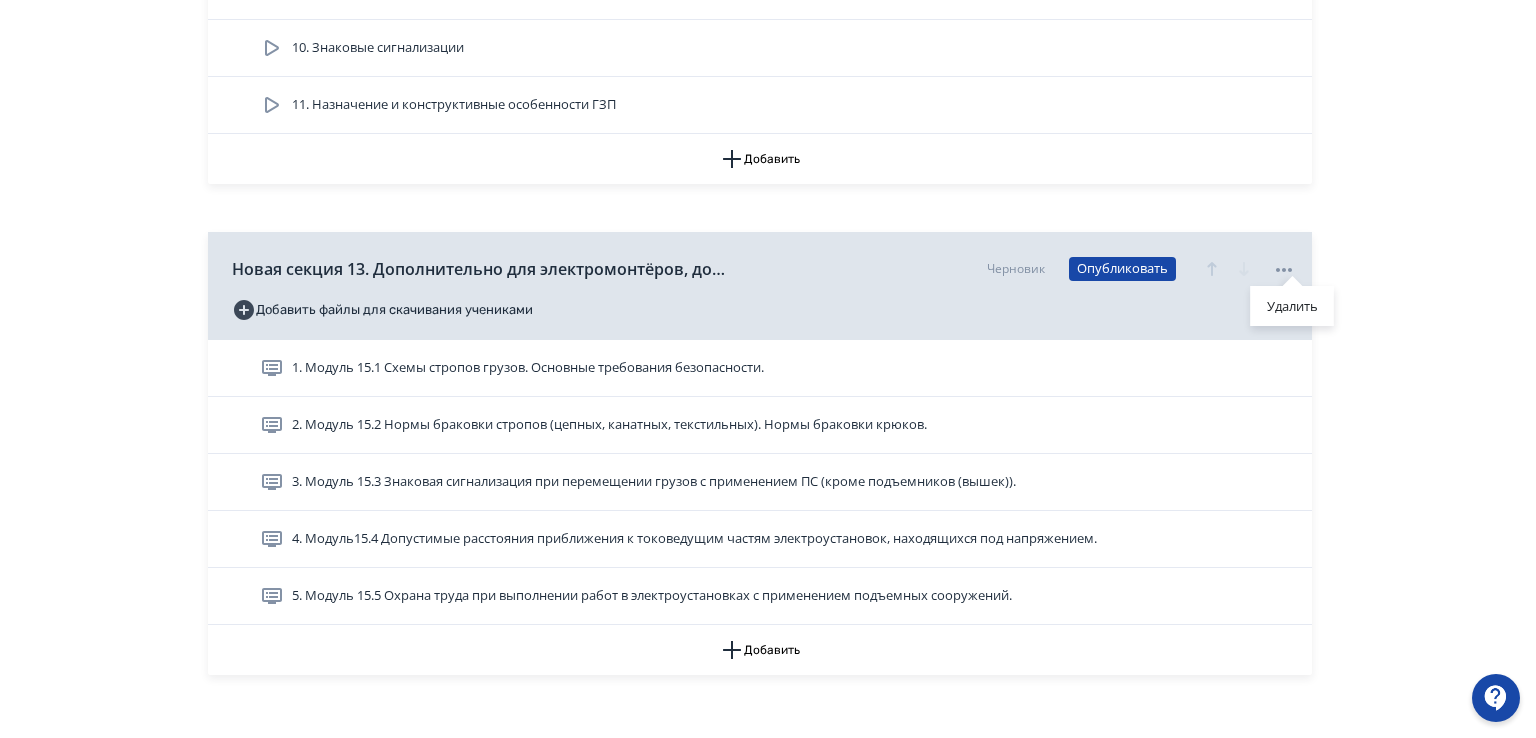 drag, startPoint x: 1281, startPoint y: 300, endPoint x: 826, endPoint y: 101, distance: 496.61453 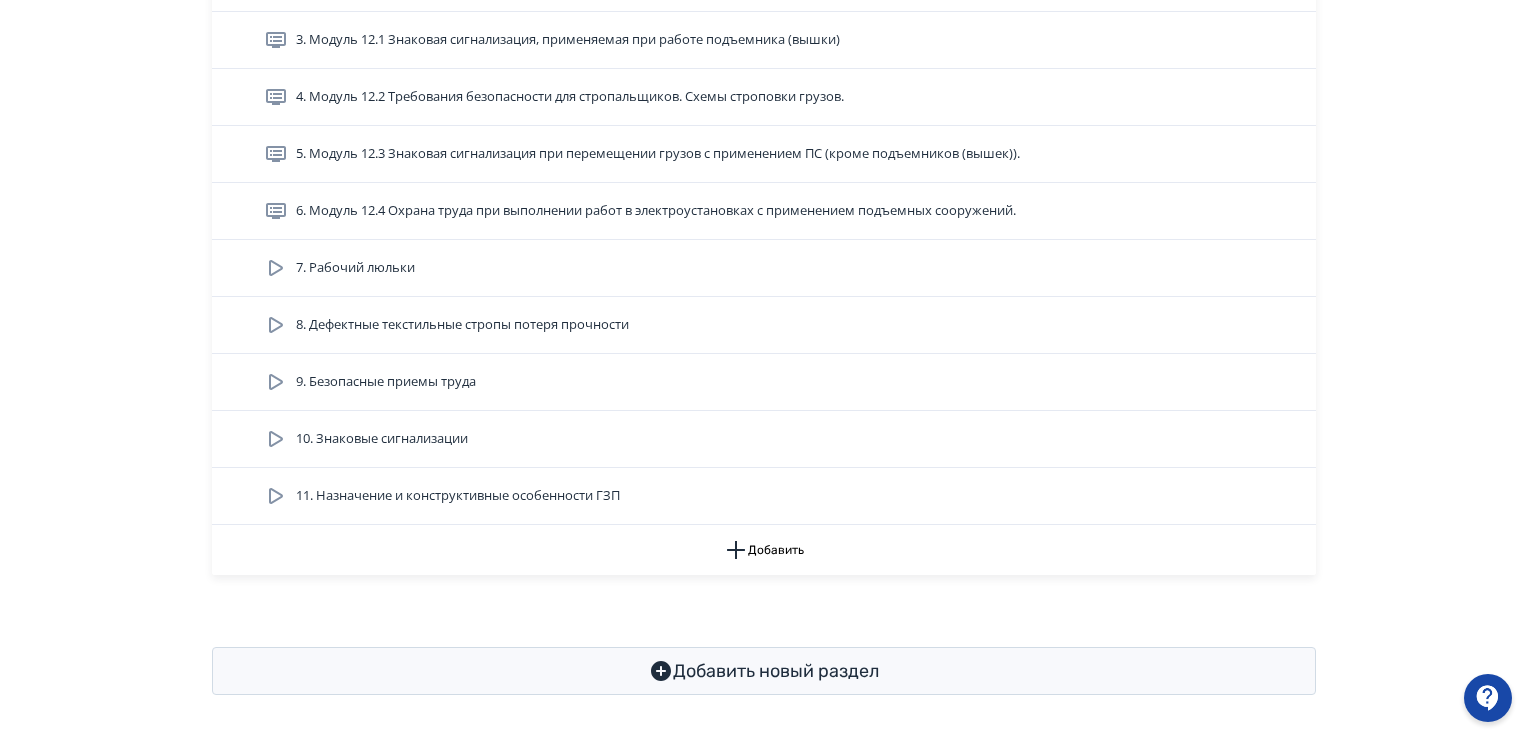 scroll, scrollTop: 8544, scrollLeft: 0, axis: vertical 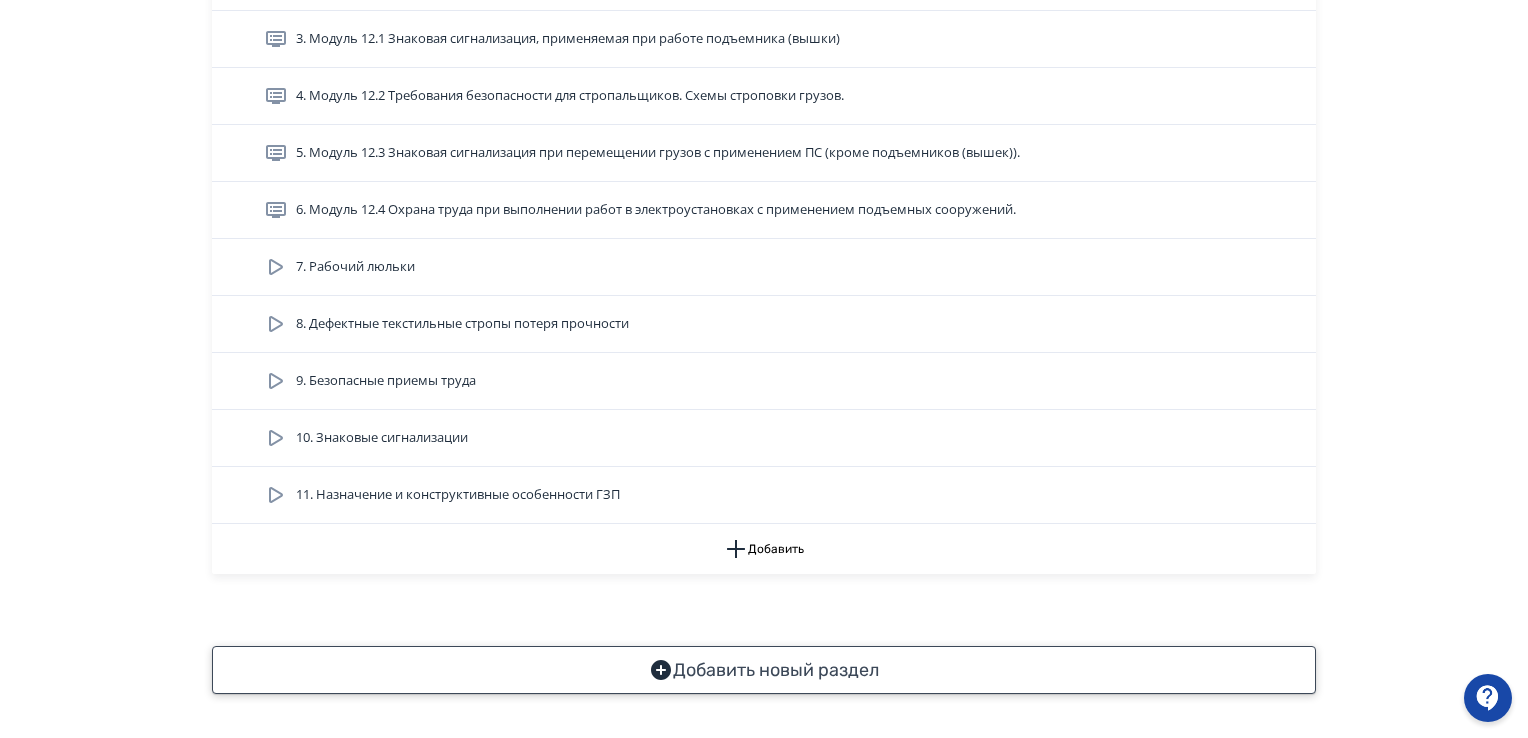click 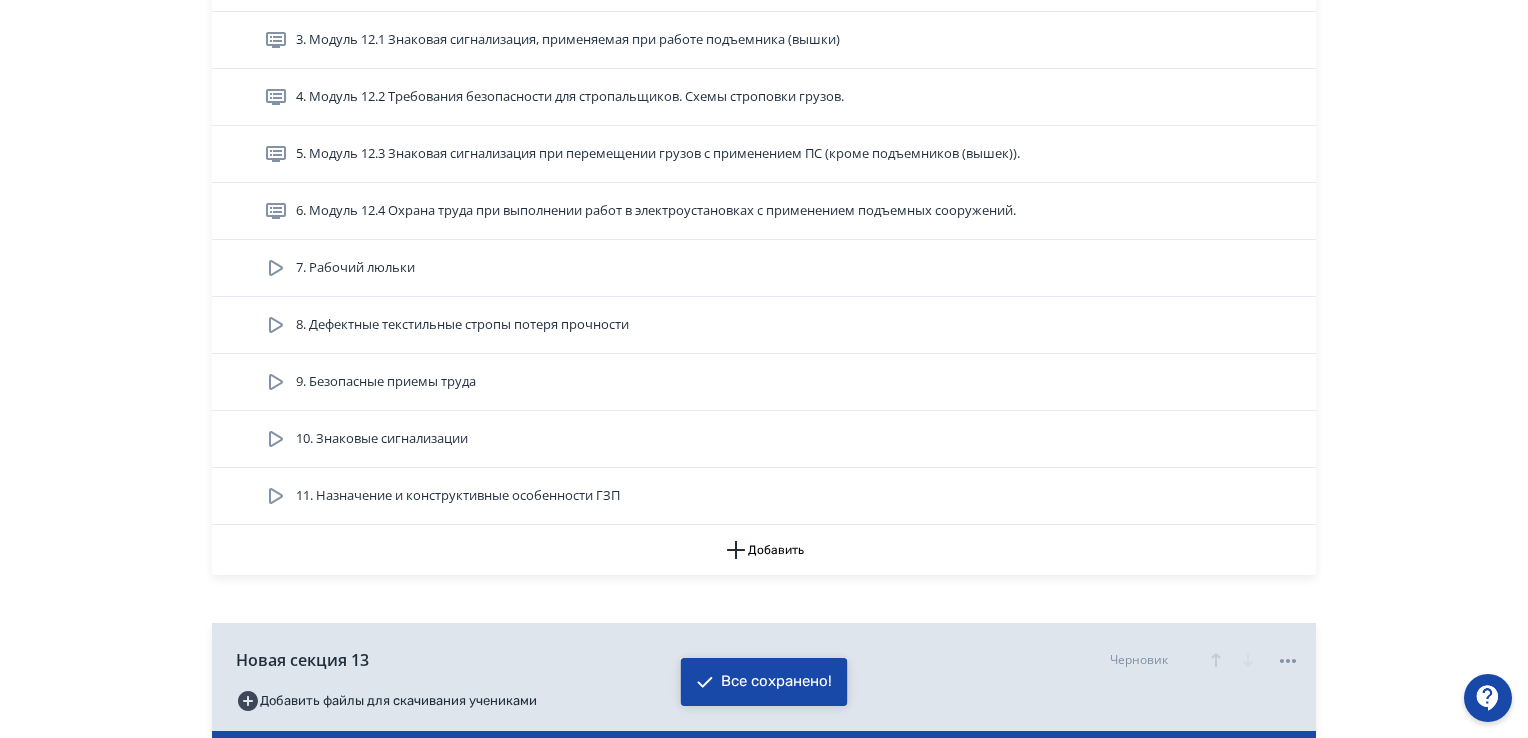 scroll, scrollTop: 8544, scrollLeft: 0, axis: vertical 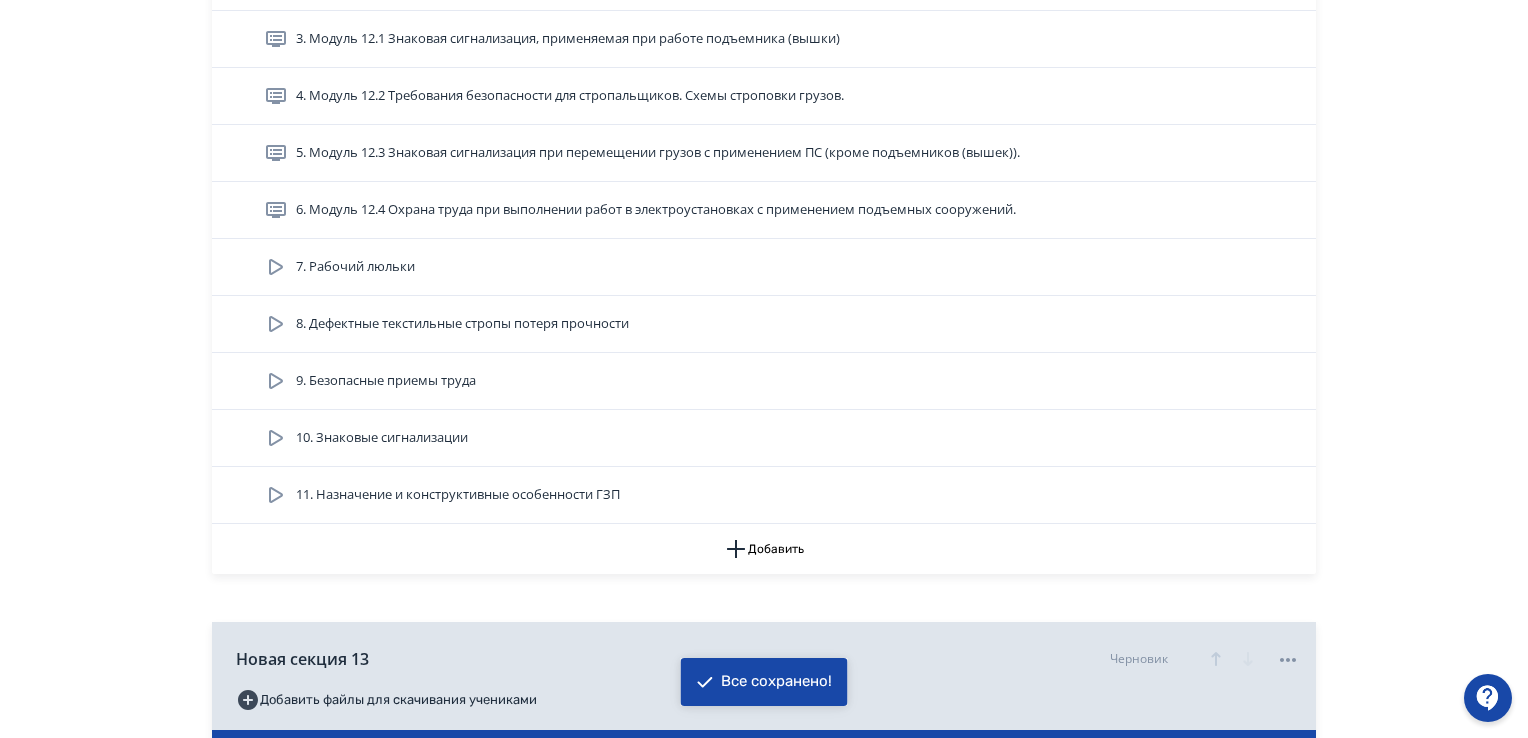 click on "**********" at bounding box center [764, -3798] 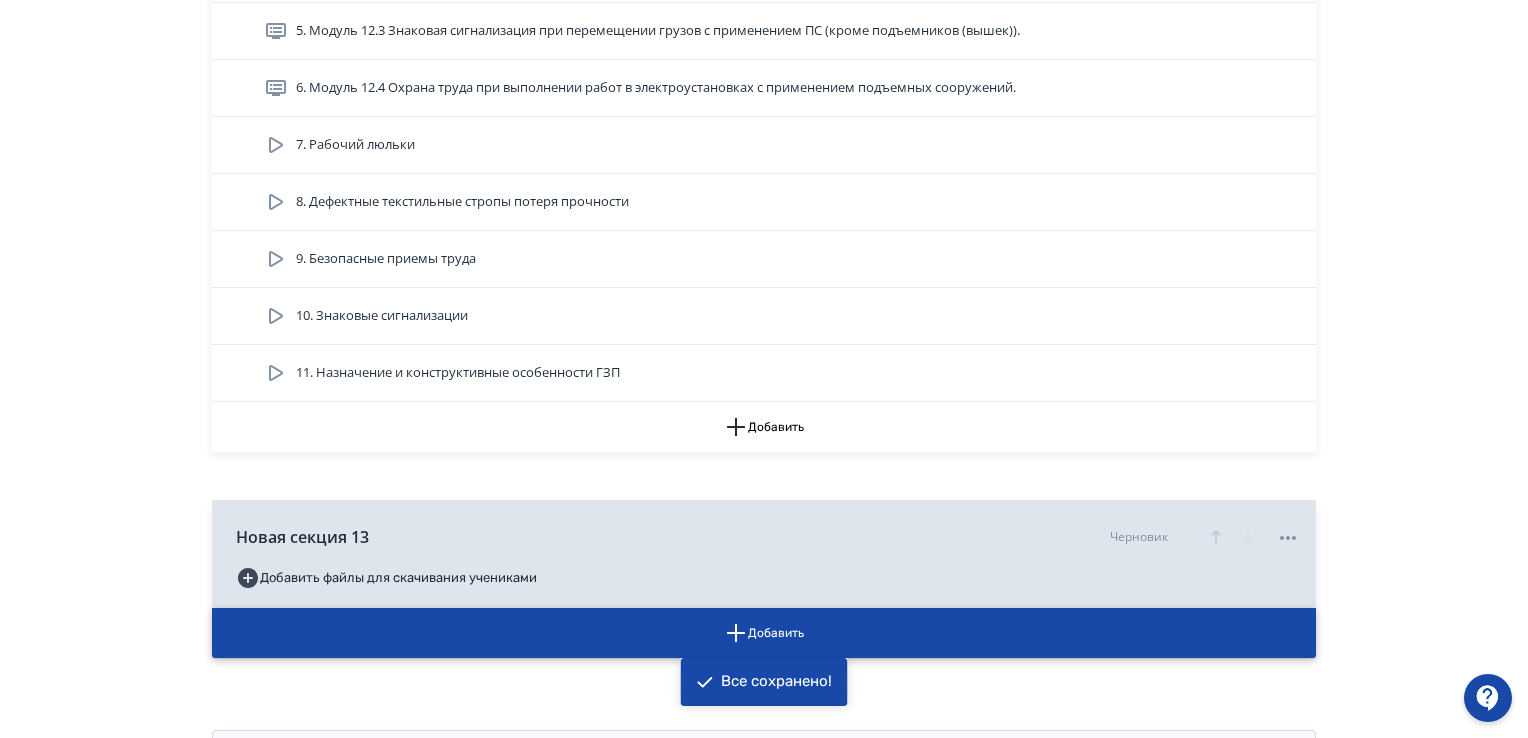 scroll, scrollTop: 8750, scrollLeft: 0, axis: vertical 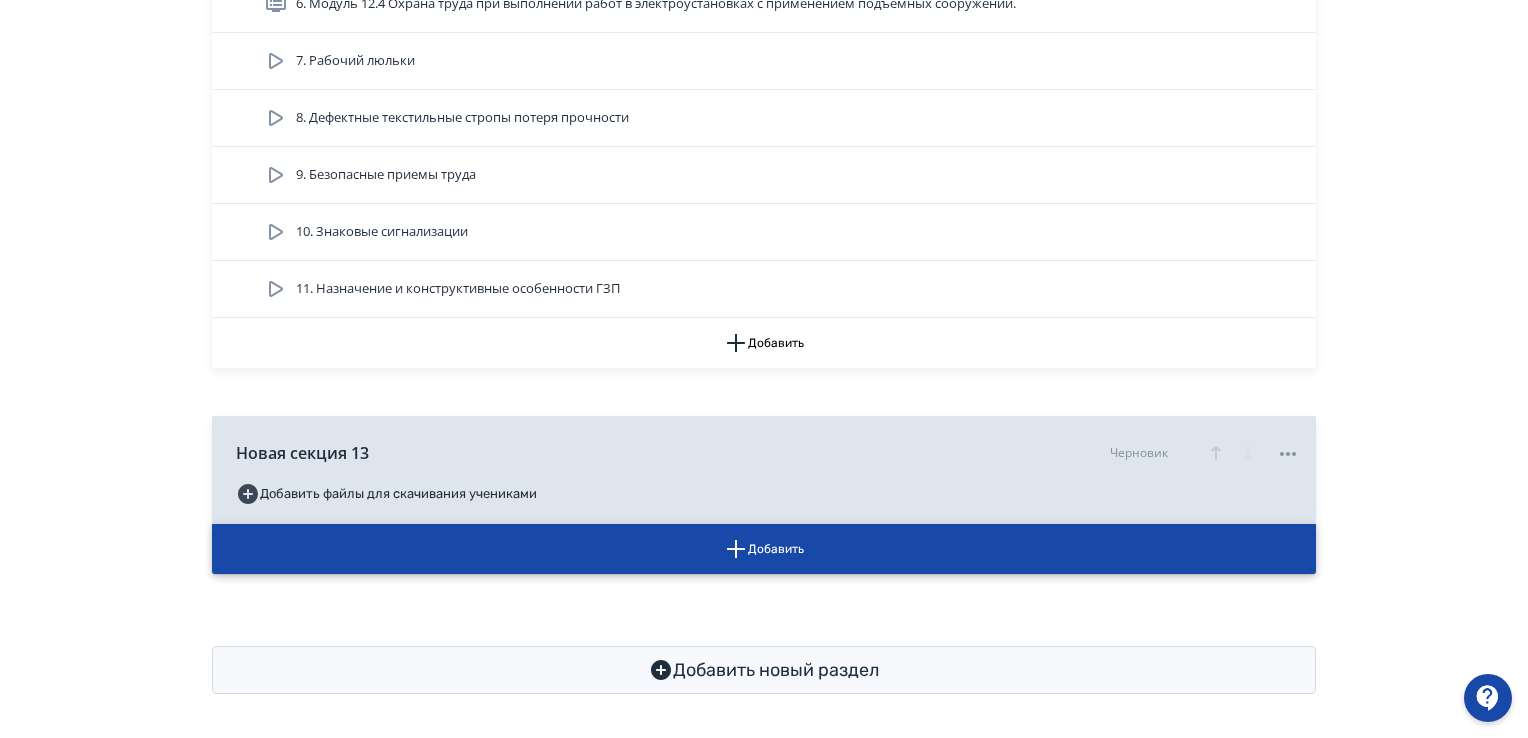 click 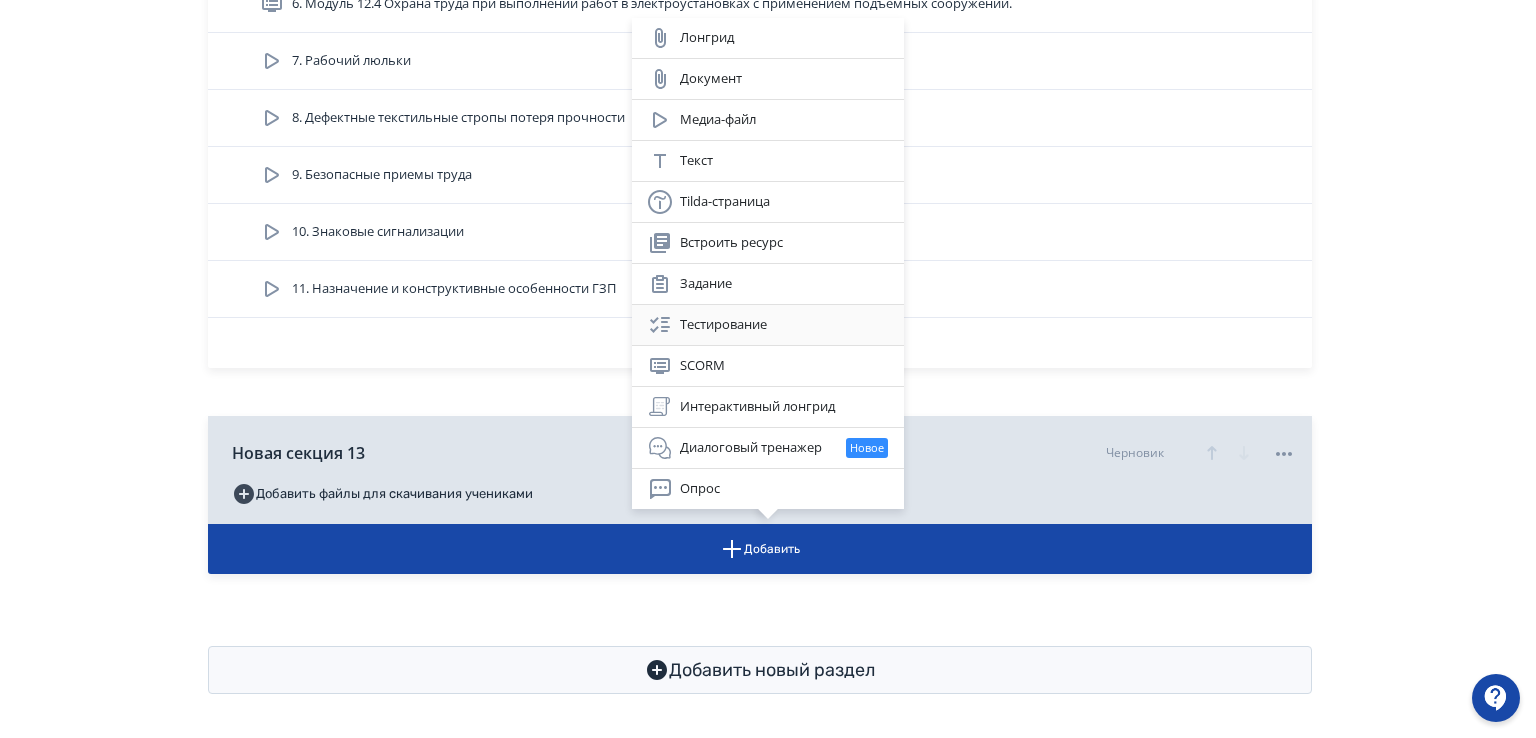 click on "Тестирование" at bounding box center [768, 325] 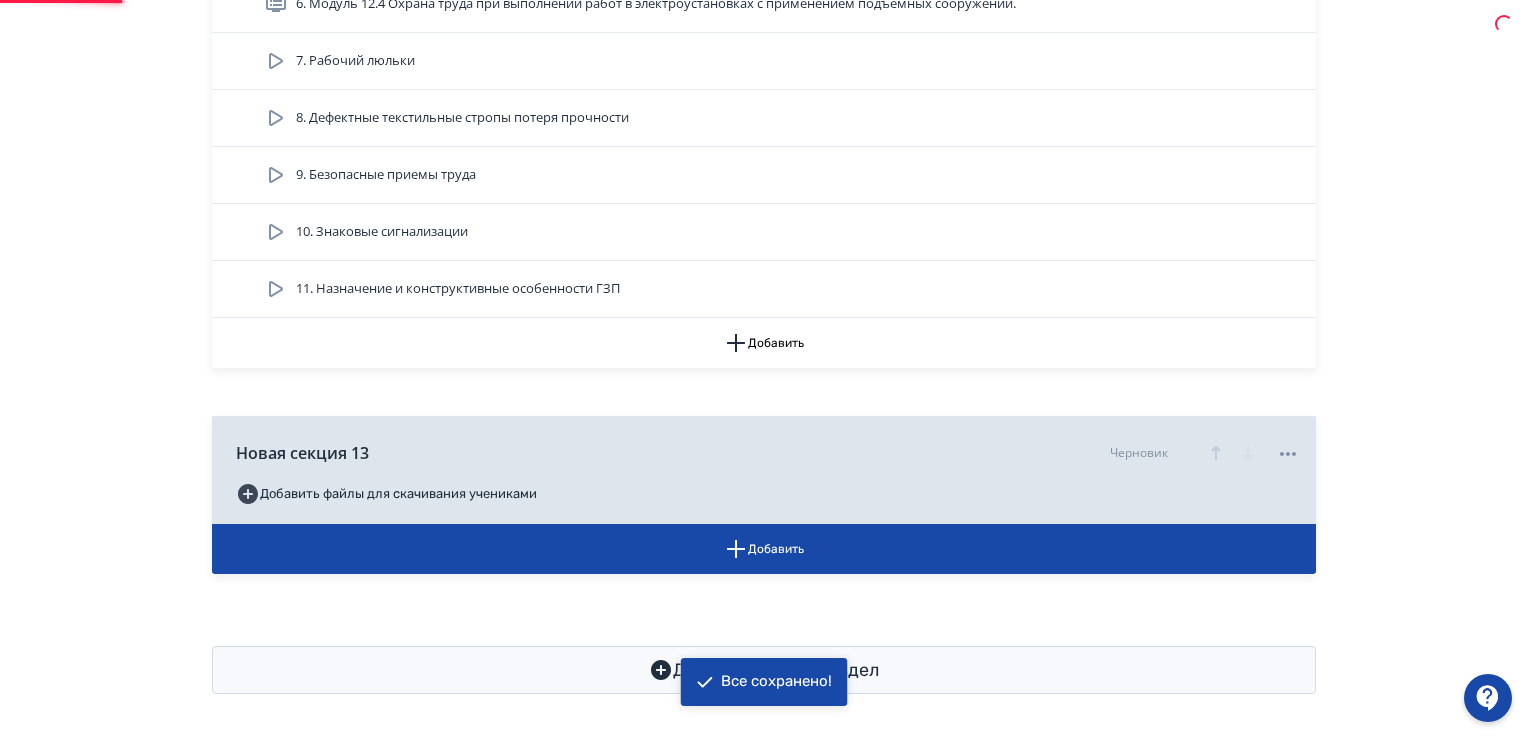 scroll, scrollTop: 0, scrollLeft: 0, axis: both 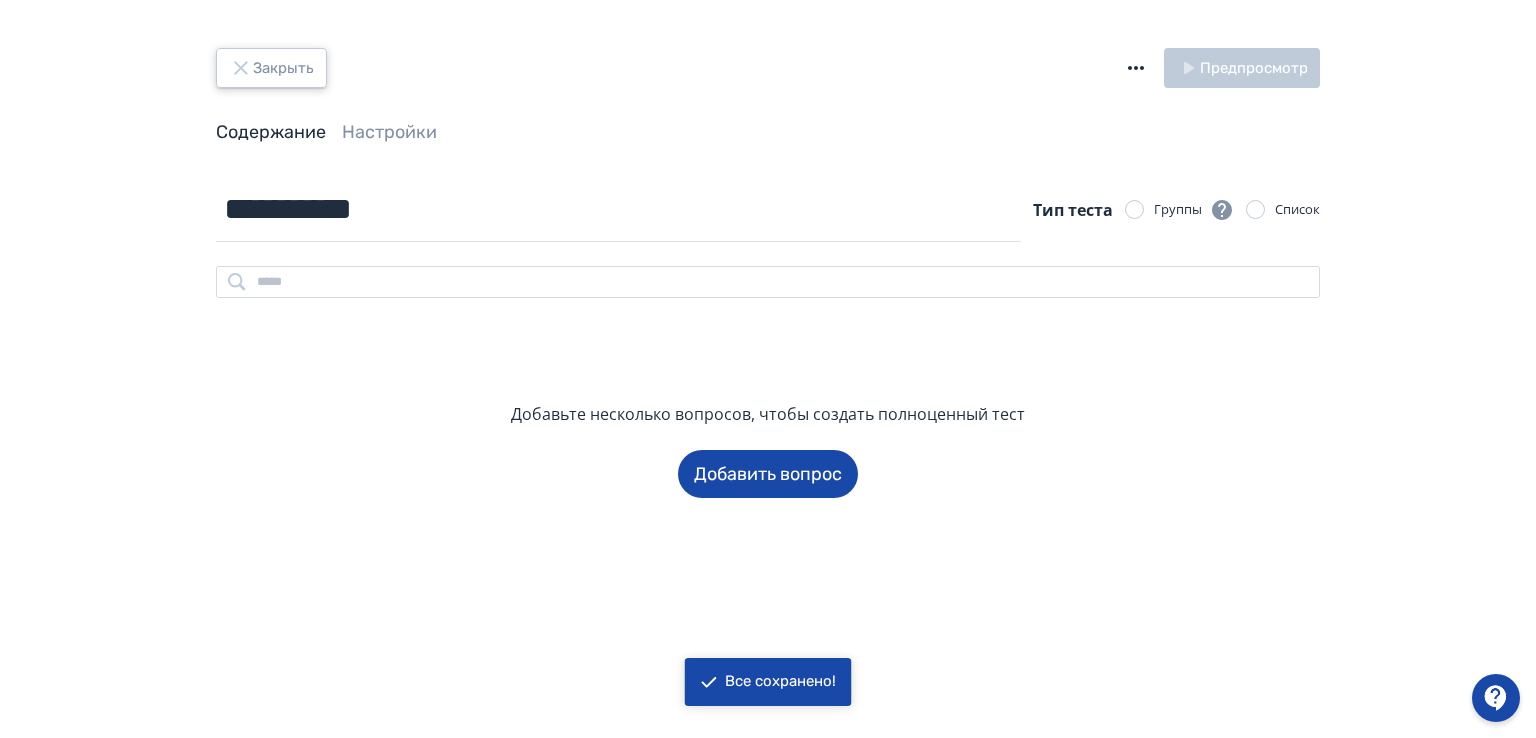 click on "Закрыть" at bounding box center (271, 68) 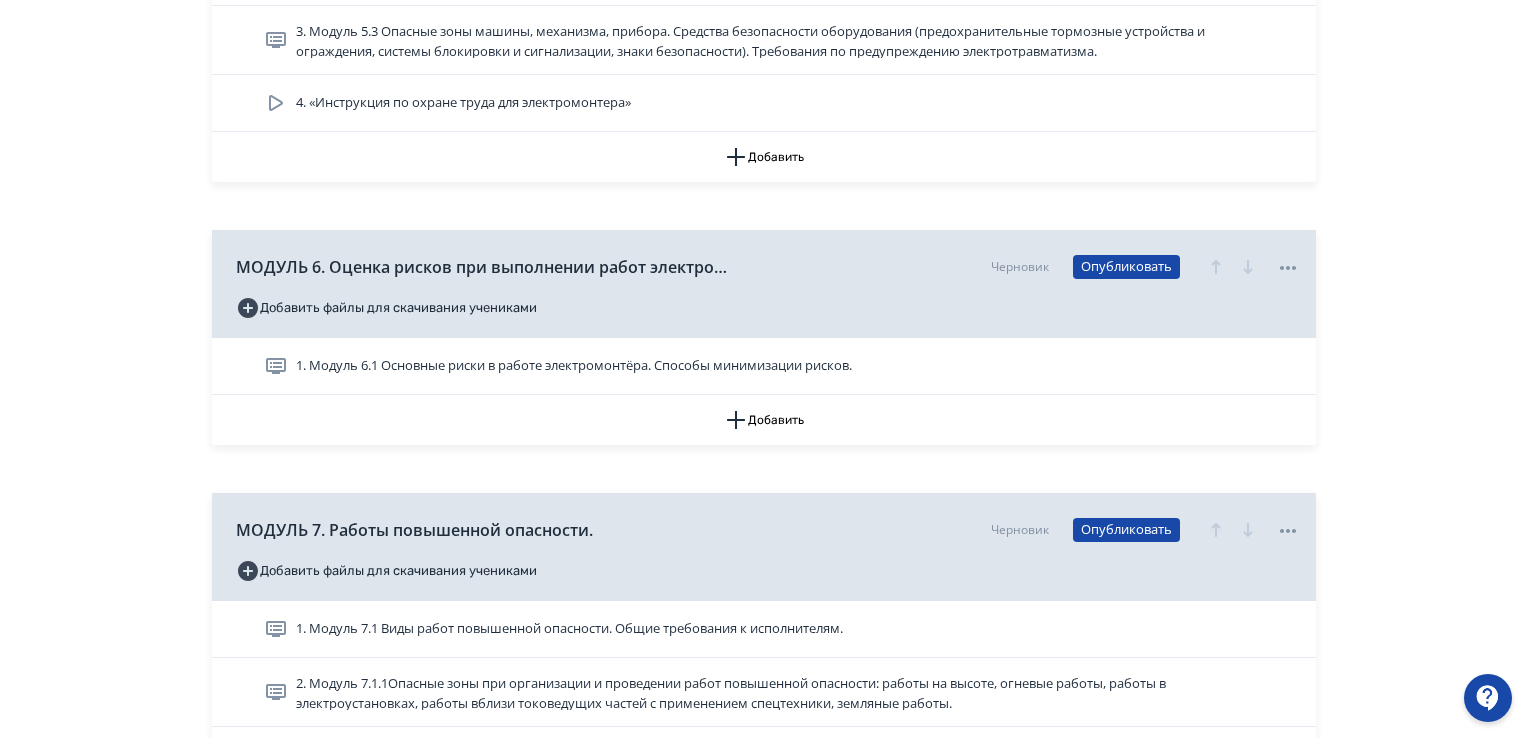 scroll, scrollTop: 5800, scrollLeft: 0, axis: vertical 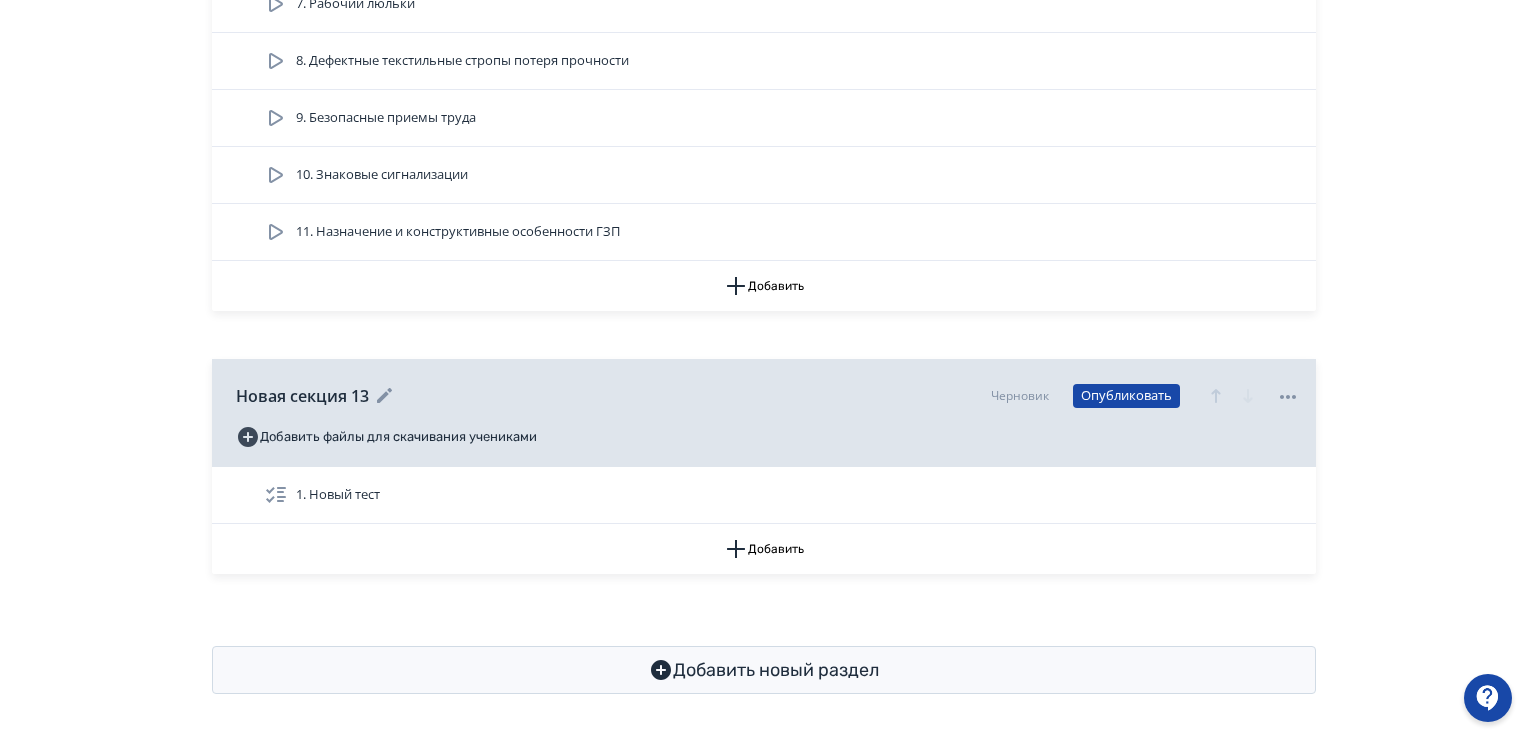 click 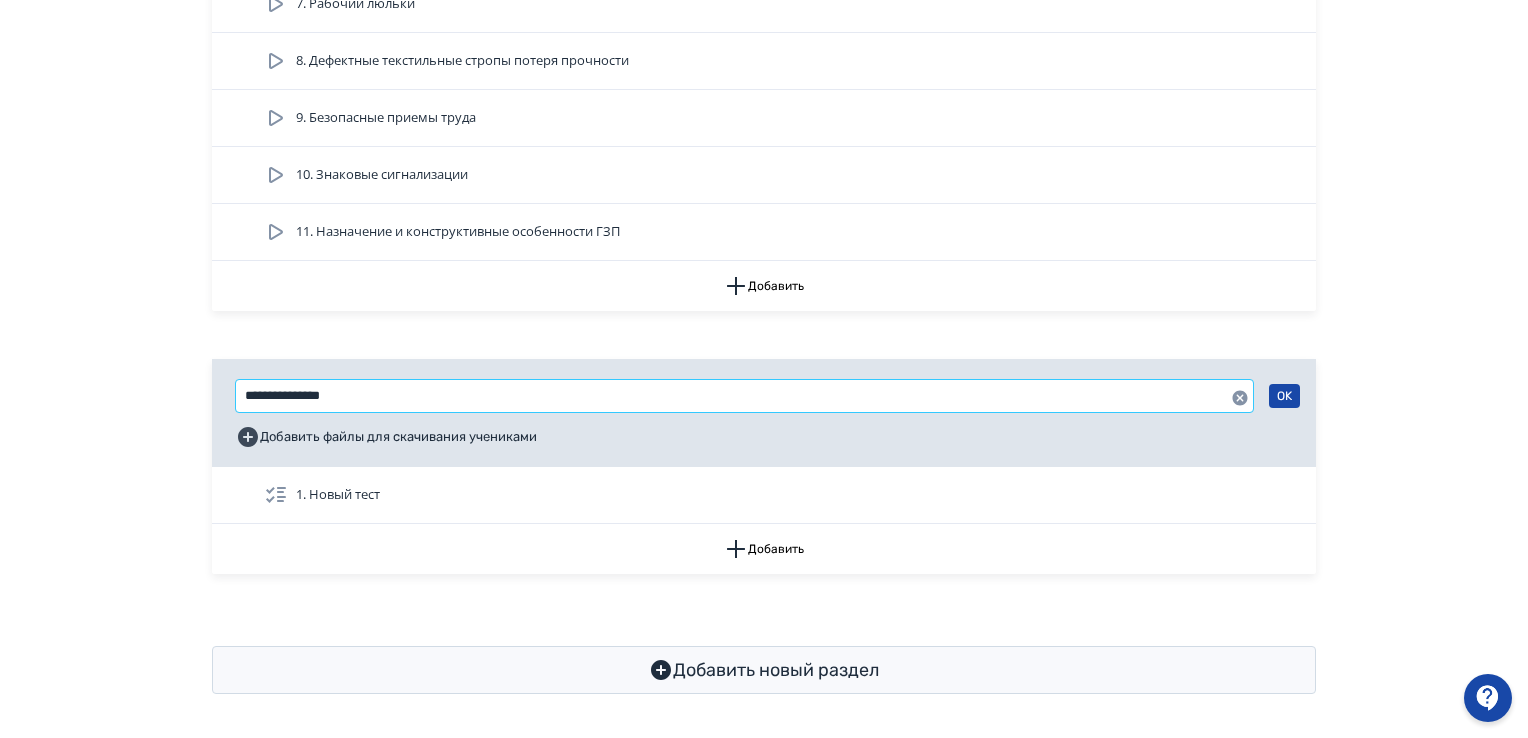 drag, startPoint x: 396, startPoint y: 394, endPoint x: 140, endPoint y: 257, distance: 290.35324 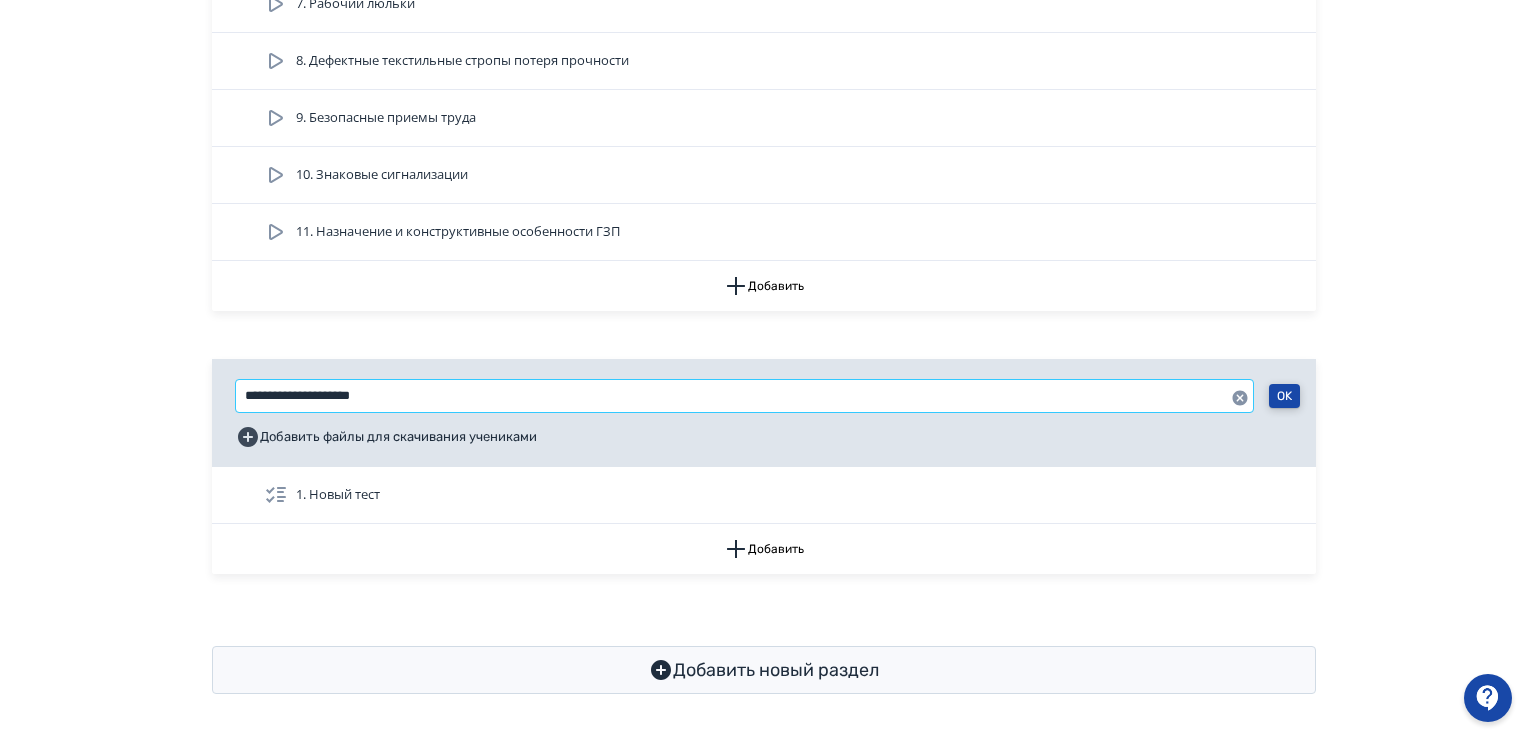 type on "**********" 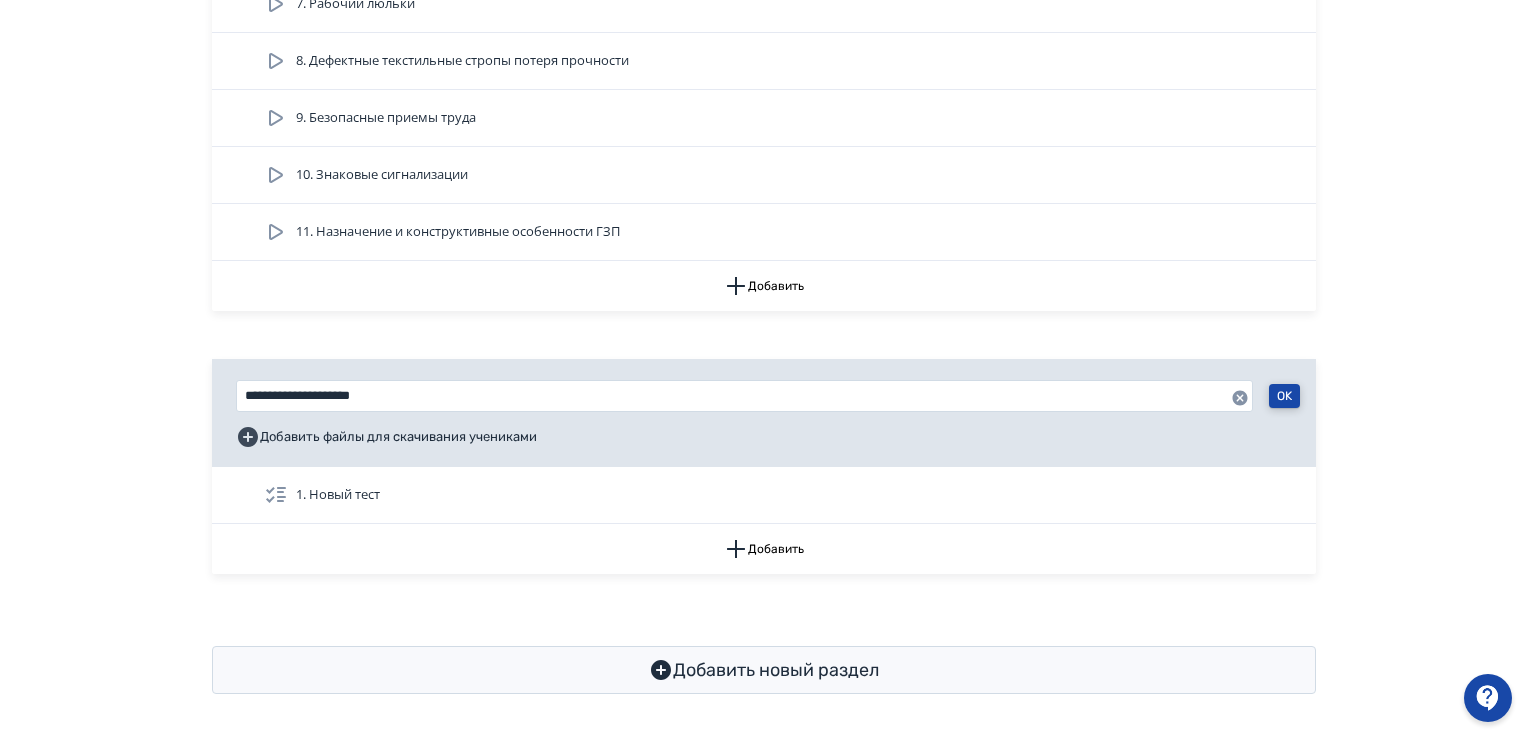 click on "OK" at bounding box center (1284, 396) 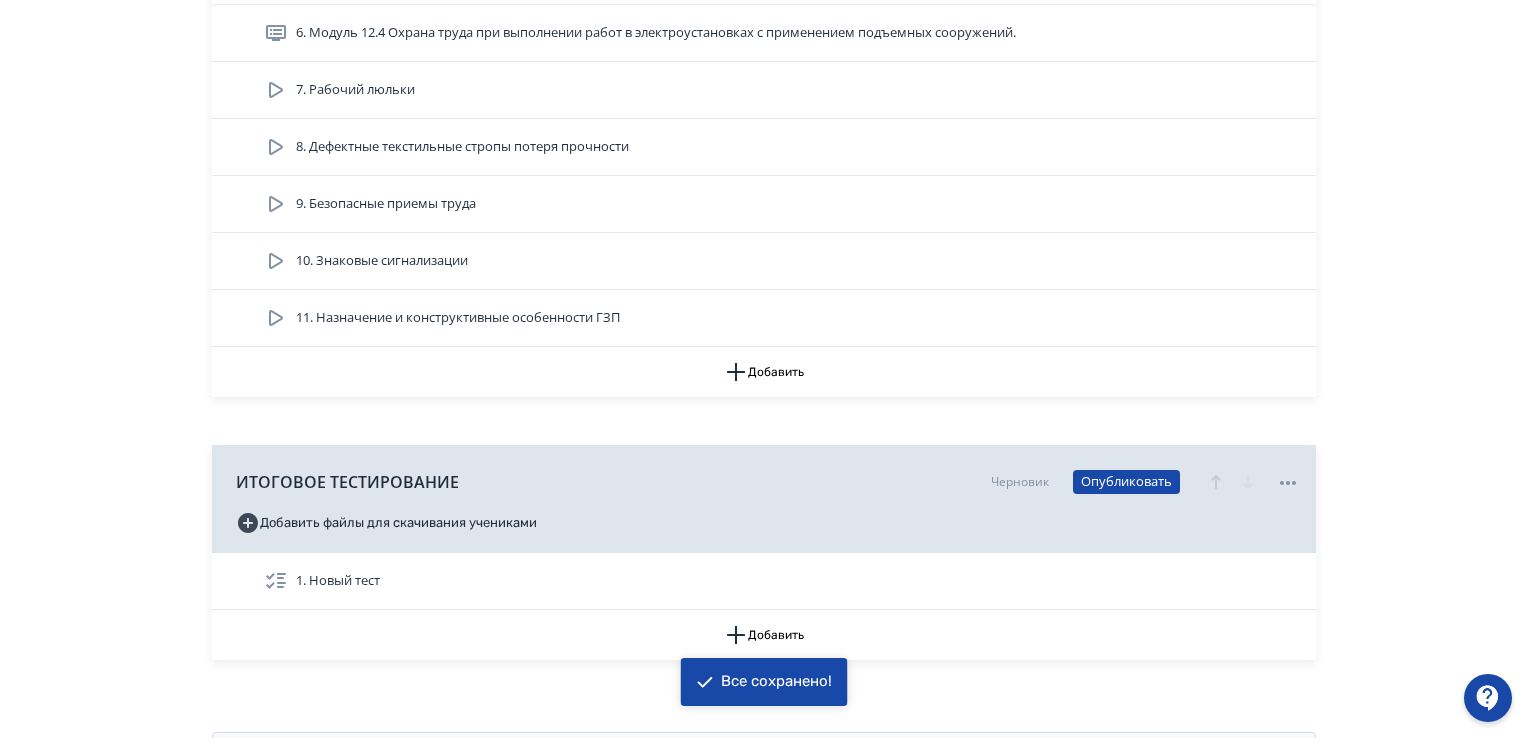 scroll, scrollTop: 8807, scrollLeft: 0, axis: vertical 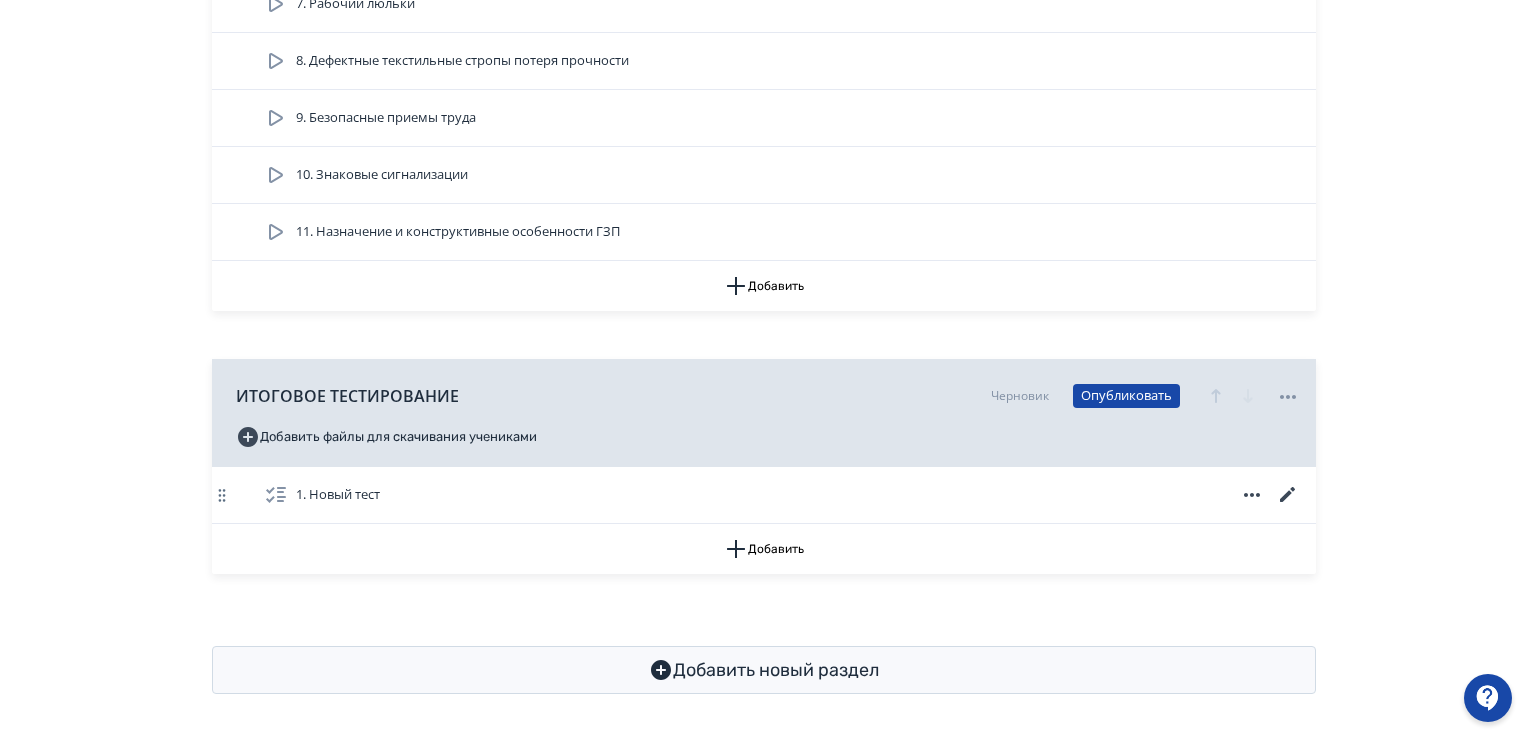 click 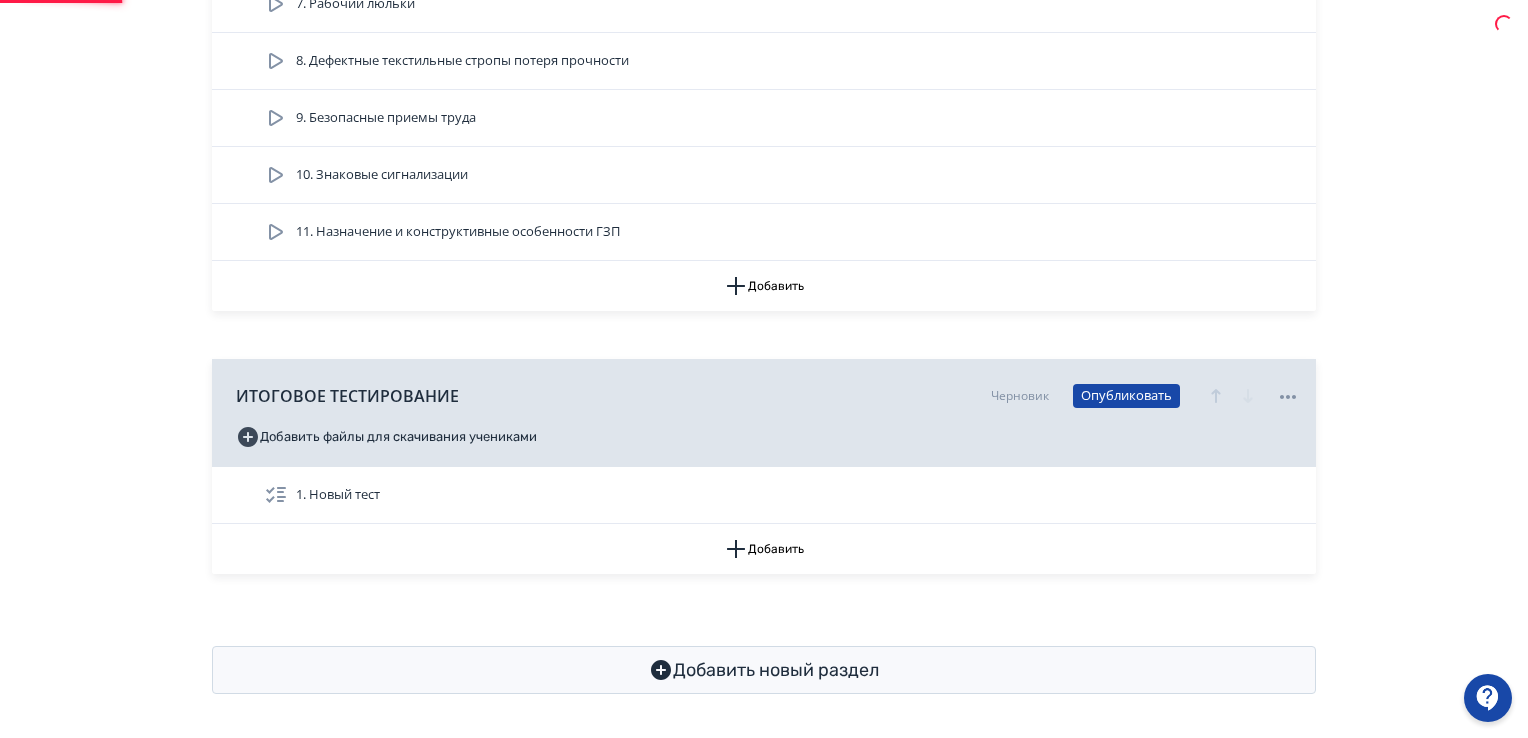 scroll, scrollTop: 0, scrollLeft: 0, axis: both 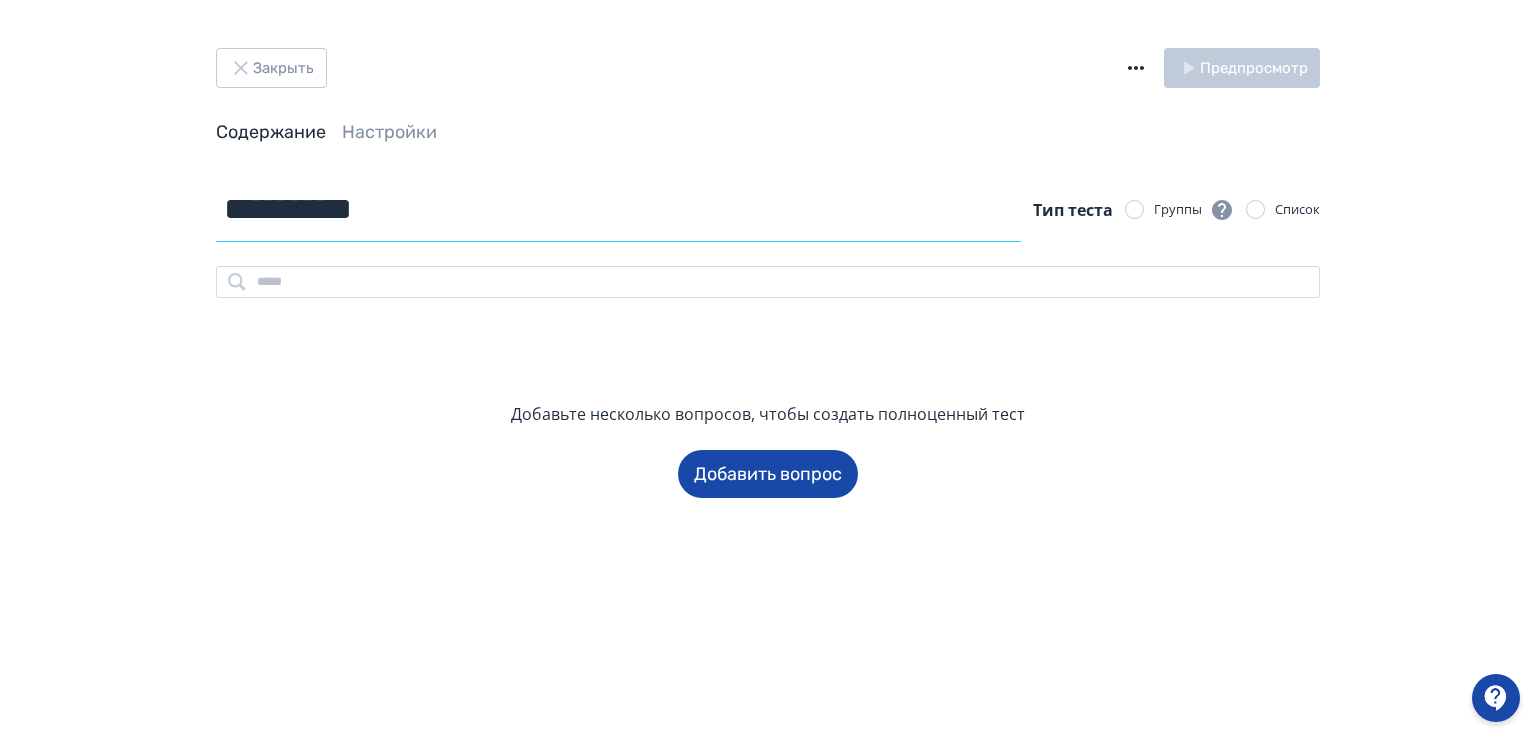 drag, startPoint x: 447, startPoint y: 205, endPoint x: 141, endPoint y: 207, distance: 306.00653 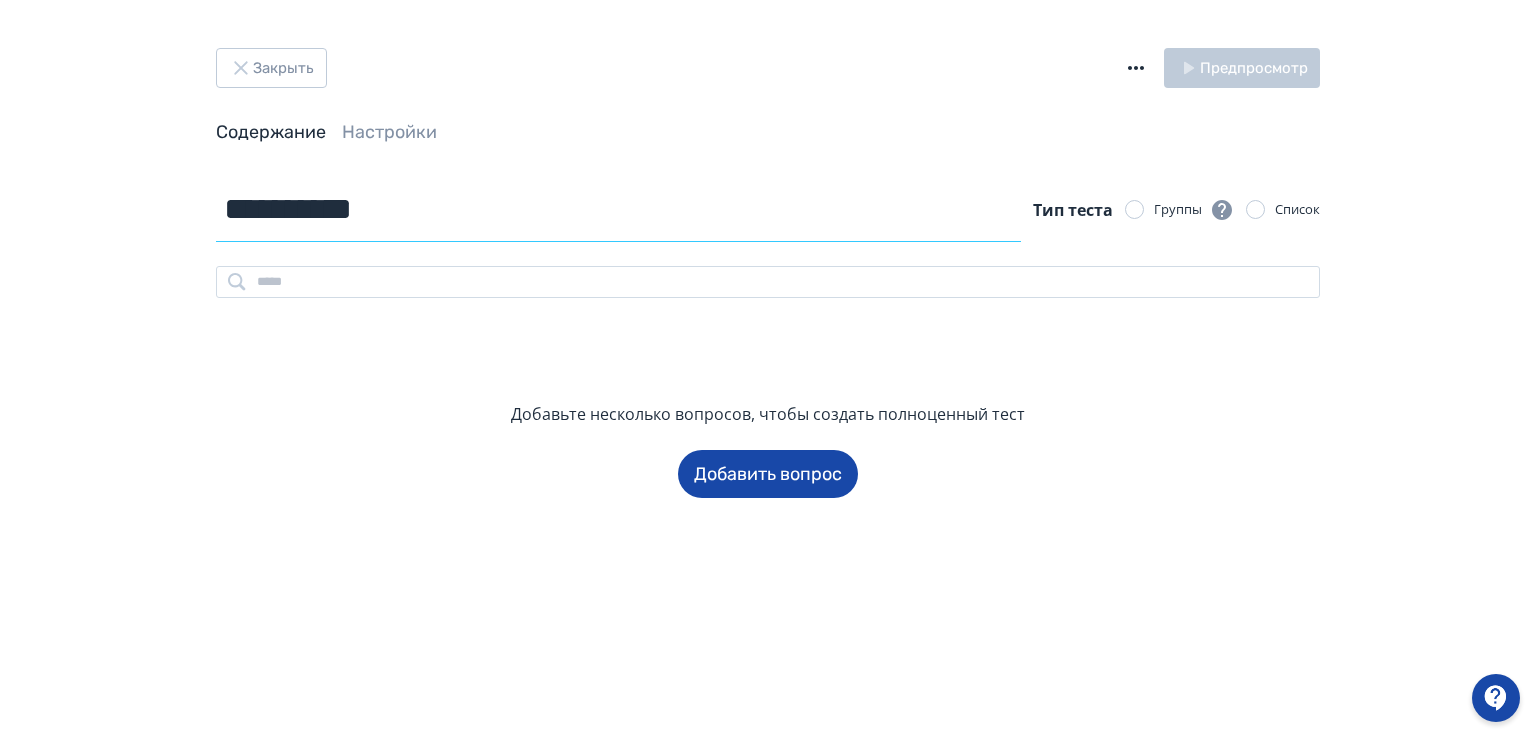 click on "**********" at bounding box center [768, 369] 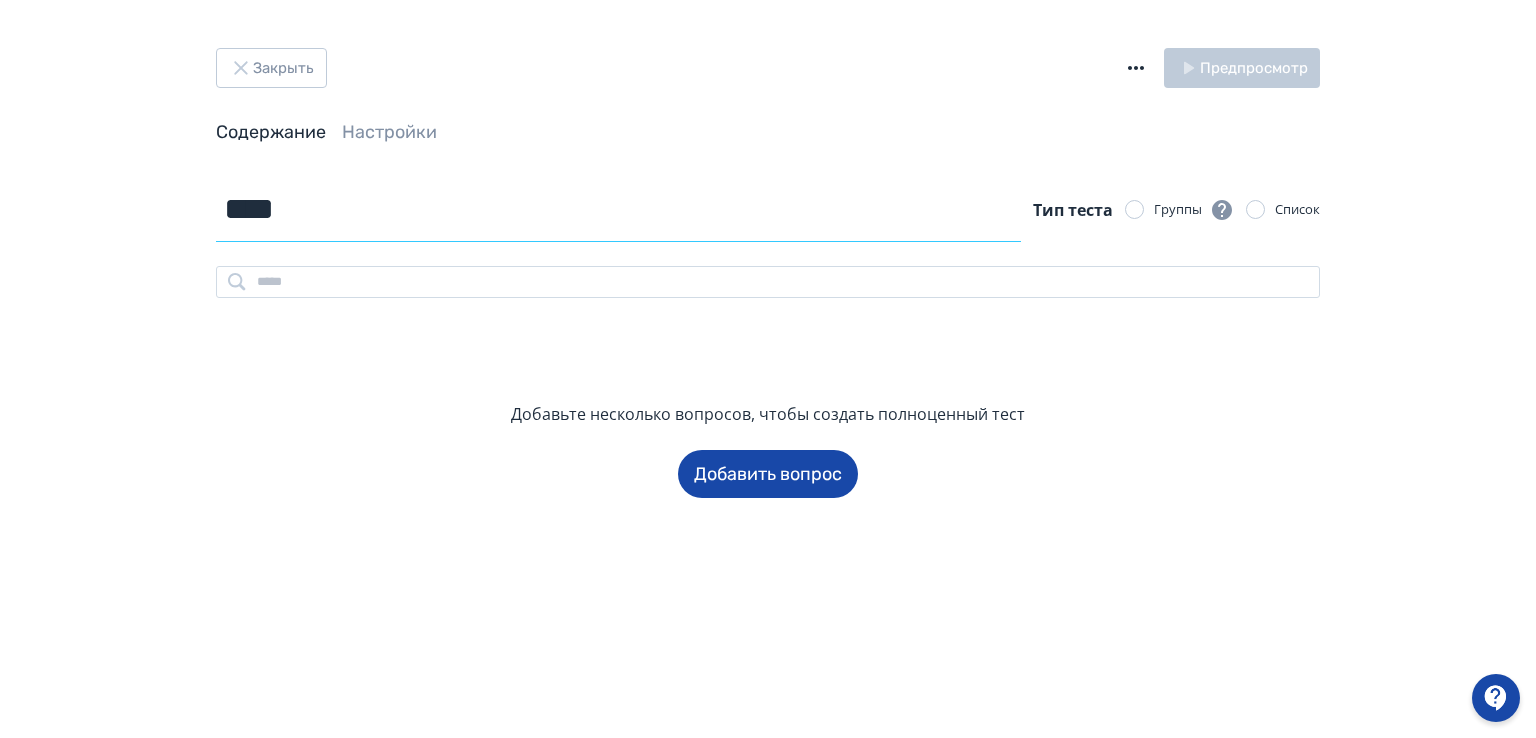 type on "****" 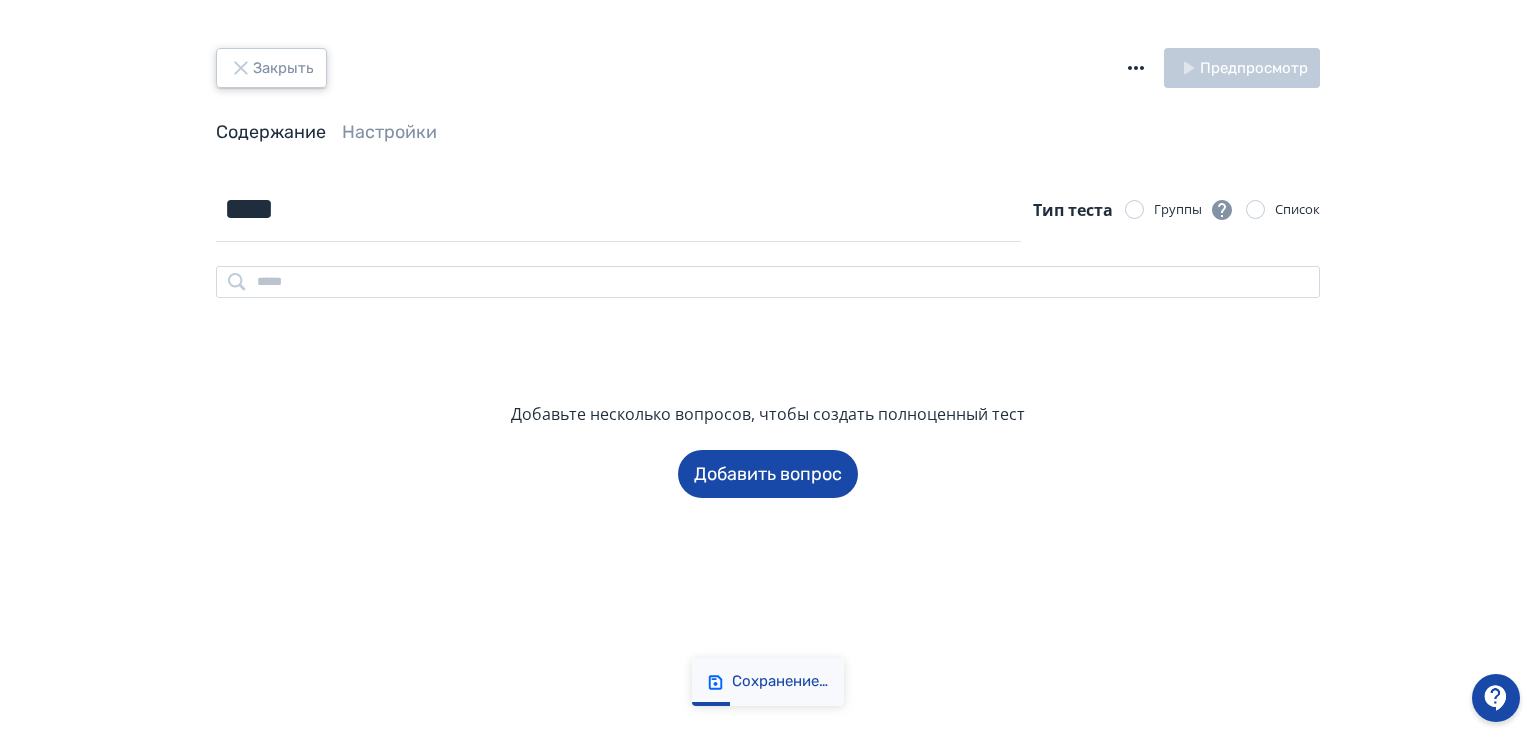 click on "Закрыть" at bounding box center (271, 68) 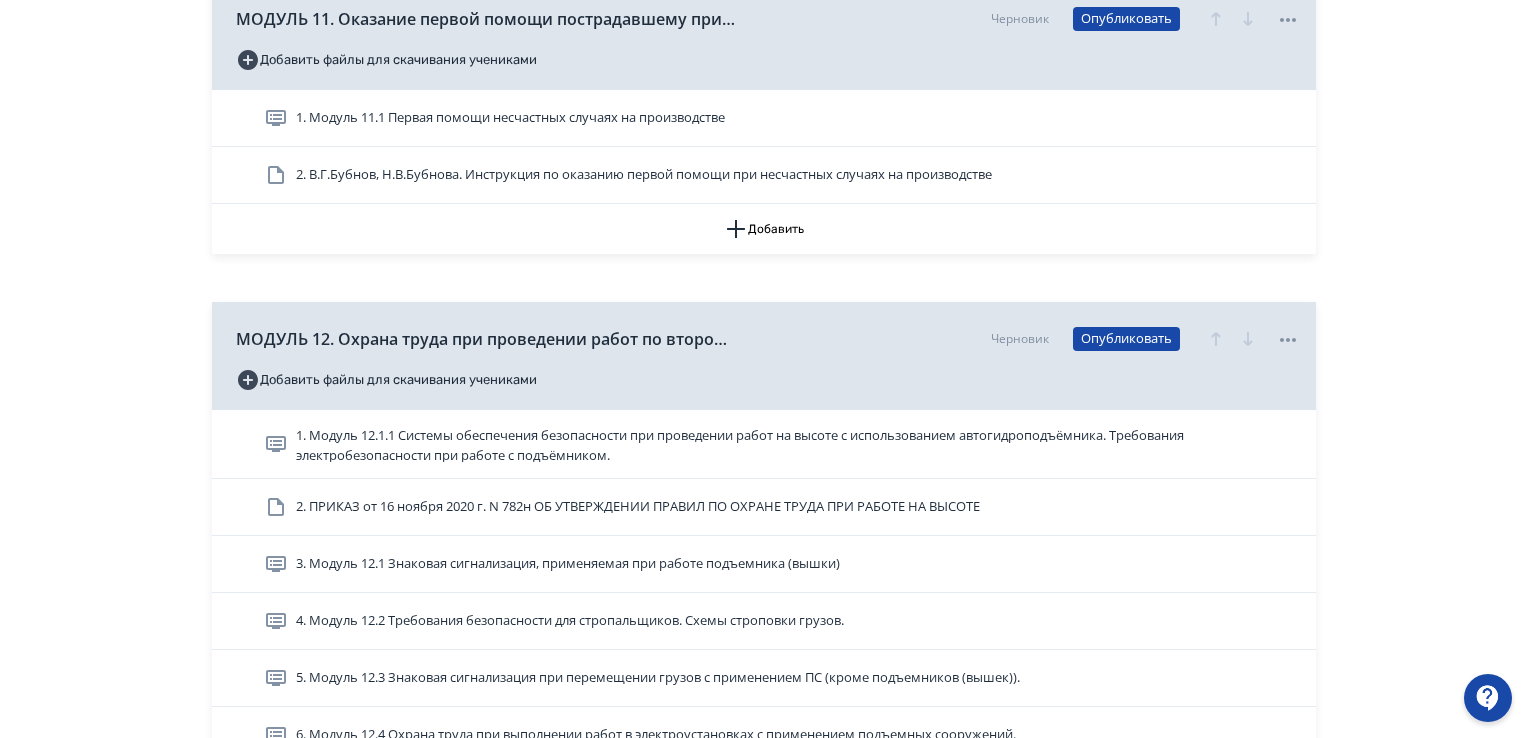 scroll, scrollTop: 8807, scrollLeft: 0, axis: vertical 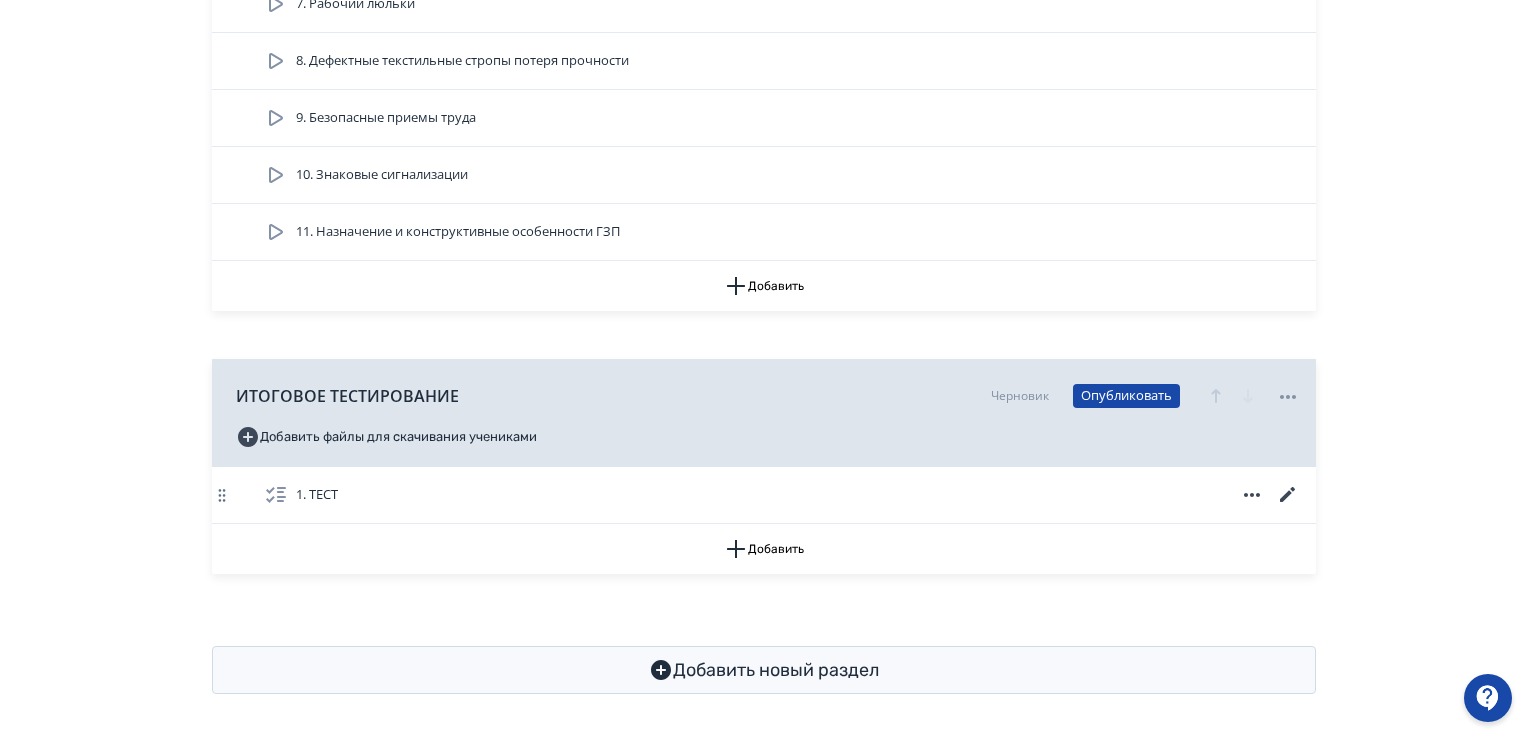 click 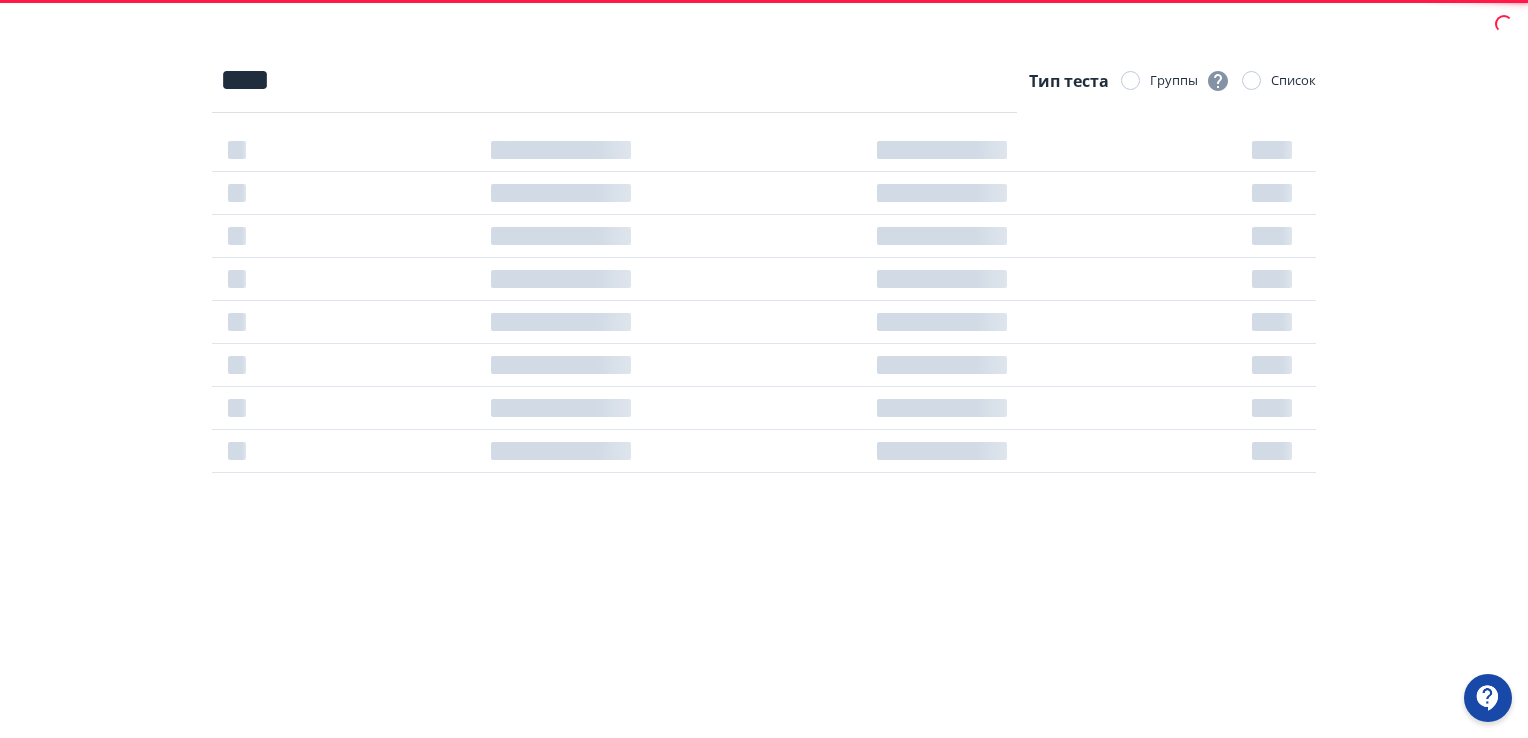 scroll, scrollTop: 0, scrollLeft: 0, axis: both 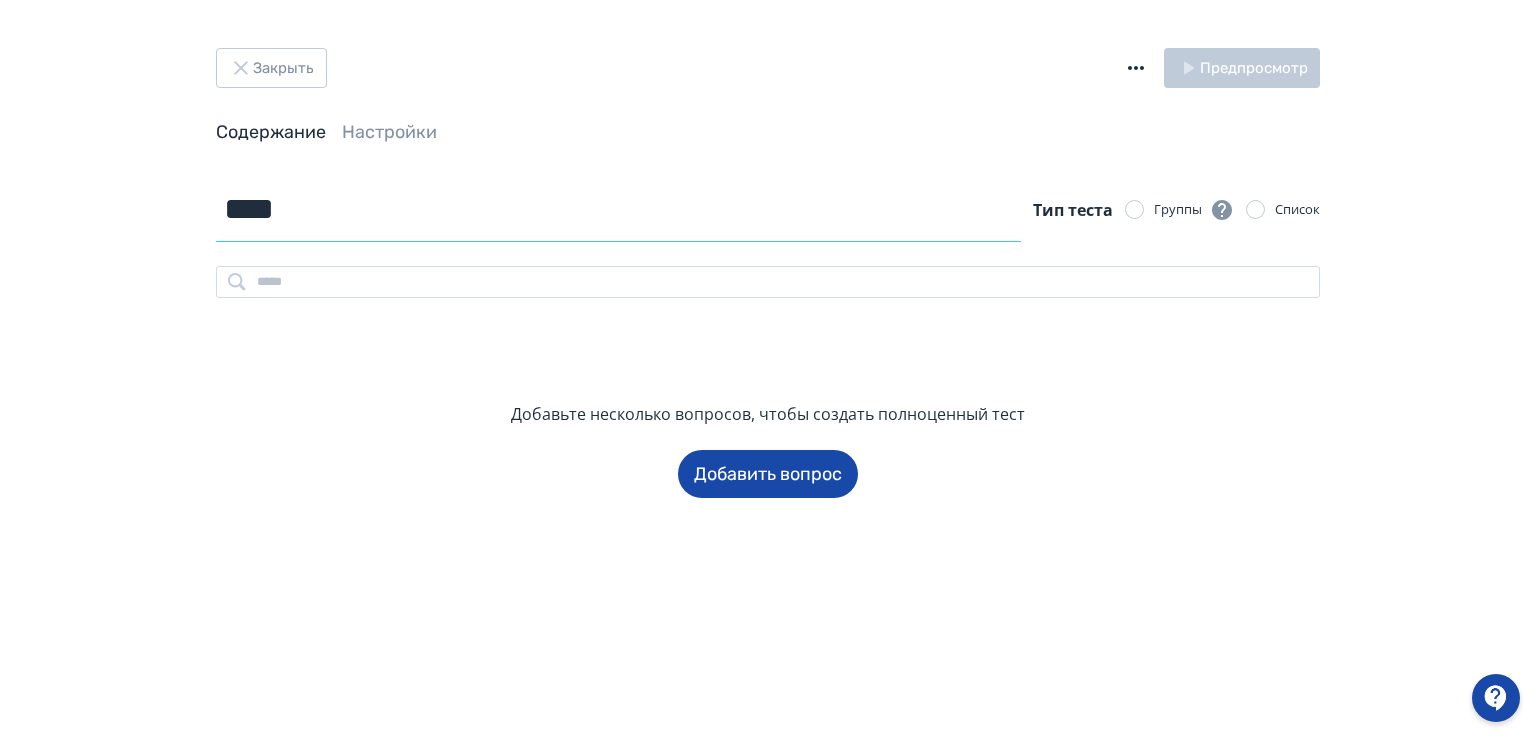 drag, startPoint x: 1, startPoint y: 243, endPoint x: 0, endPoint y: 57, distance: 186.00269 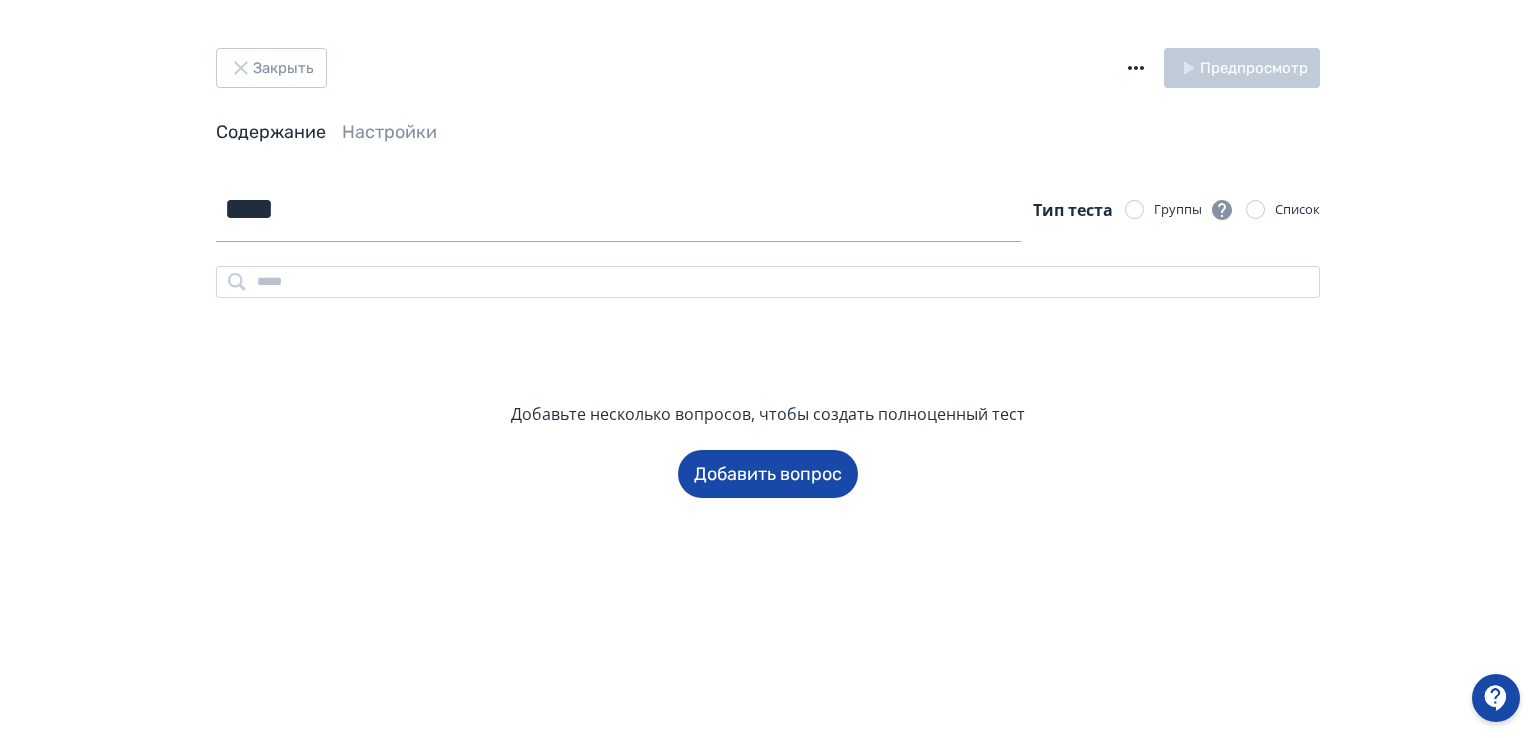 click on "Закрыть Предпросмотр Содержание Настройки **** Тип теста Группы Список Добавьте несколько вопросов, чтобы создать полноценный тест Добавить вопрос" at bounding box center (768, 369) 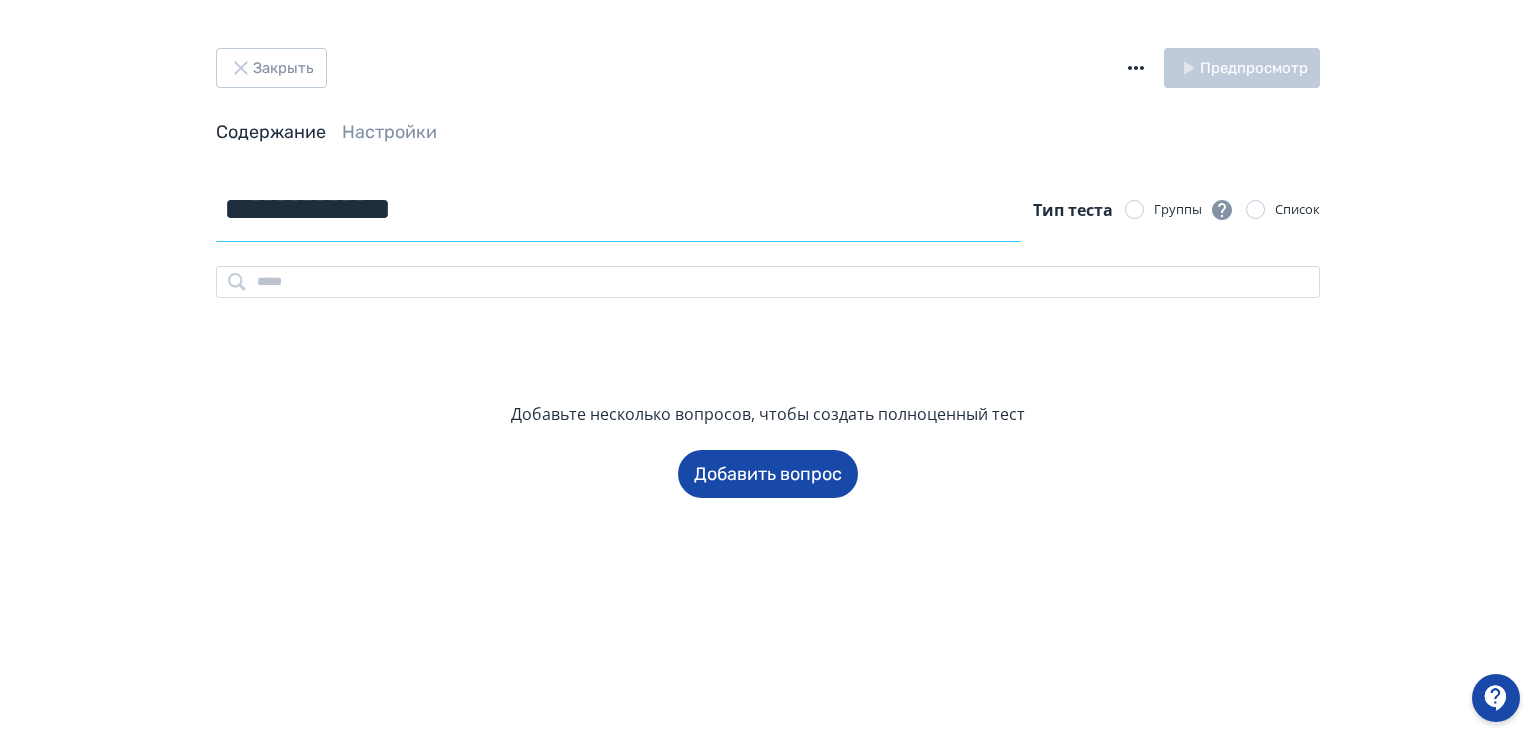 type on "**********" 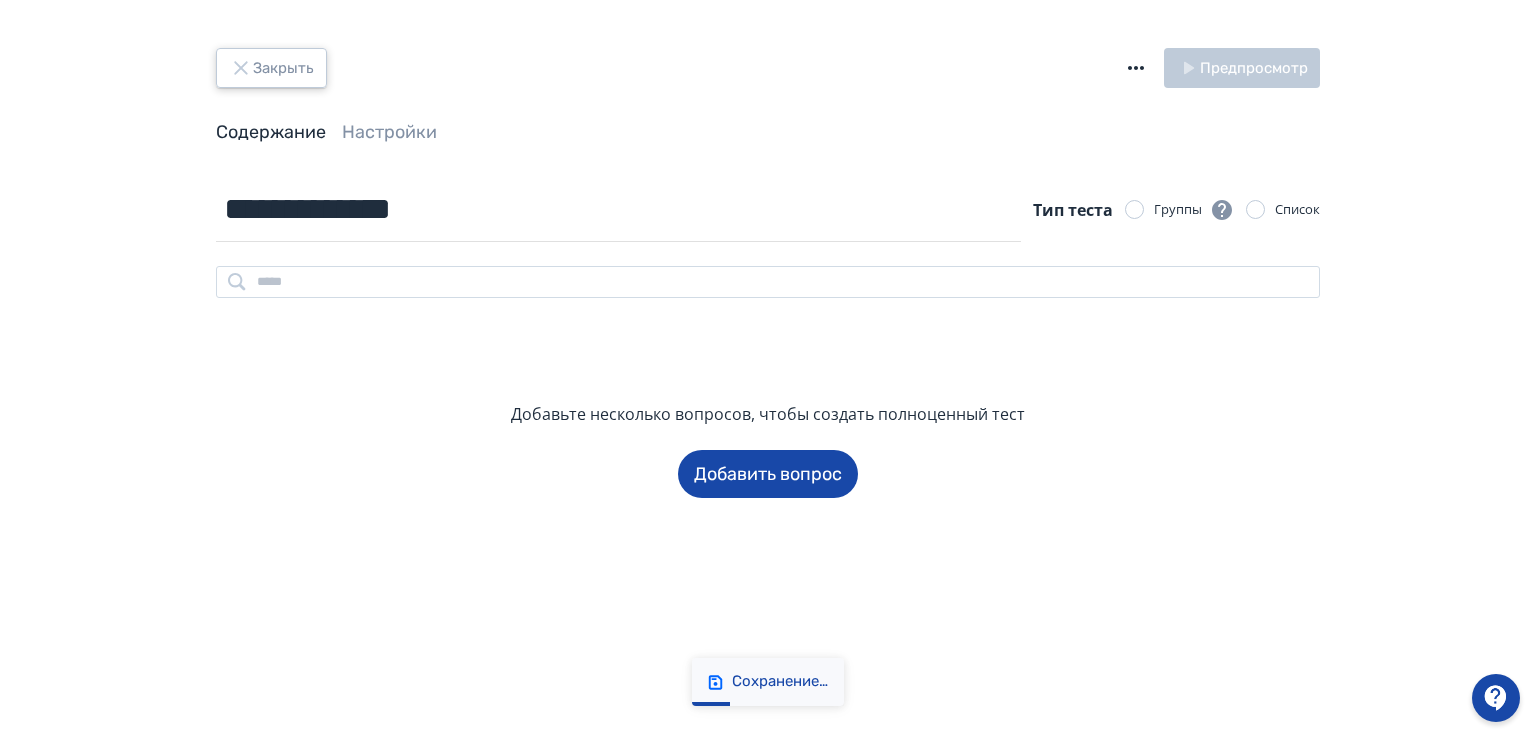 click on "Закрыть" at bounding box center (271, 68) 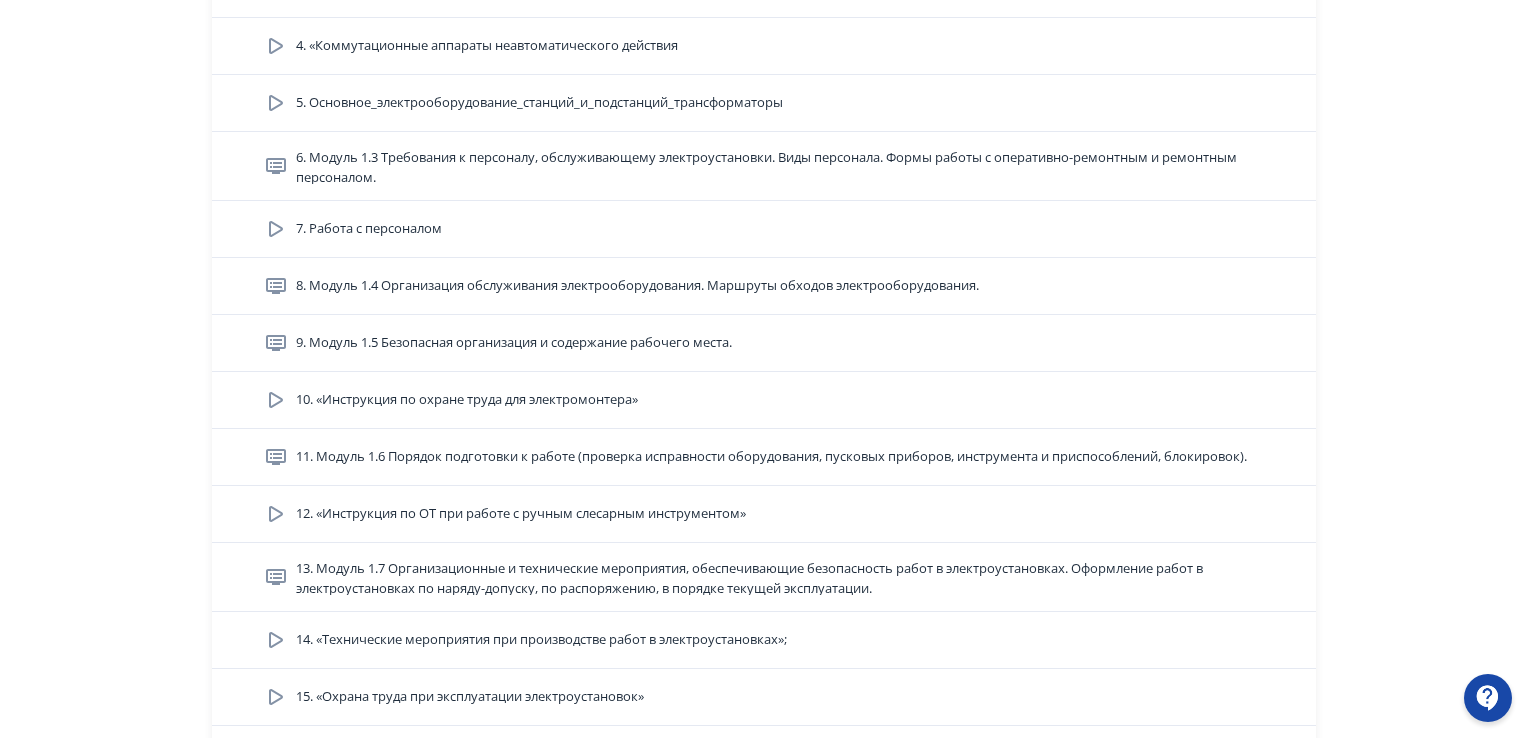 scroll, scrollTop: 700, scrollLeft: 0, axis: vertical 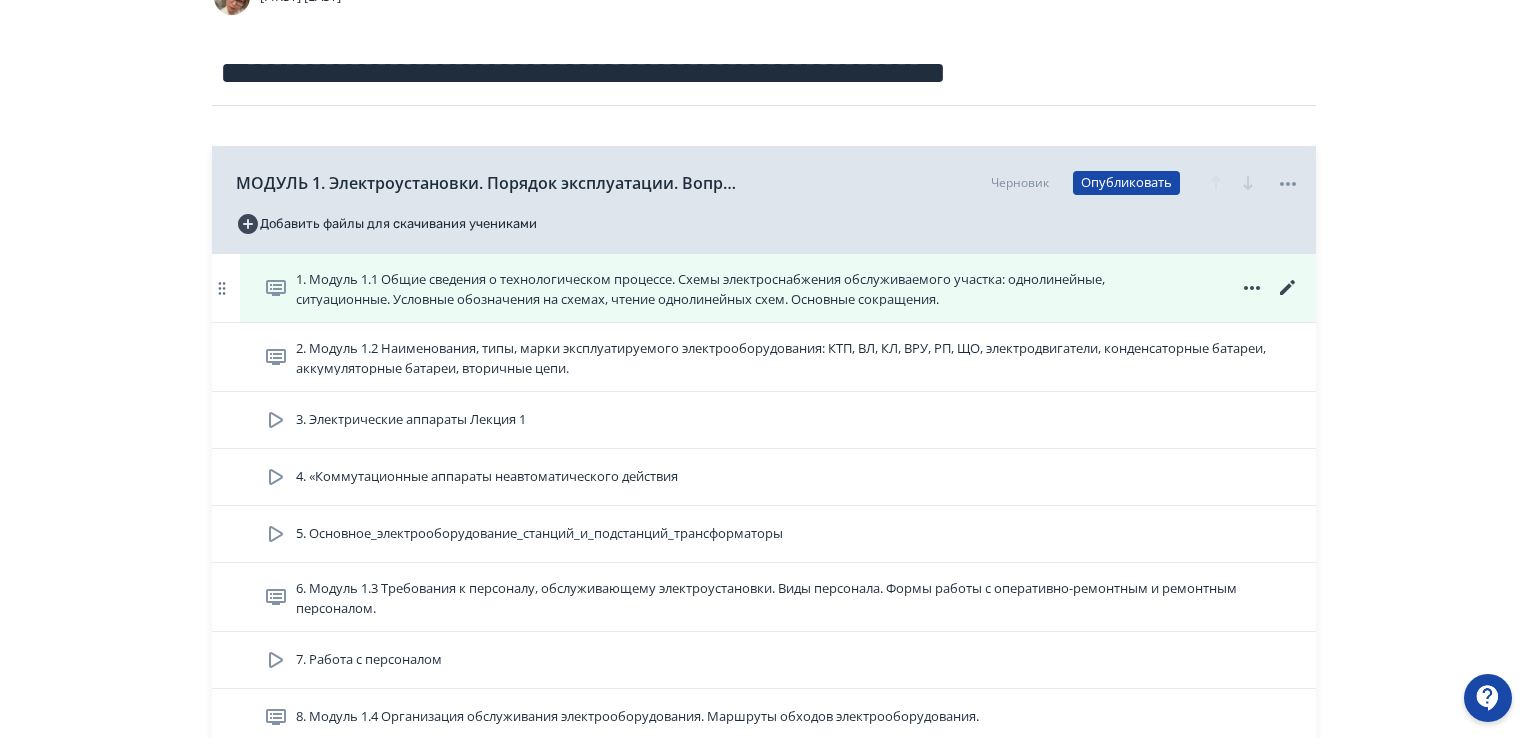 click 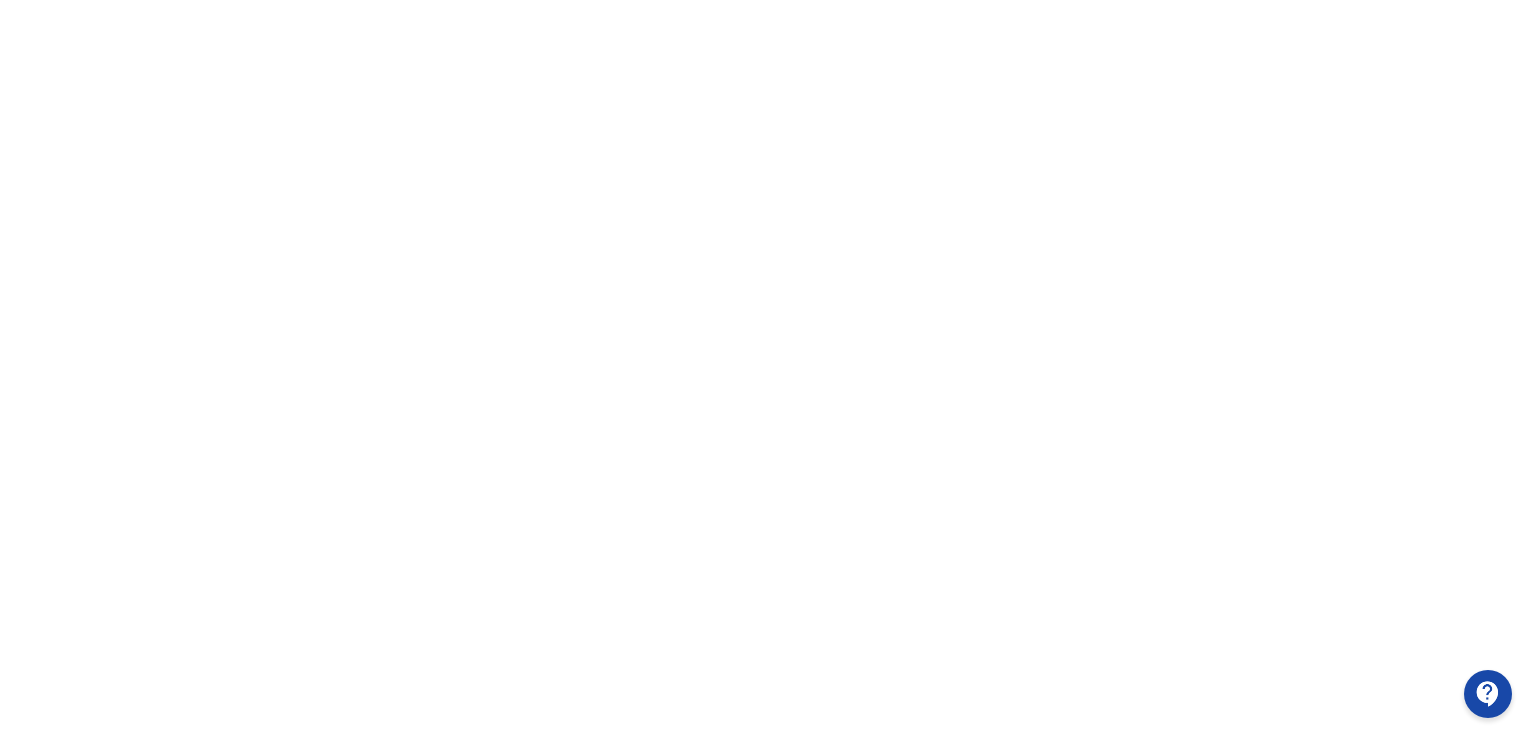 scroll, scrollTop: 0, scrollLeft: 0, axis: both 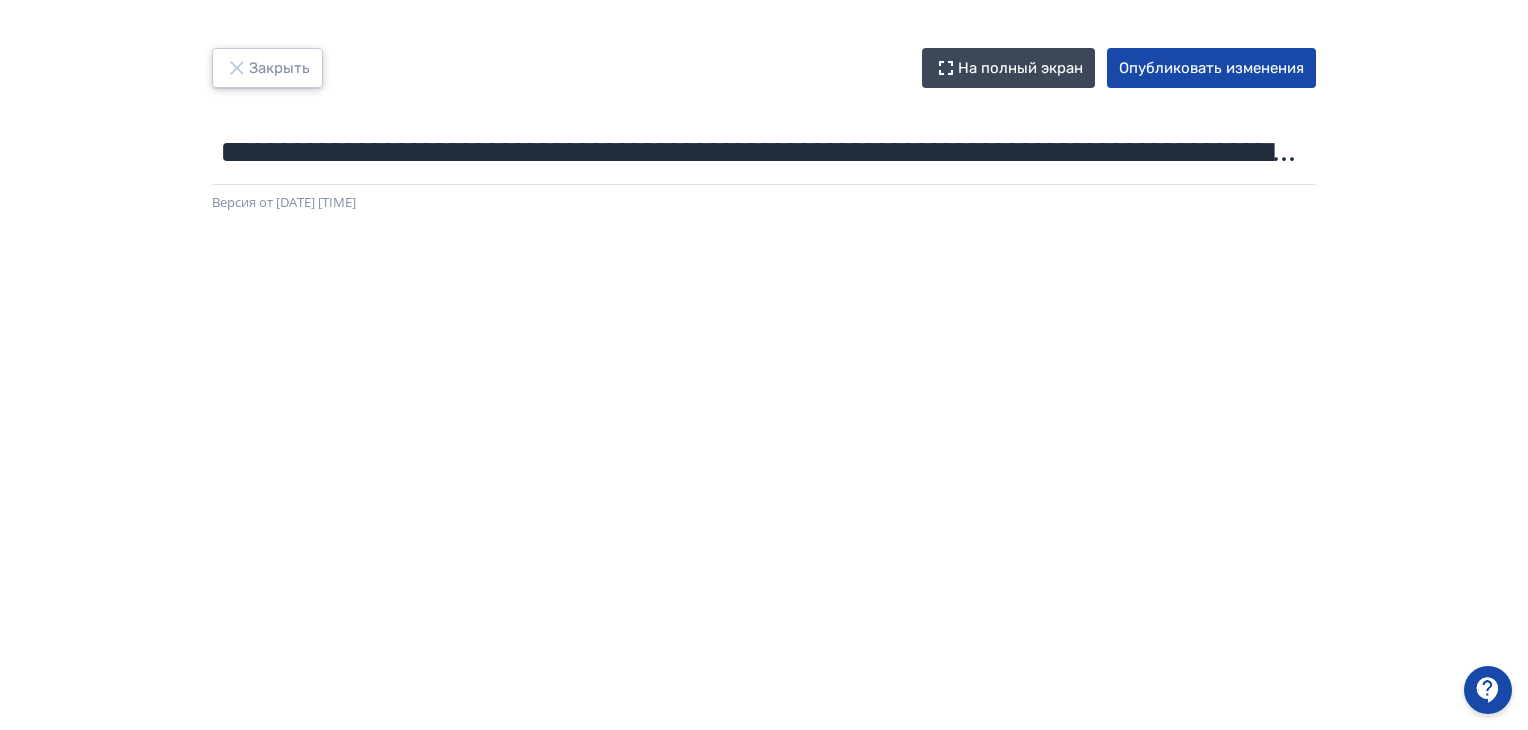 click on "Закрыть" at bounding box center [267, 68] 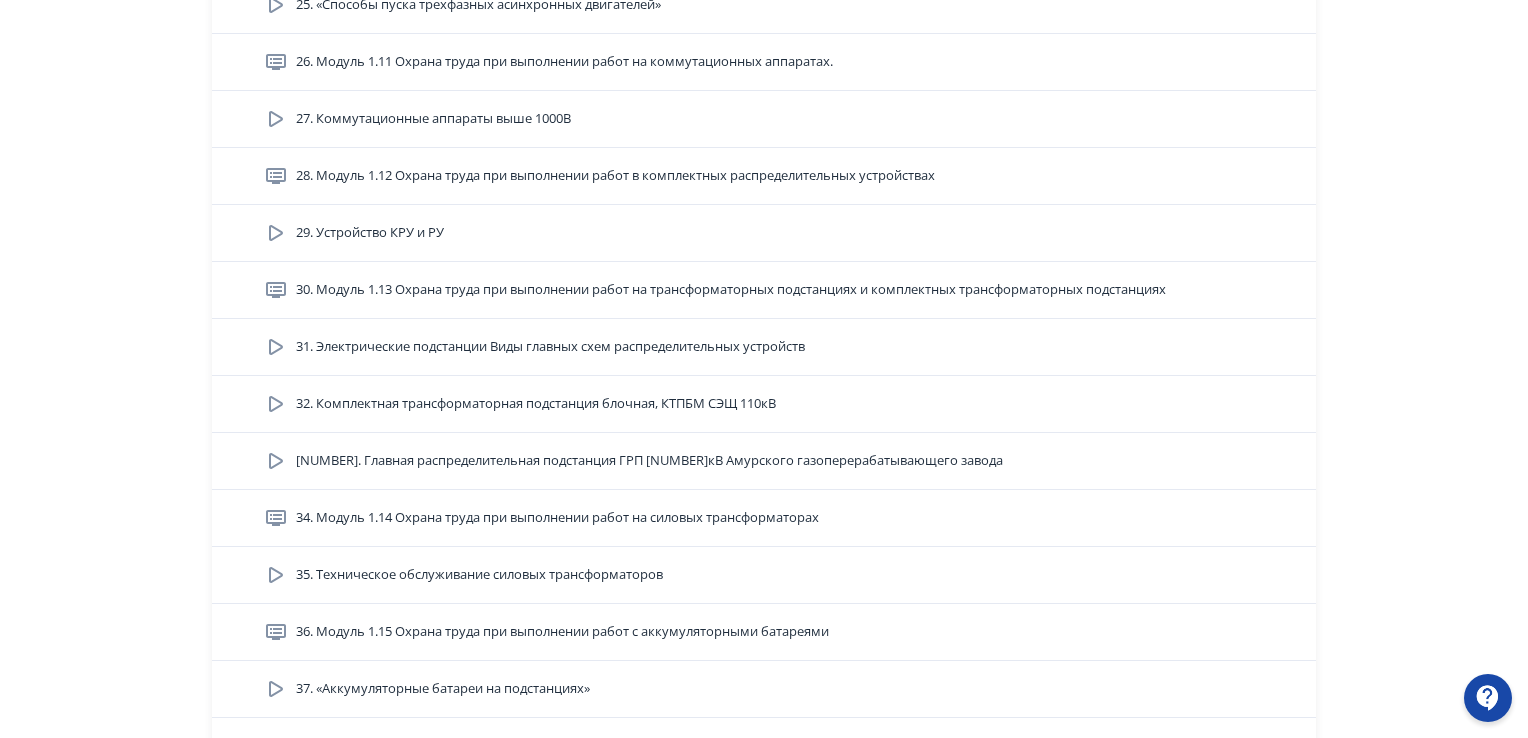 scroll, scrollTop: 2000, scrollLeft: 0, axis: vertical 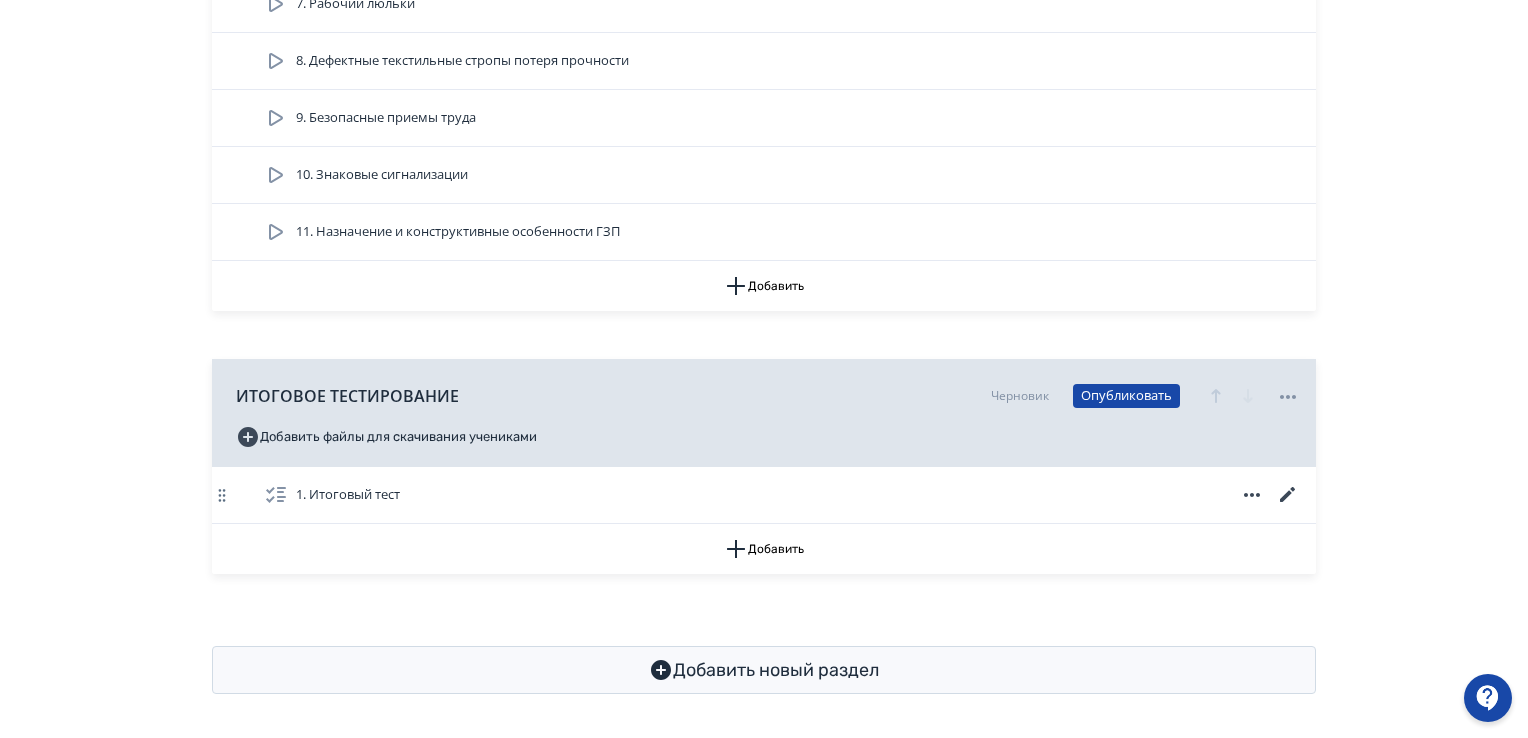click on "1. Итоговый тест" at bounding box center (348, 495) 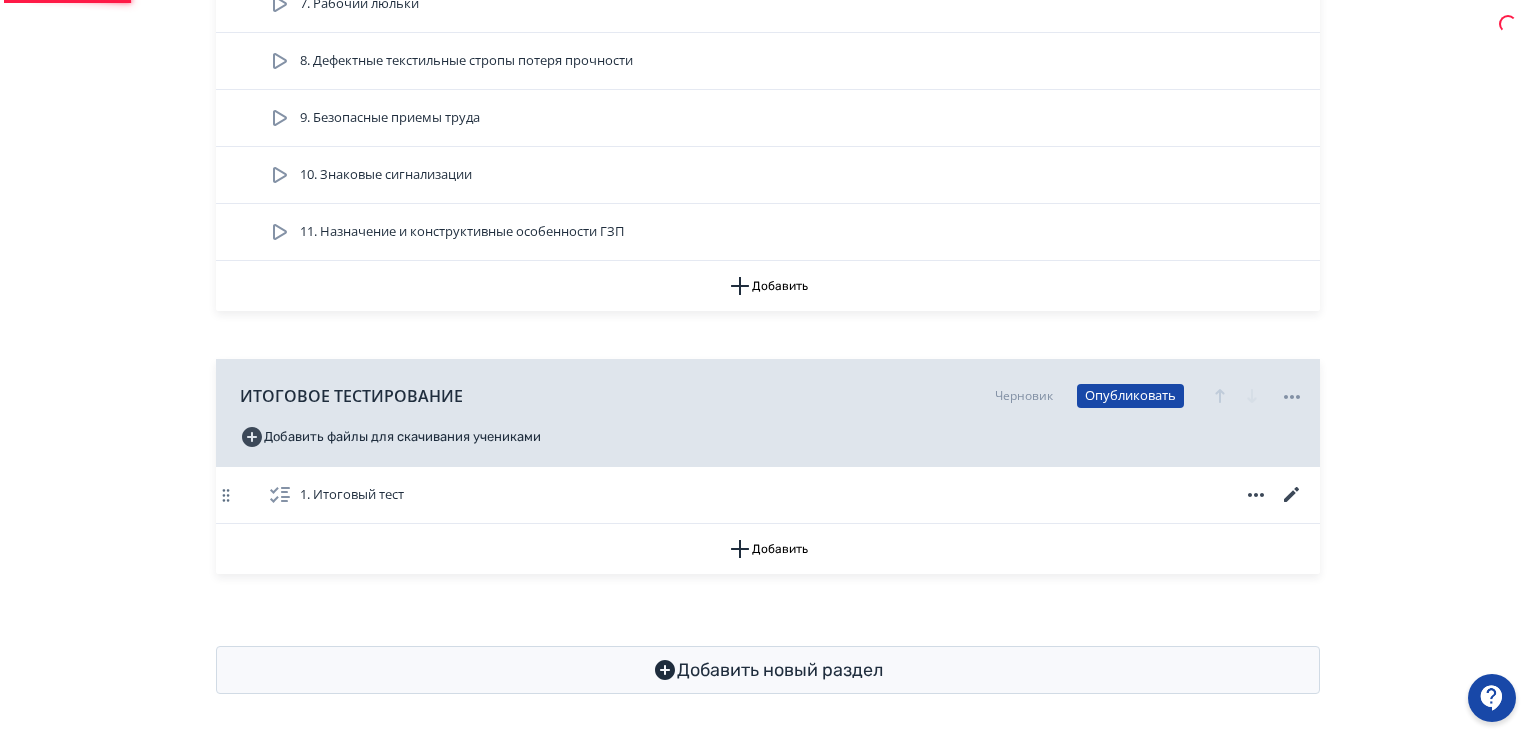 scroll, scrollTop: 0, scrollLeft: 0, axis: both 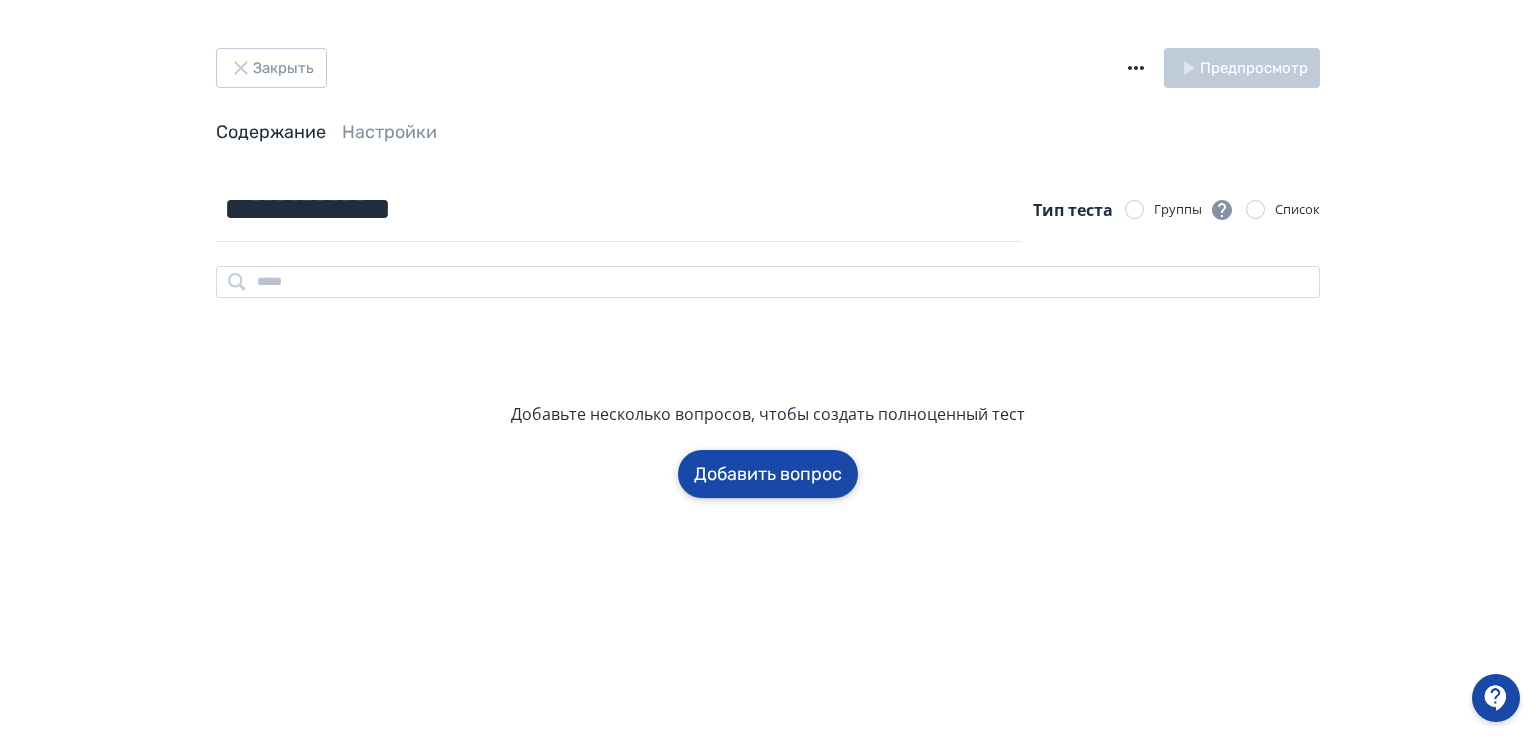 click on "Добавить вопрос" at bounding box center (768, 474) 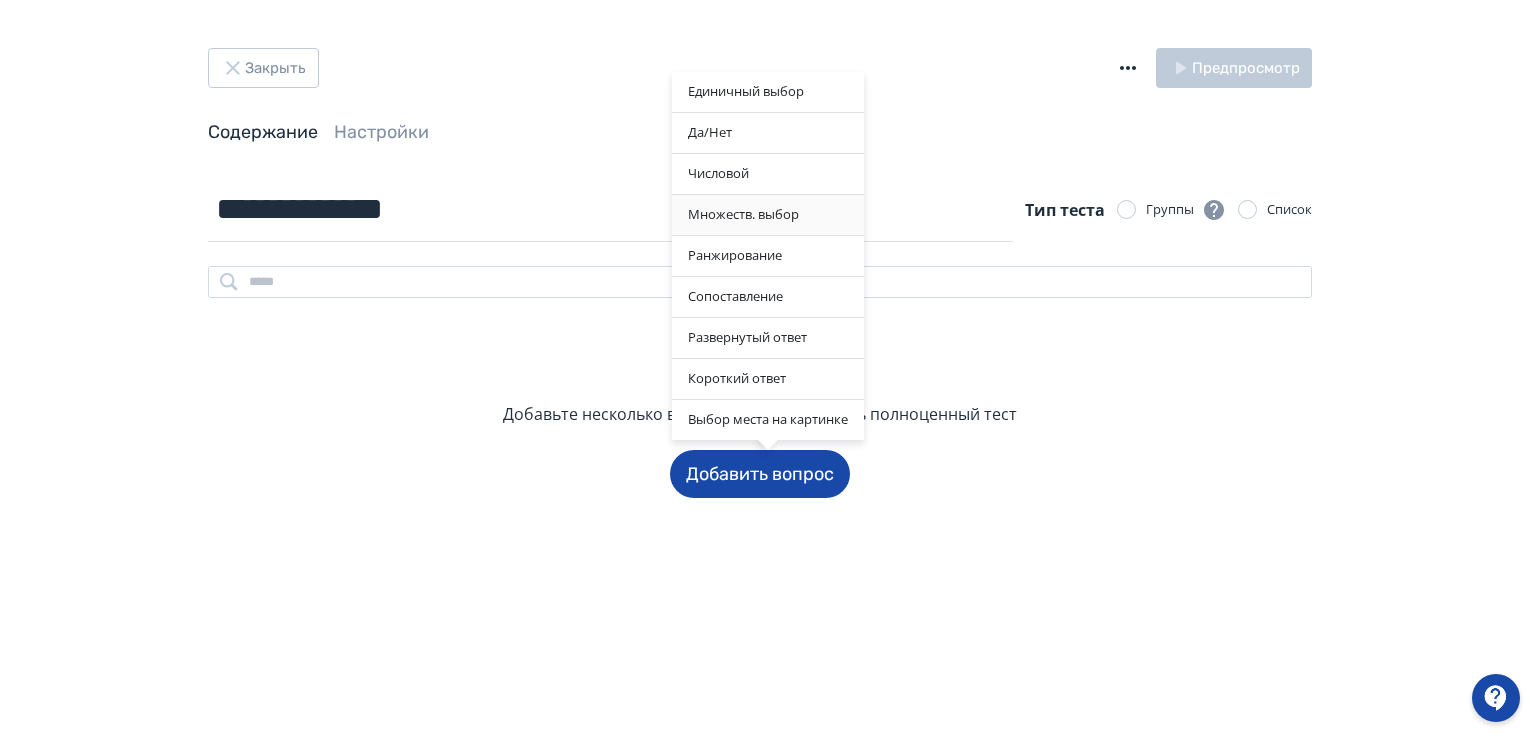 click on "Множеств. выбор" at bounding box center (768, 215) 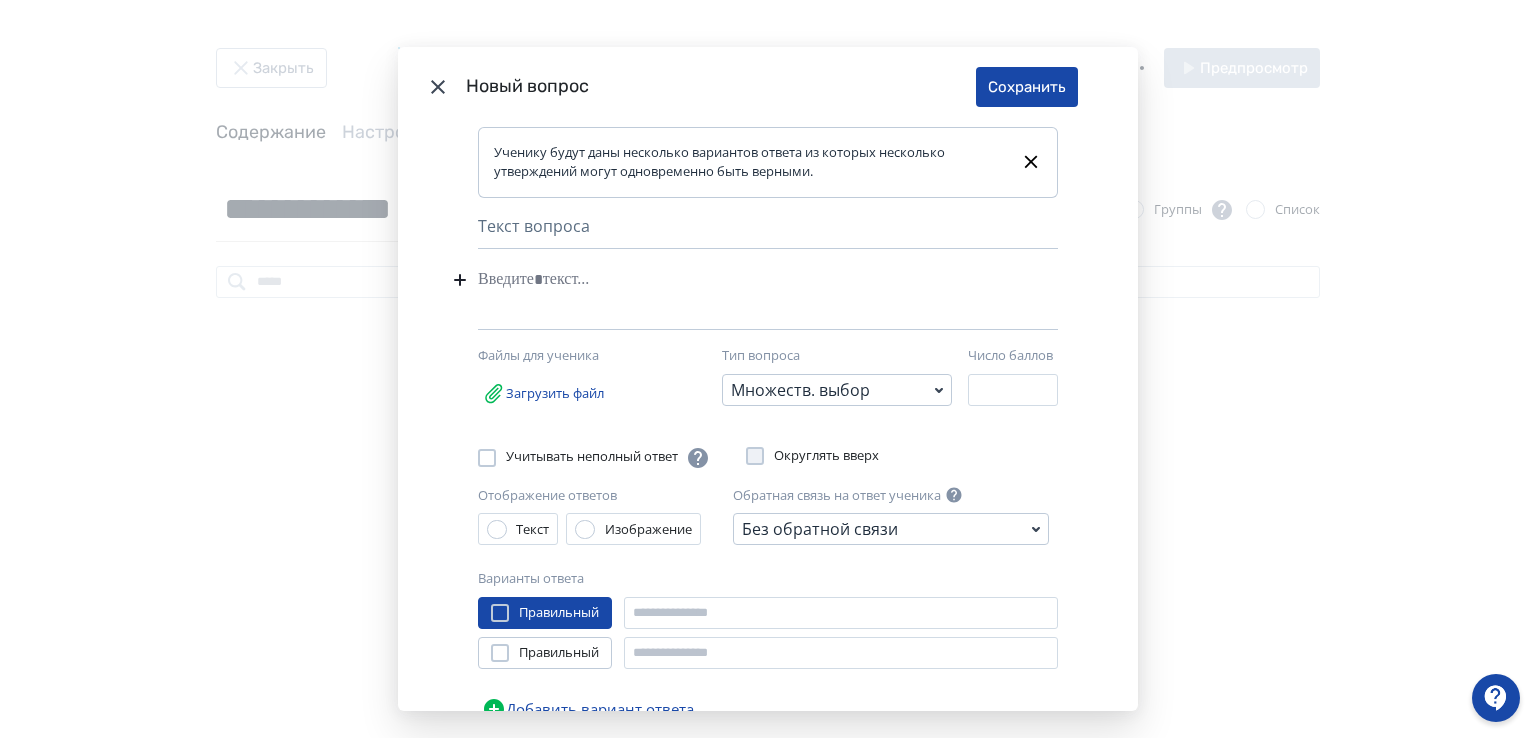click at bounding box center [737, 280] 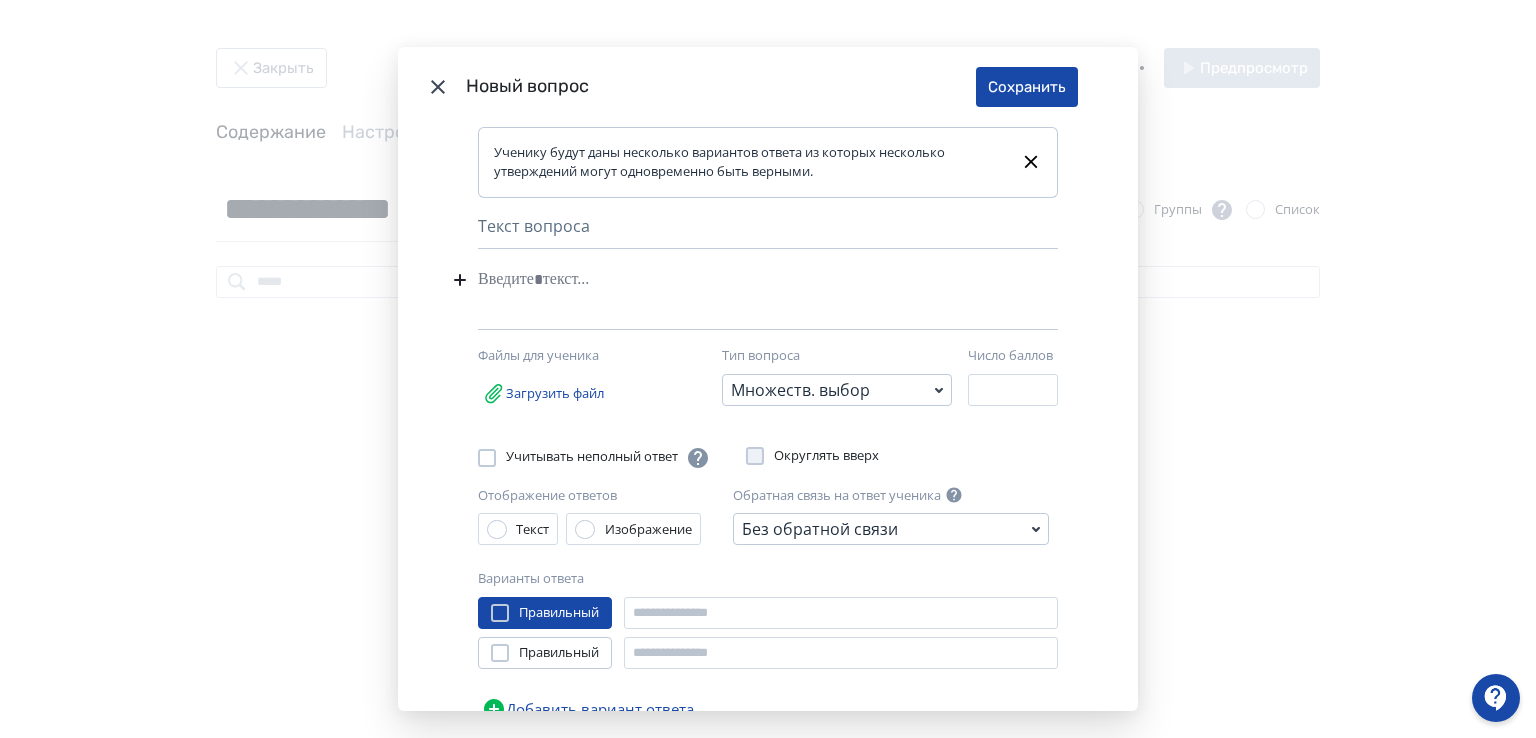 type 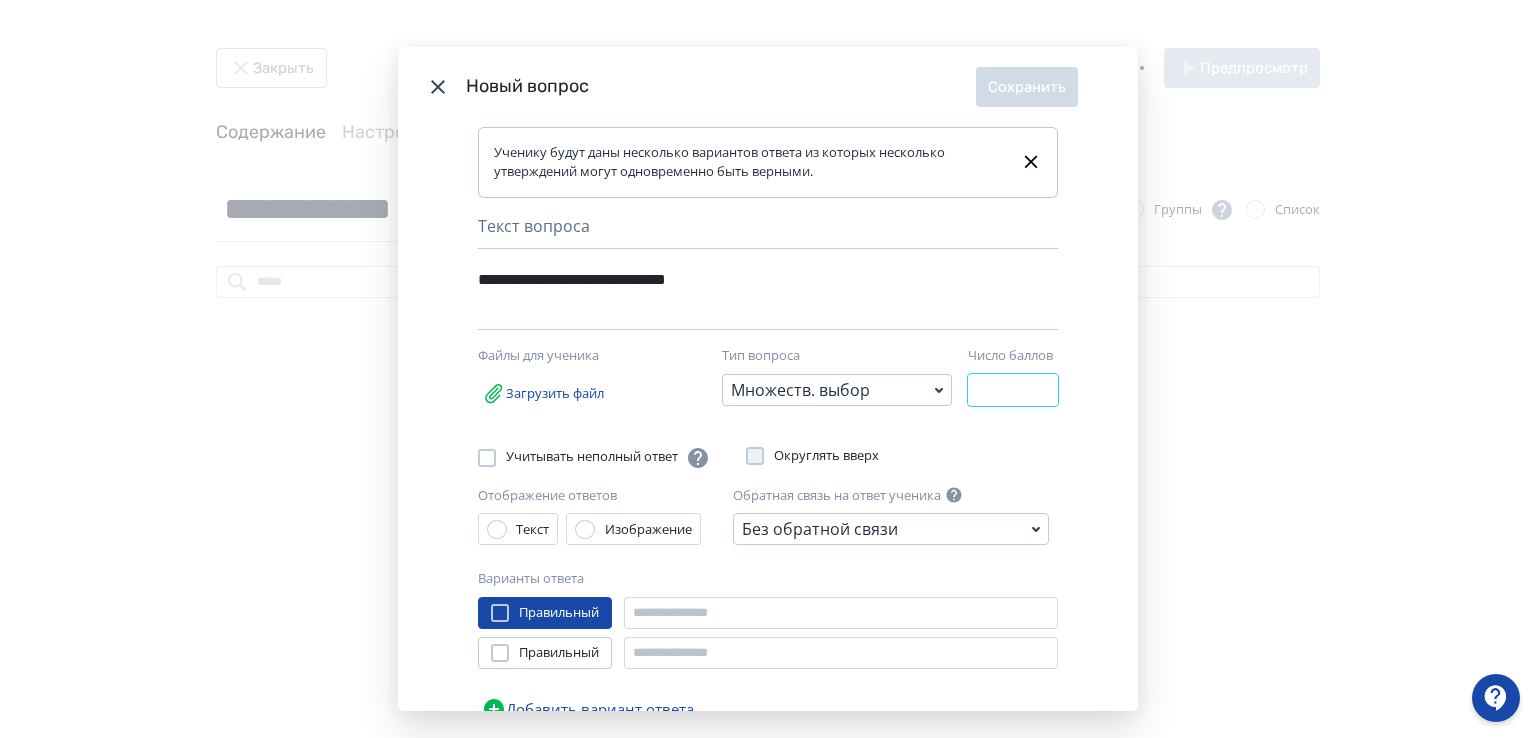 click on "*" at bounding box center (1013, 390) 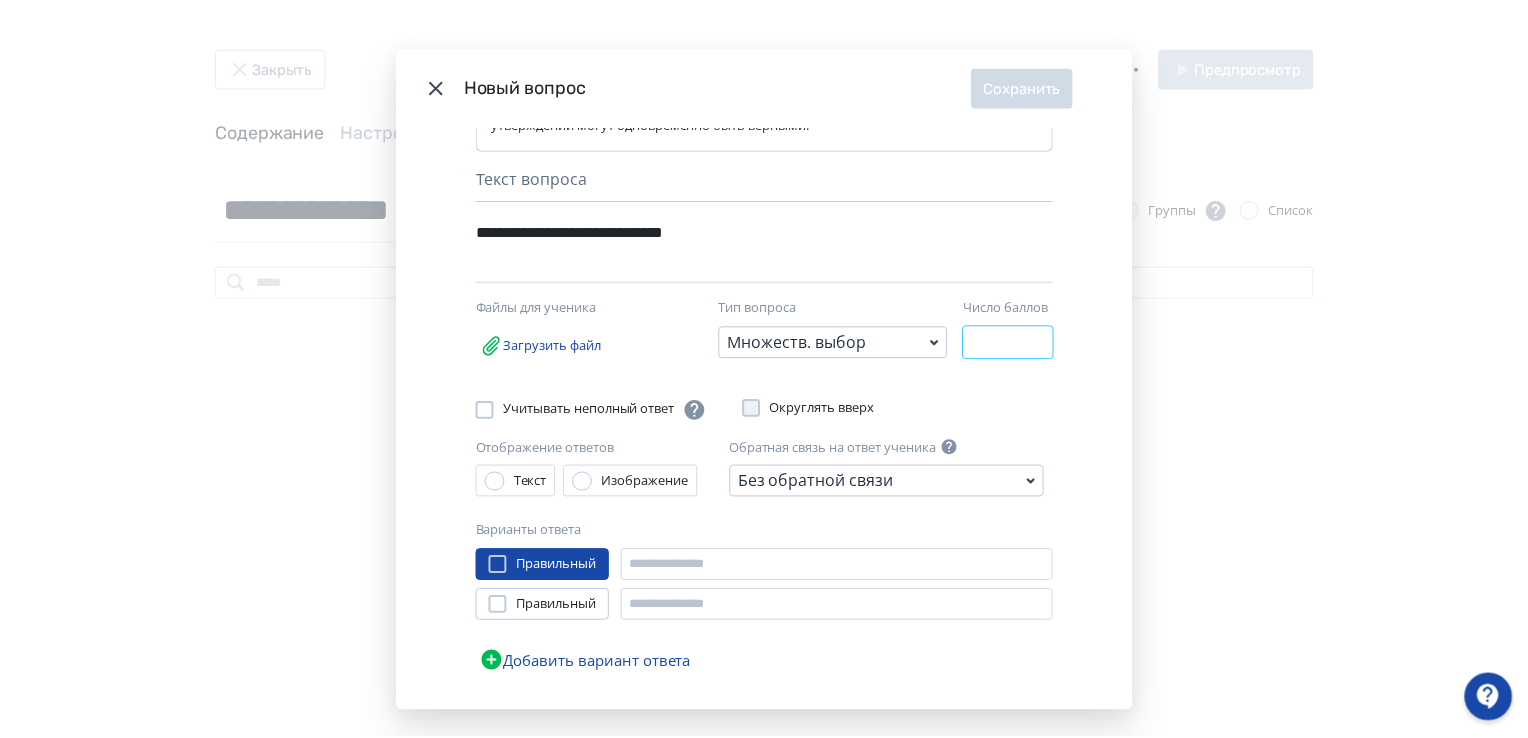 scroll, scrollTop: 93, scrollLeft: 0, axis: vertical 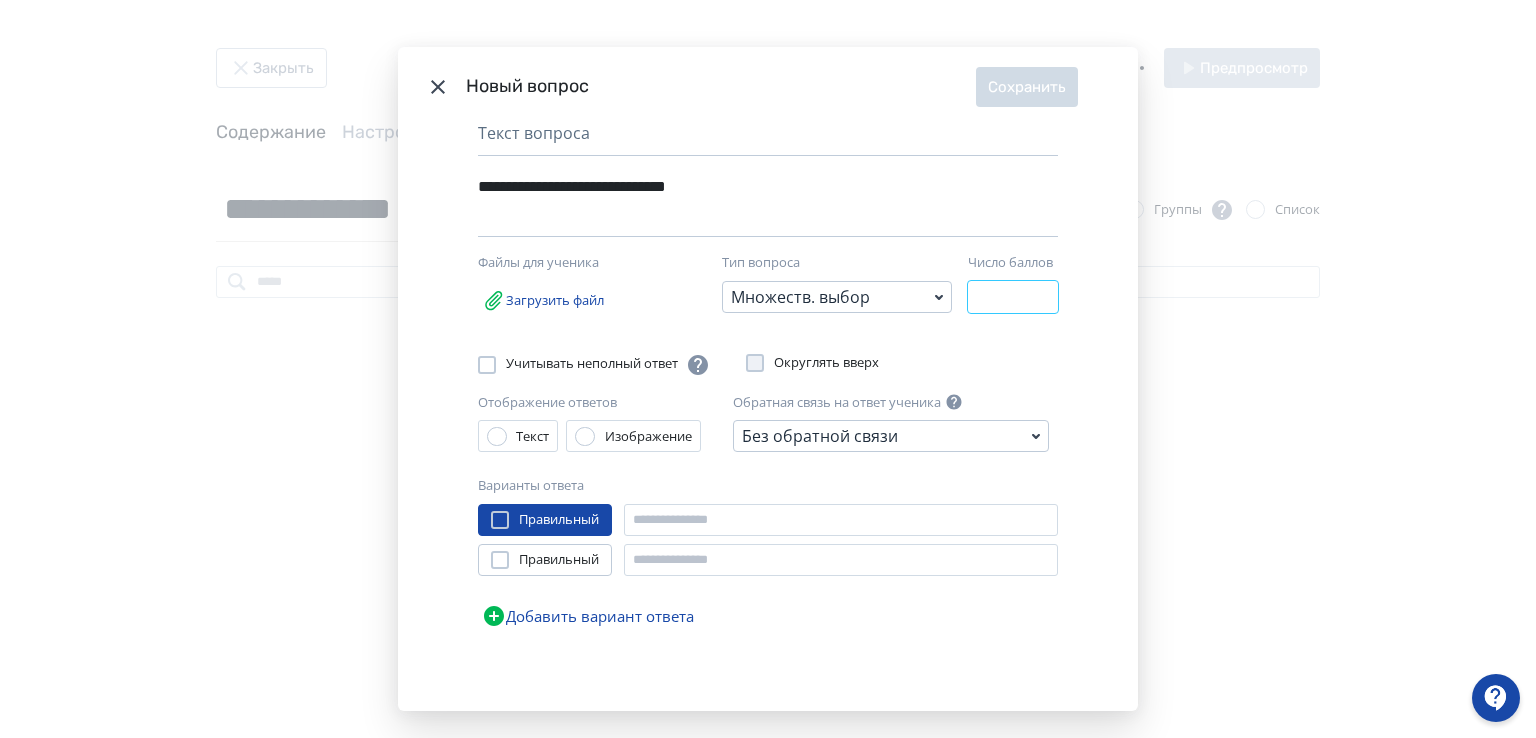 type on "*" 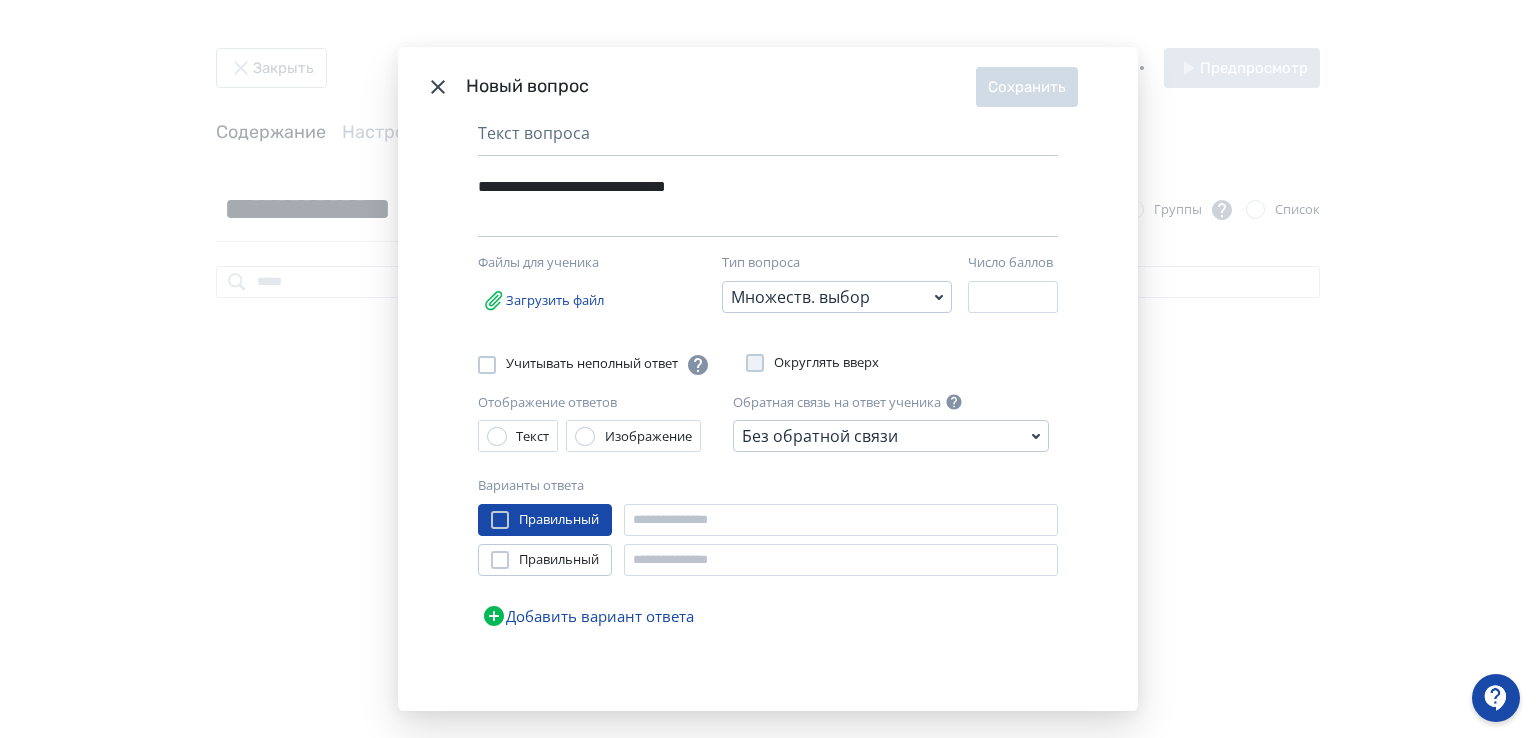 click 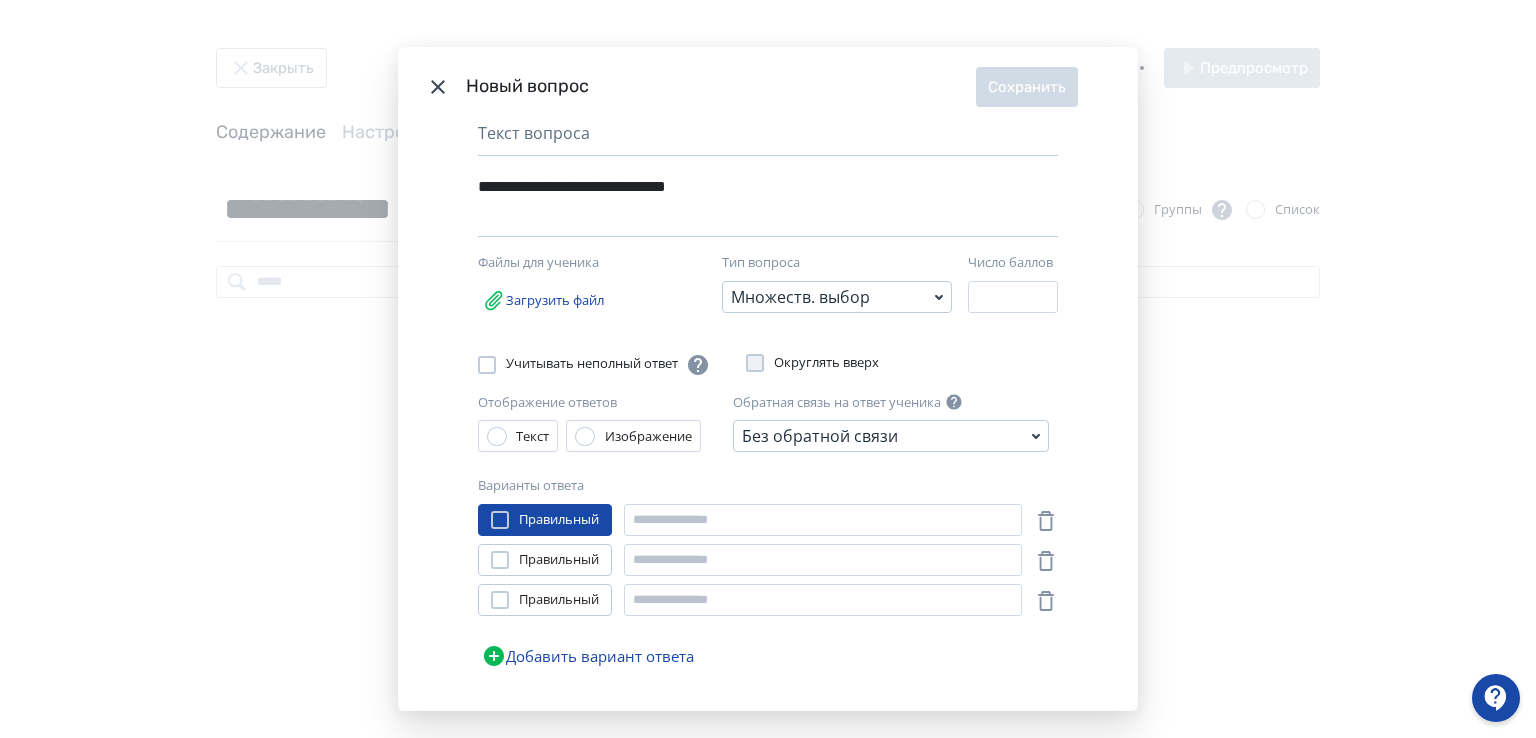 click at bounding box center (500, 600) 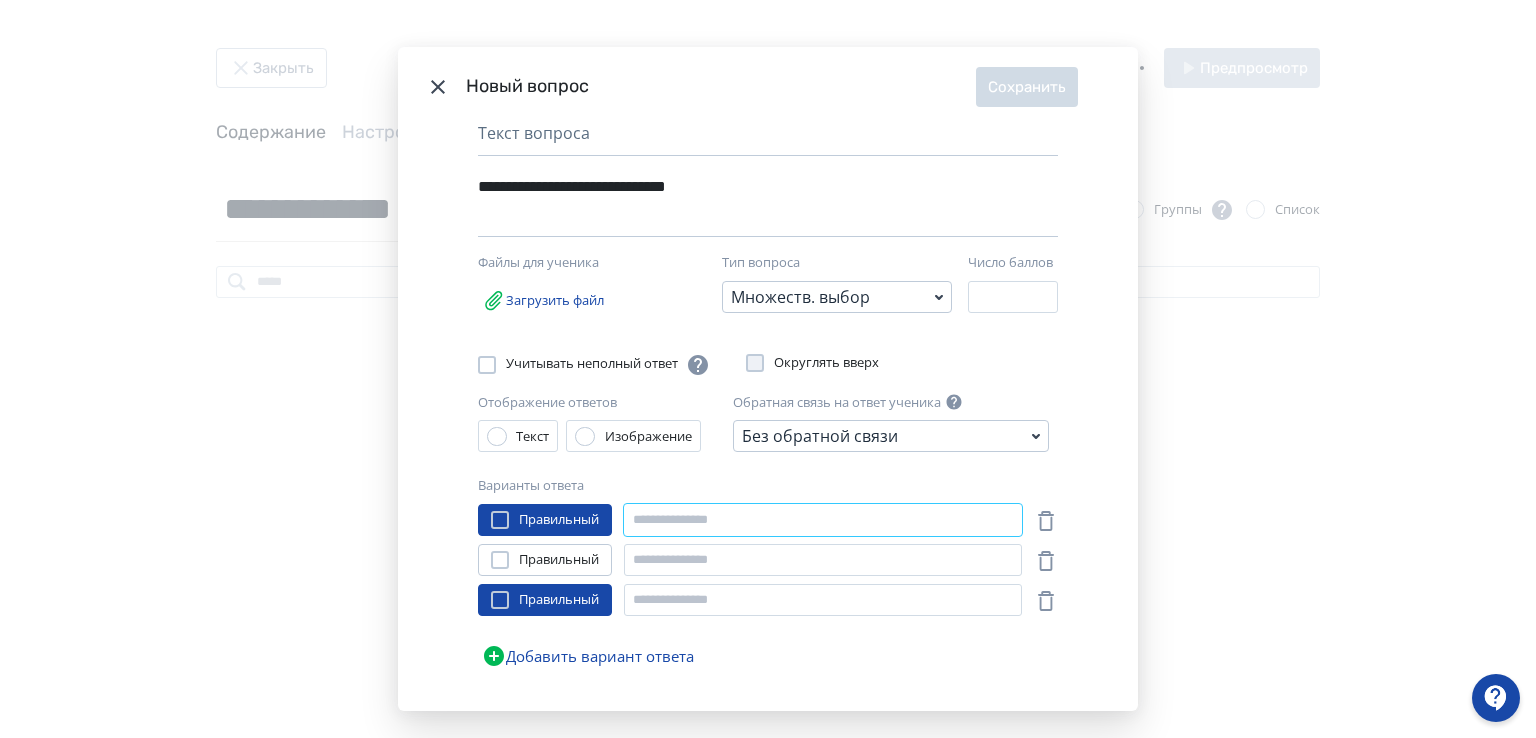 click at bounding box center [823, 520] 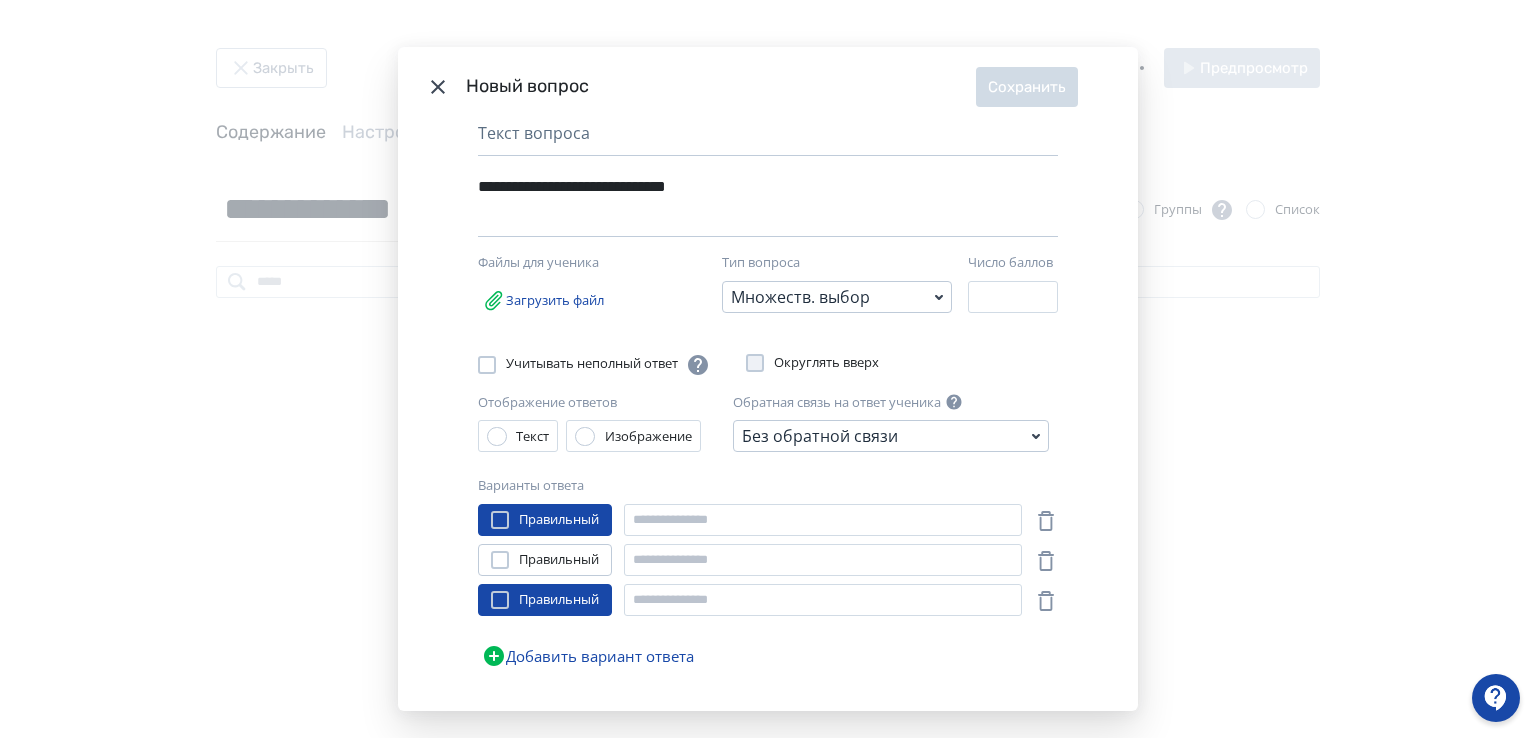 drag, startPoint x: 1469, startPoint y: 399, endPoint x: 936, endPoint y: 115, distance: 603.9412 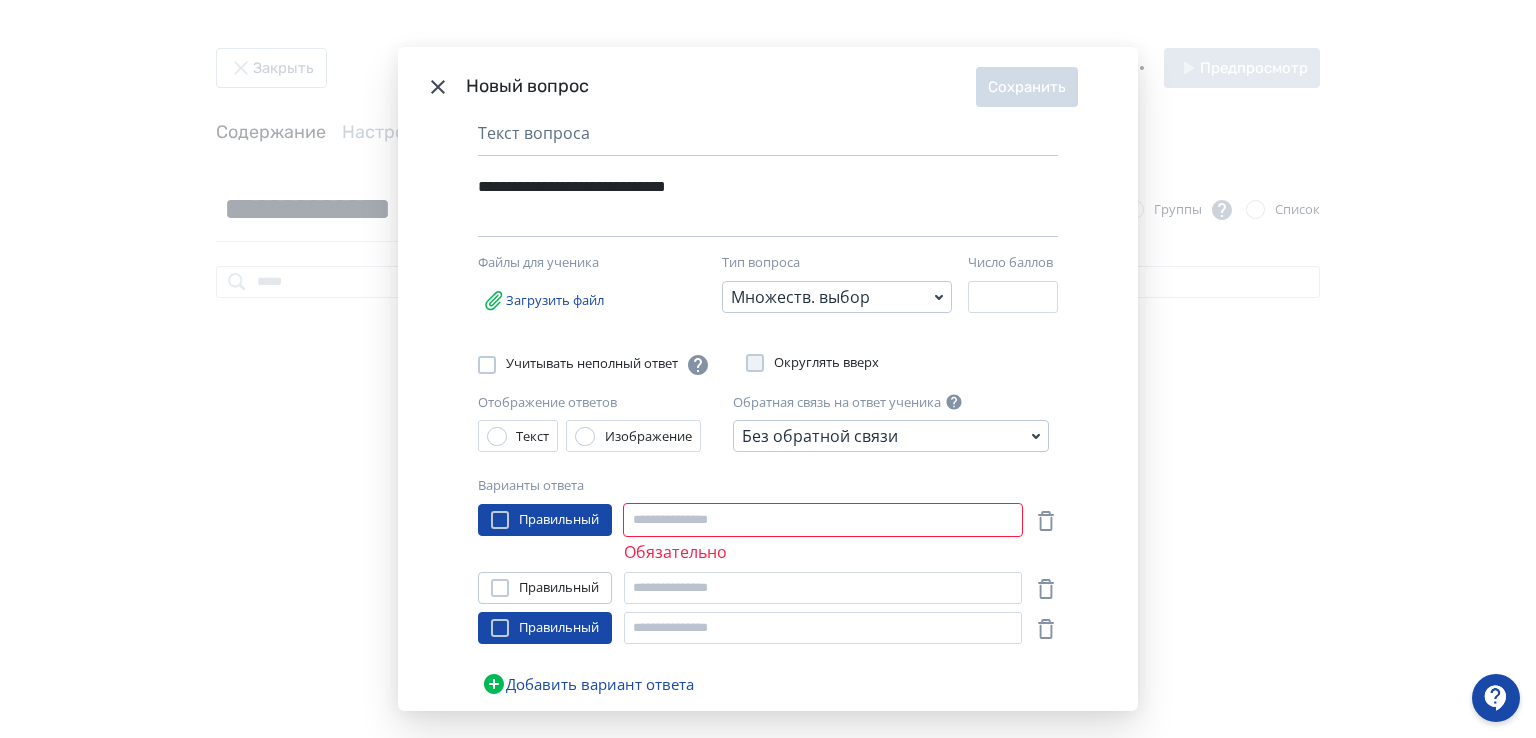 click on "Учитывать неполный ответ Округлять вверх Отображение ответов Текст Изображение Обратная связь на ответ ученика Без обратной связи Варианты ответа Правильный Обязательно Правильный Правильный Добавить вариант ответа" at bounding box center (768, 528) 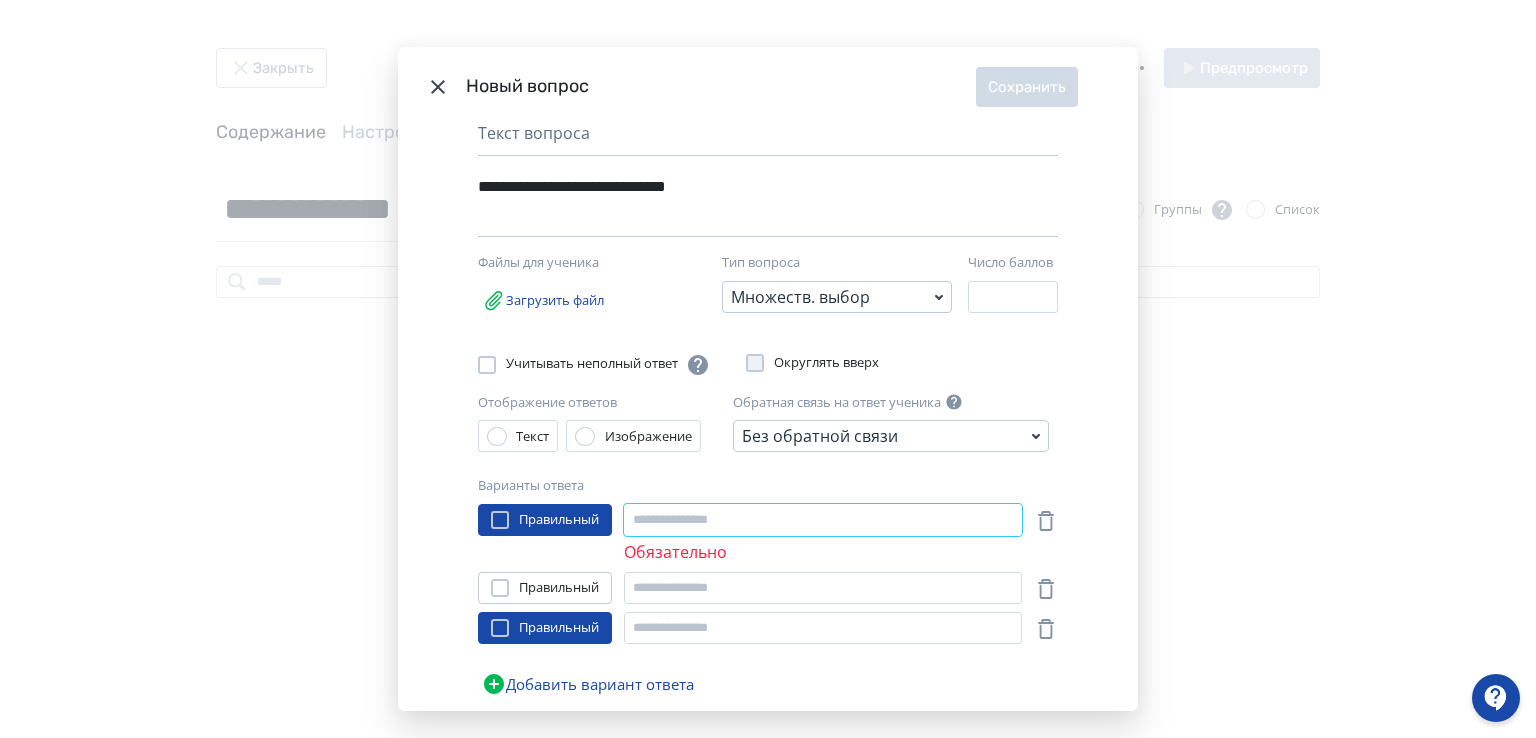 click at bounding box center [823, 520] 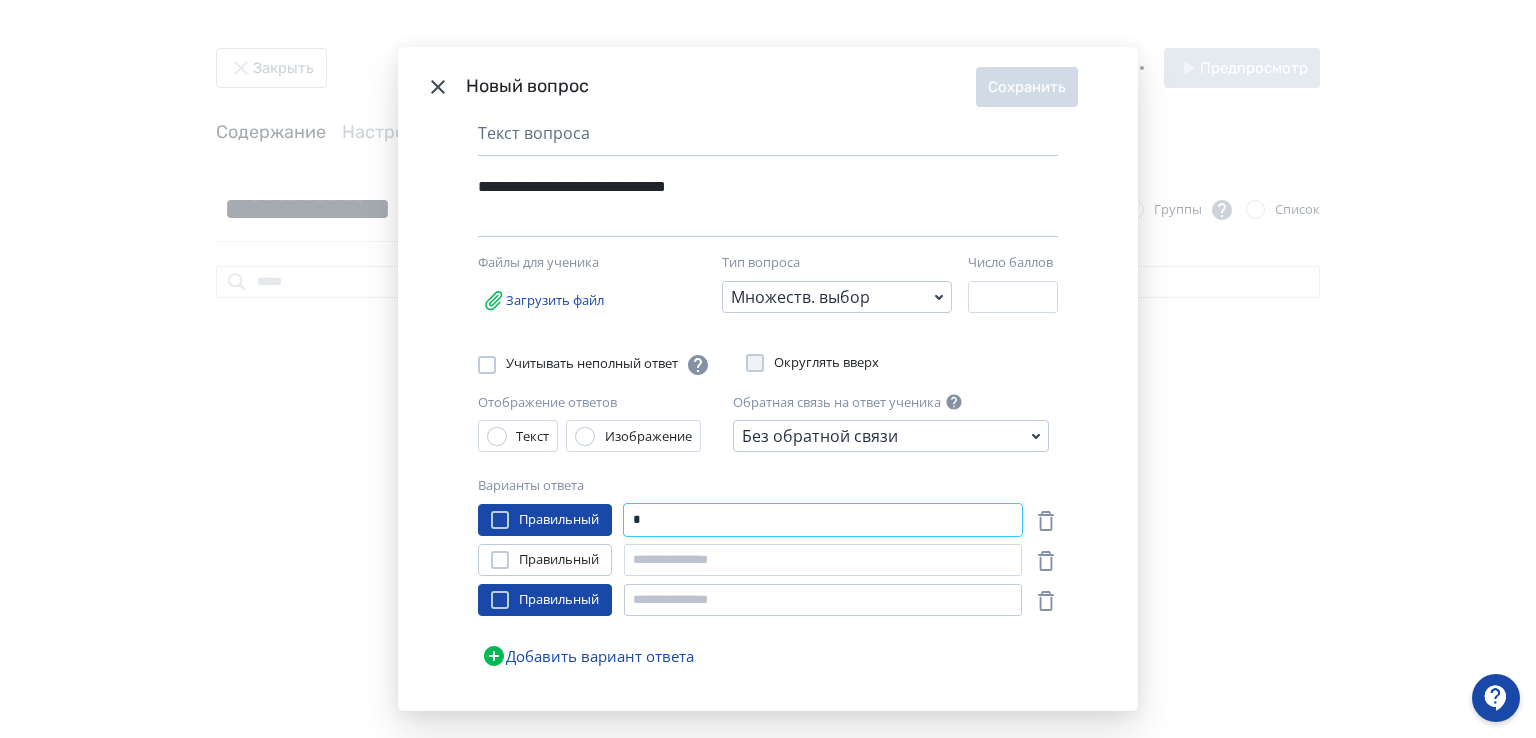 type on "*" 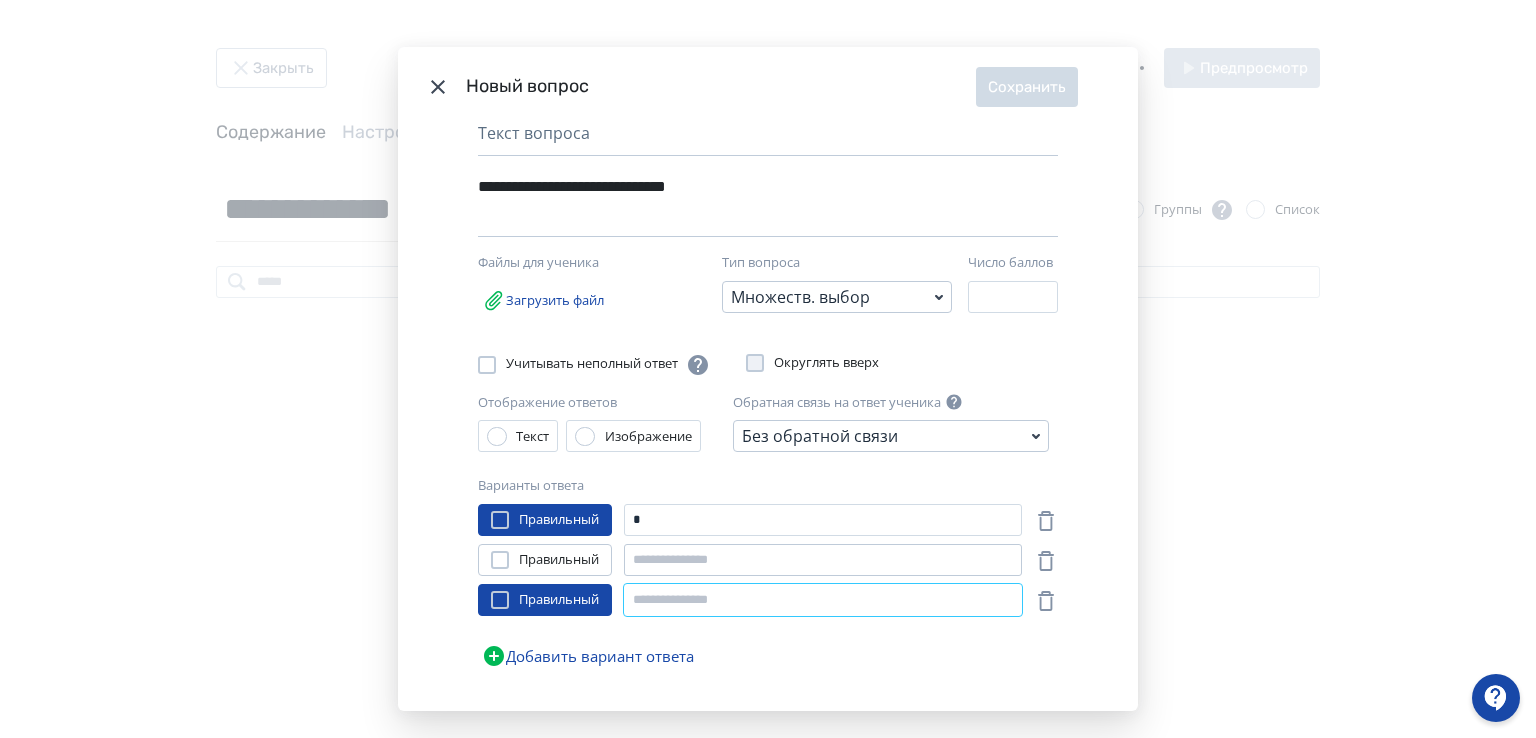 click on "Правильный * Правильный Правильный Добавить вариант ответа" at bounding box center (768, 590) 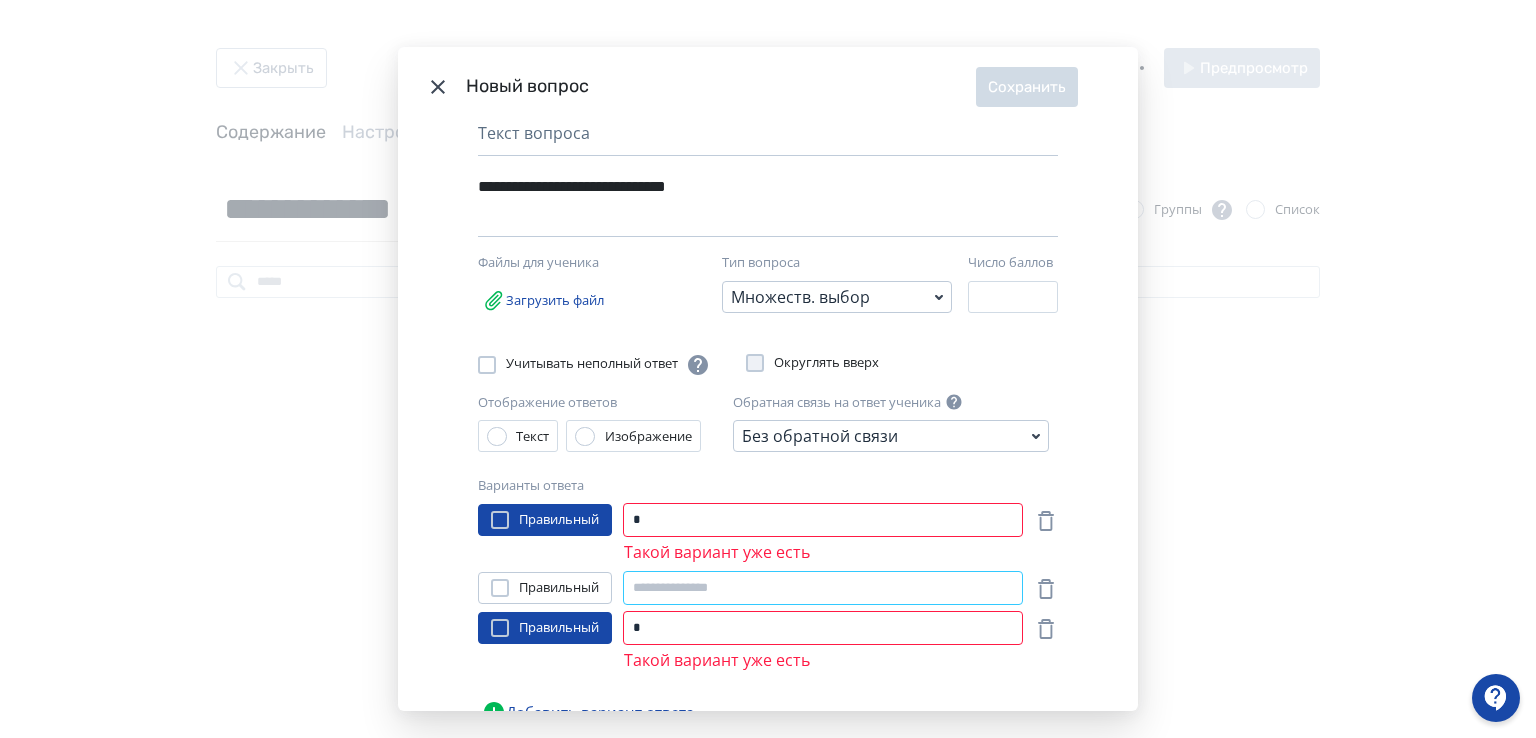 click at bounding box center [823, 588] 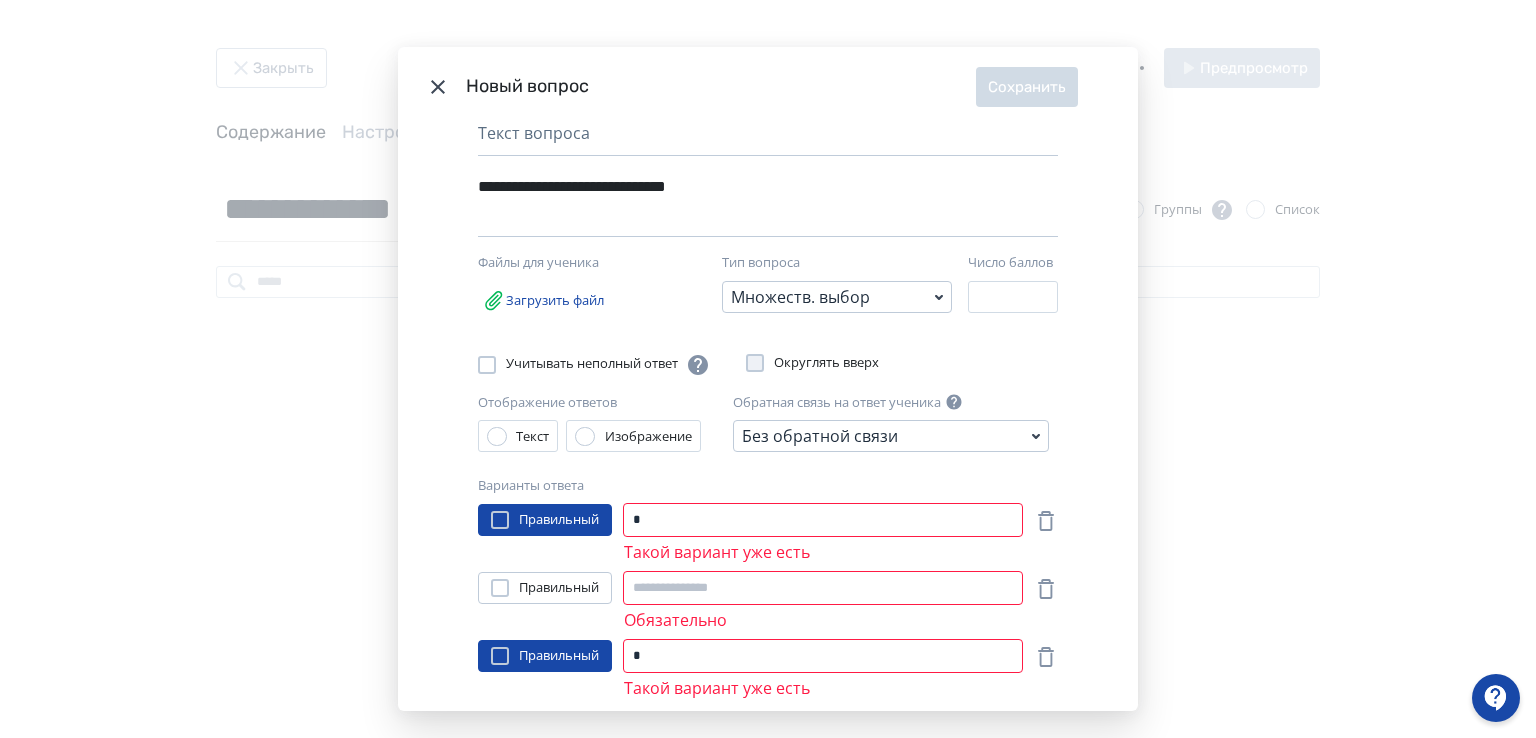 click on "**********" at bounding box center (768, 369) 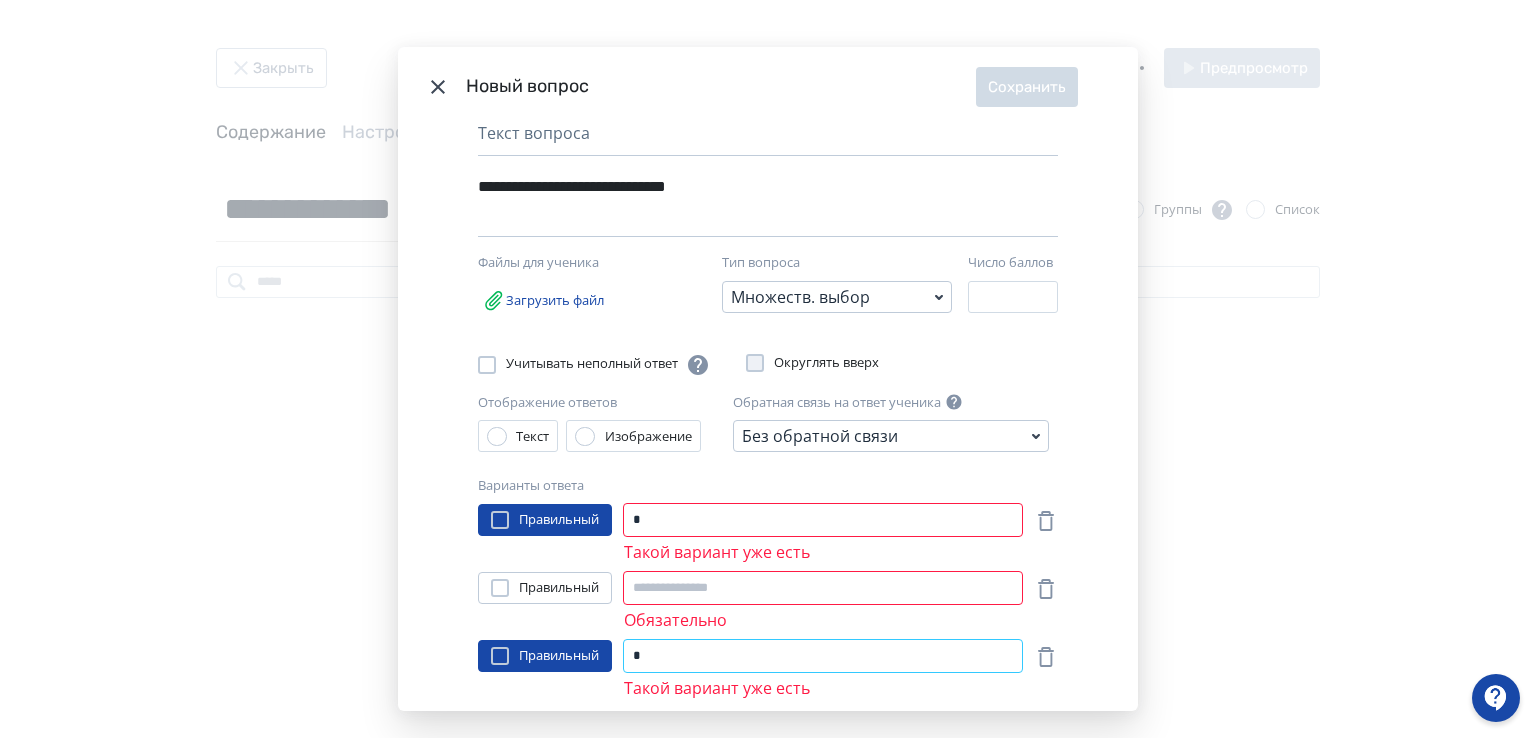 drag, startPoint x: 656, startPoint y: 648, endPoint x: 629, endPoint y: 649, distance: 27.018513 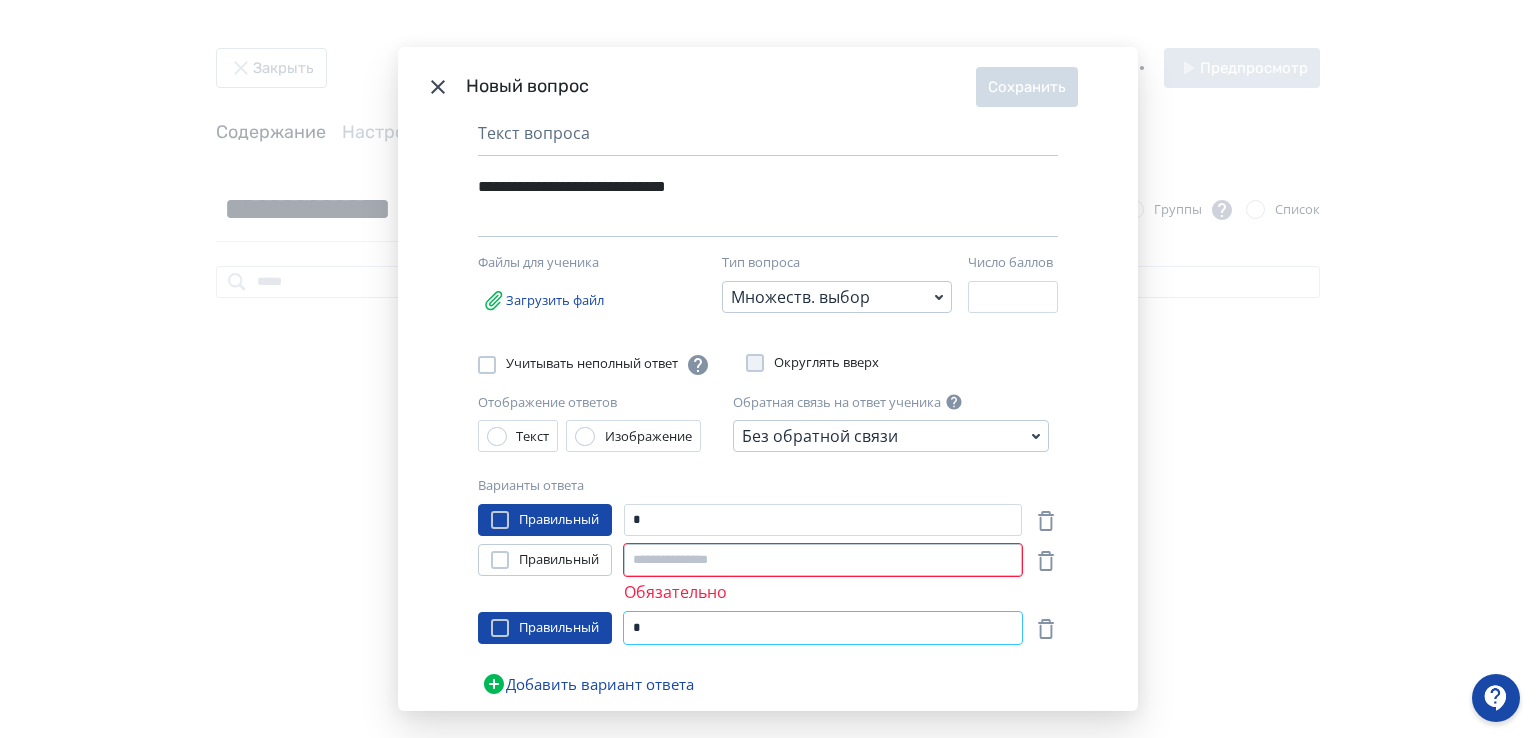 type on "*" 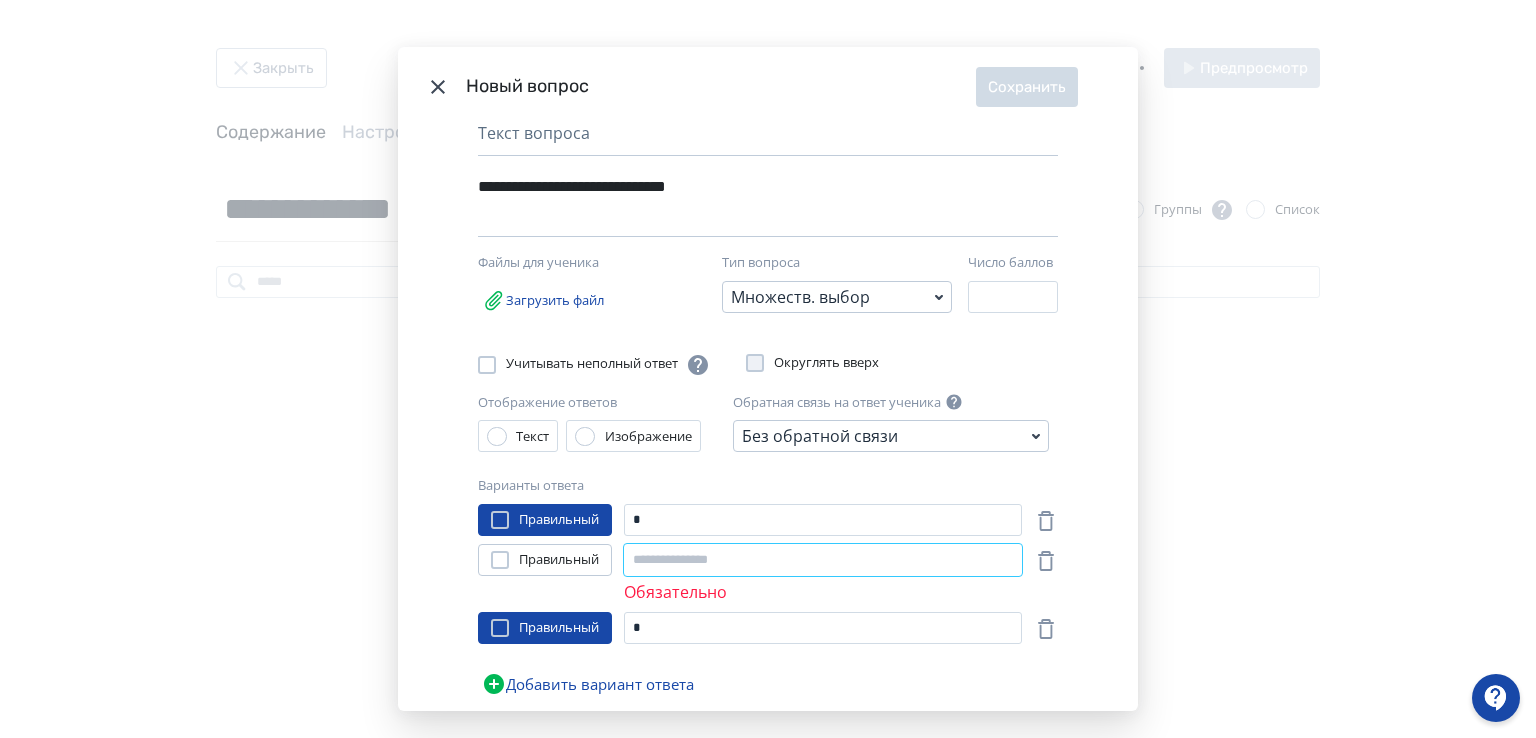 drag, startPoint x: 641, startPoint y: 554, endPoint x: 643, endPoint y: 573, distance: 19.104973 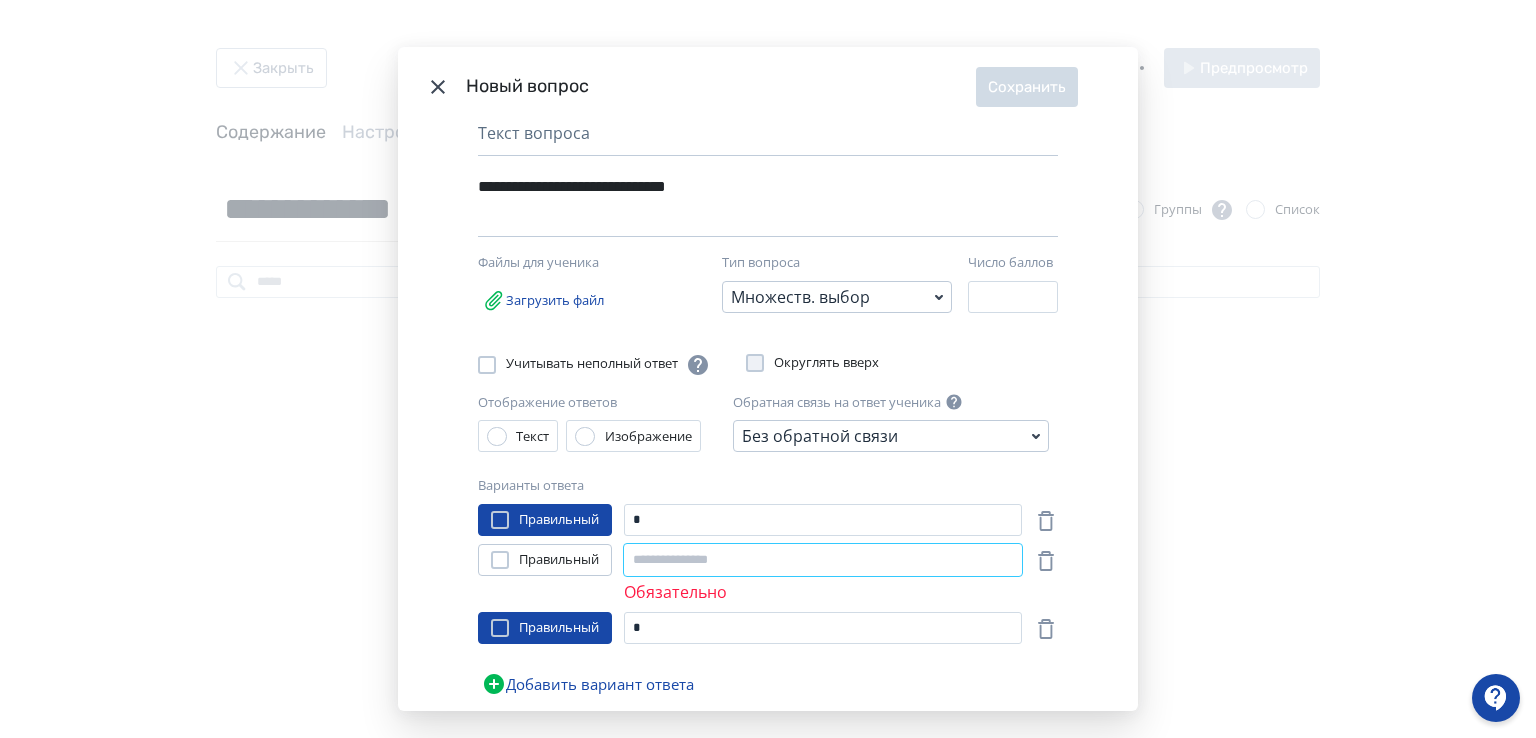 click at bounding box center (823, 560) 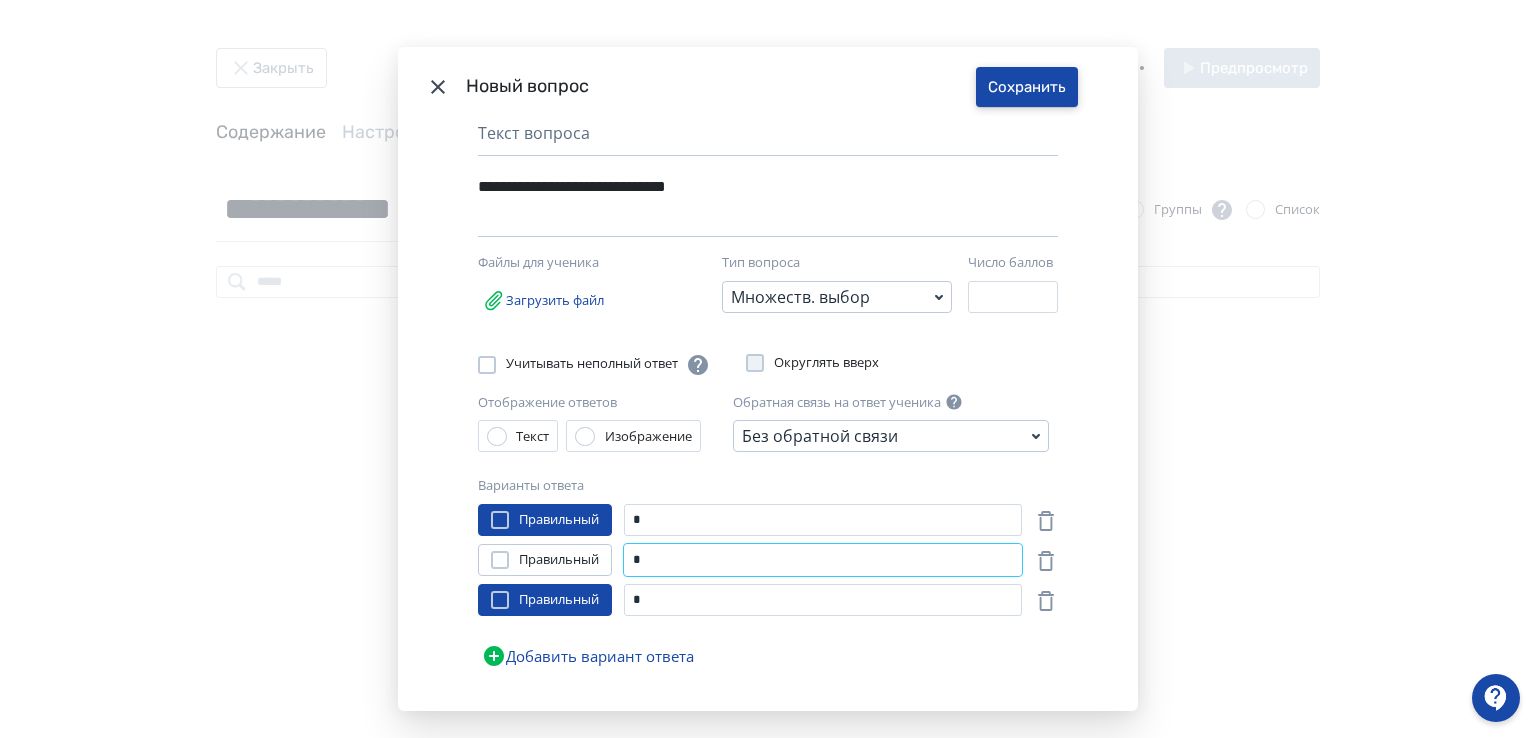 type on "*" 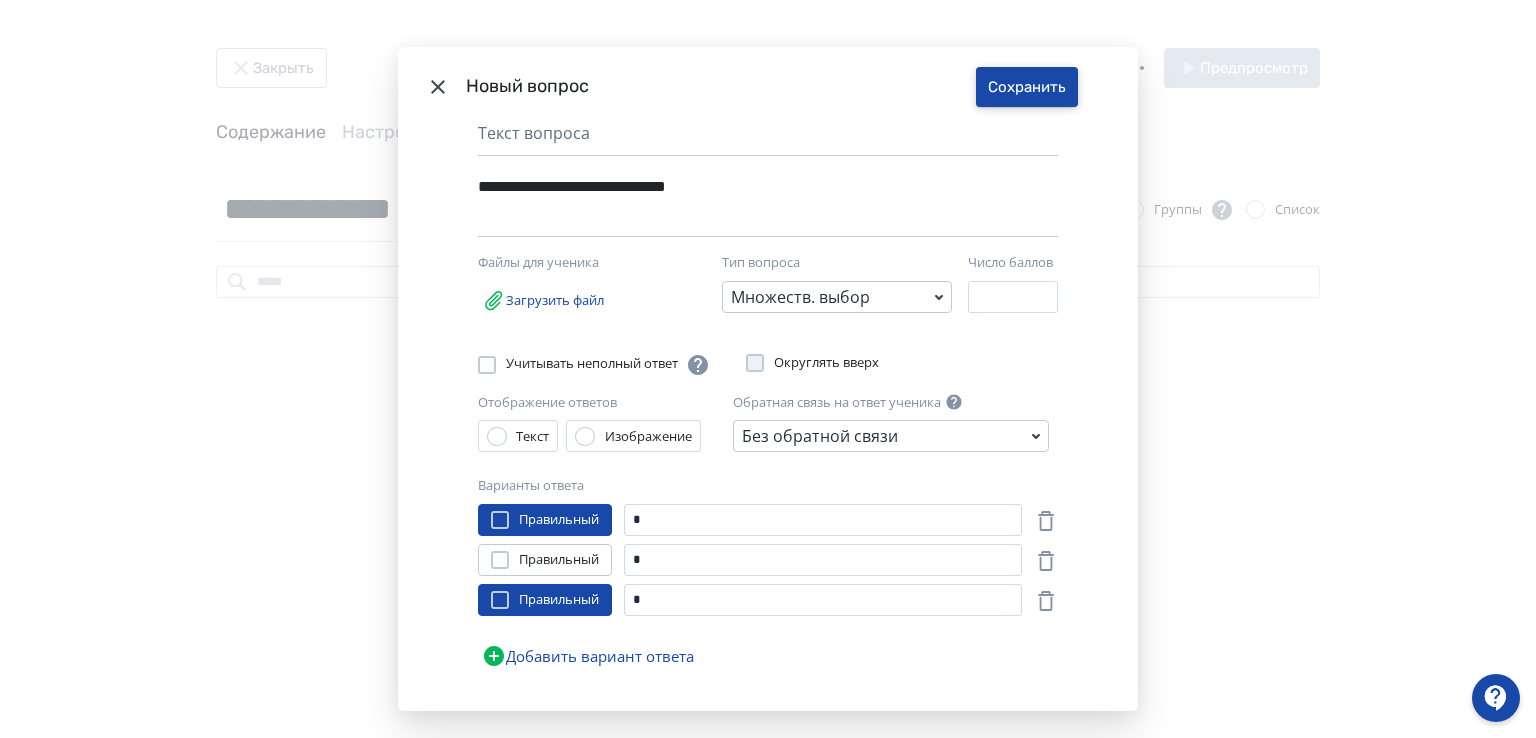 click on "Сохранить" at bounding box center (1027, 87) 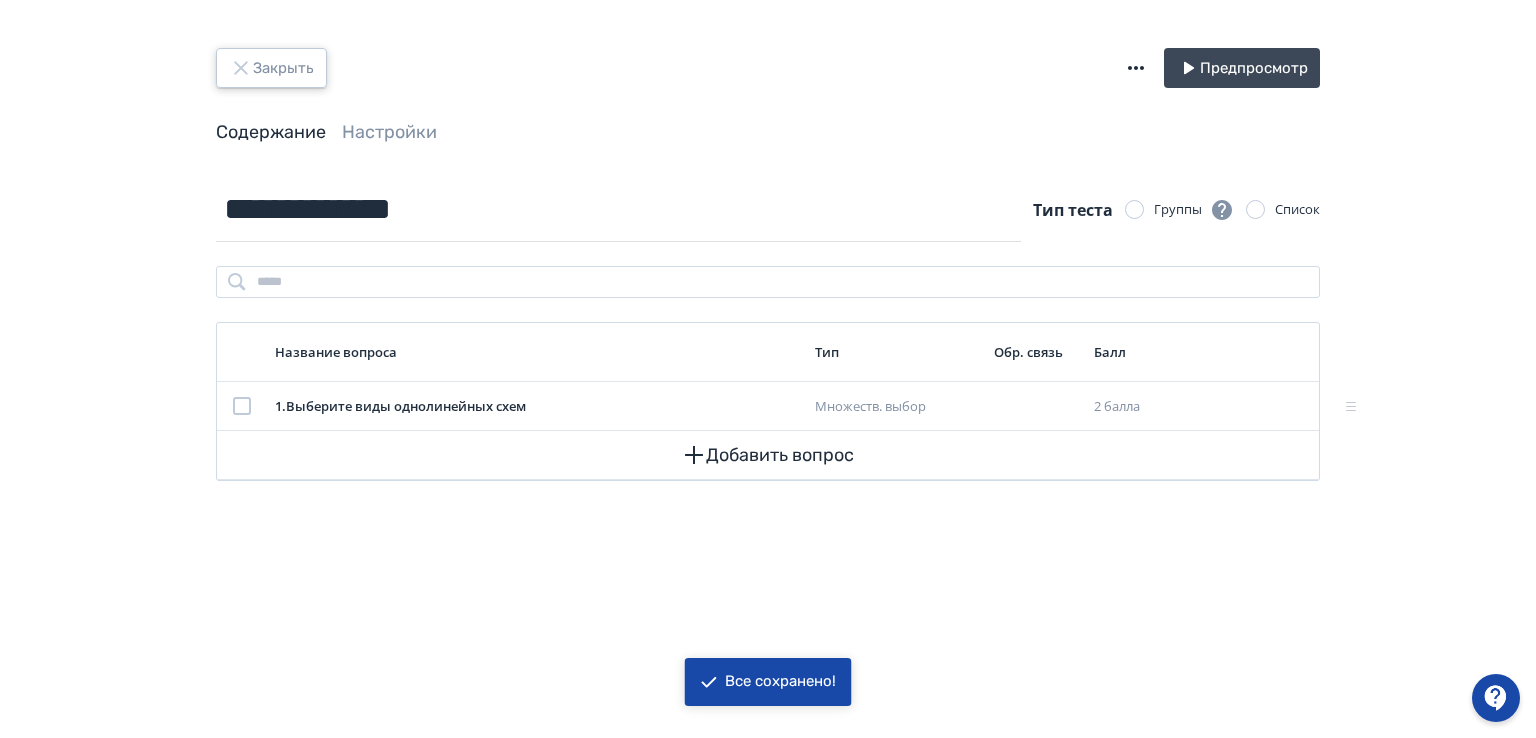 click on "Закрыть" at bounding box center [271, 68] 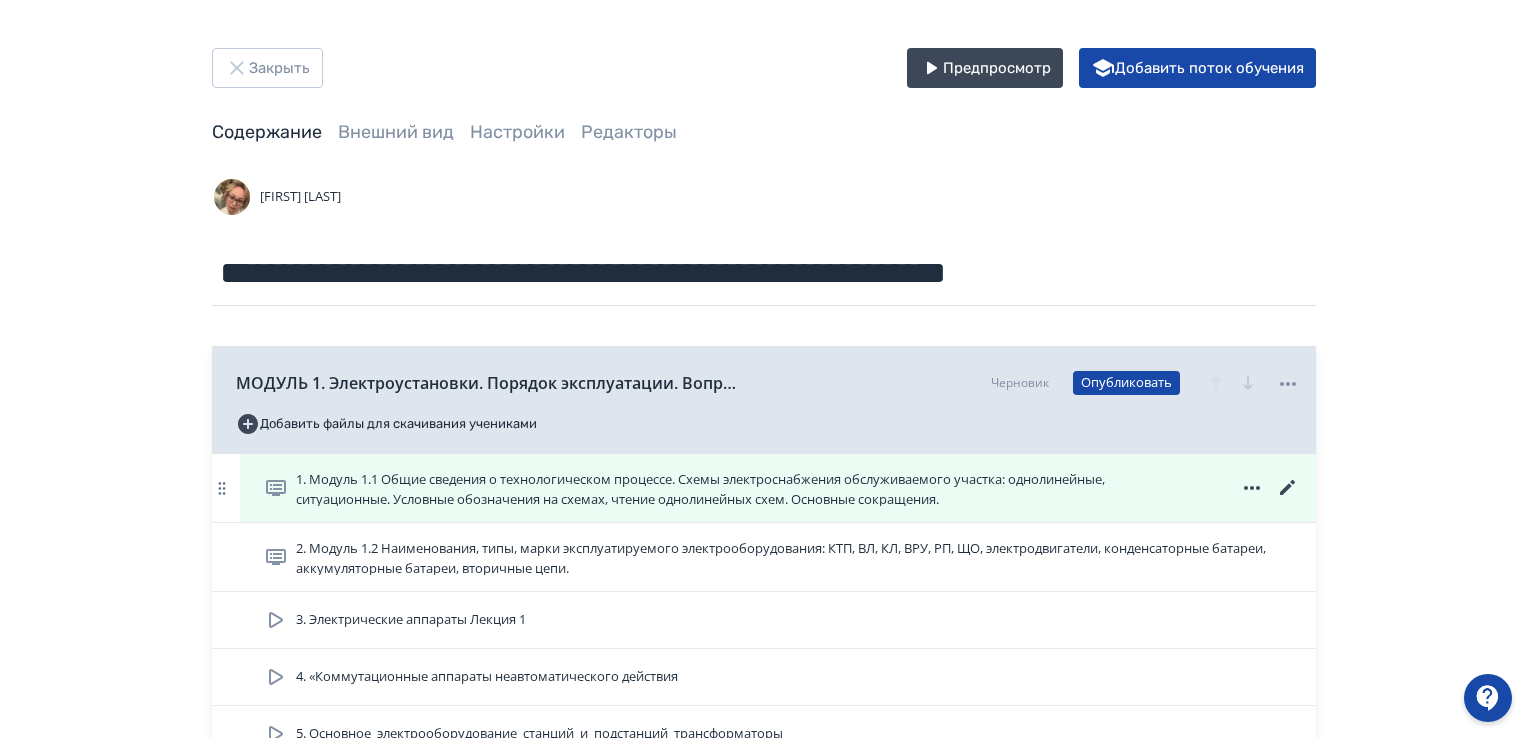 click 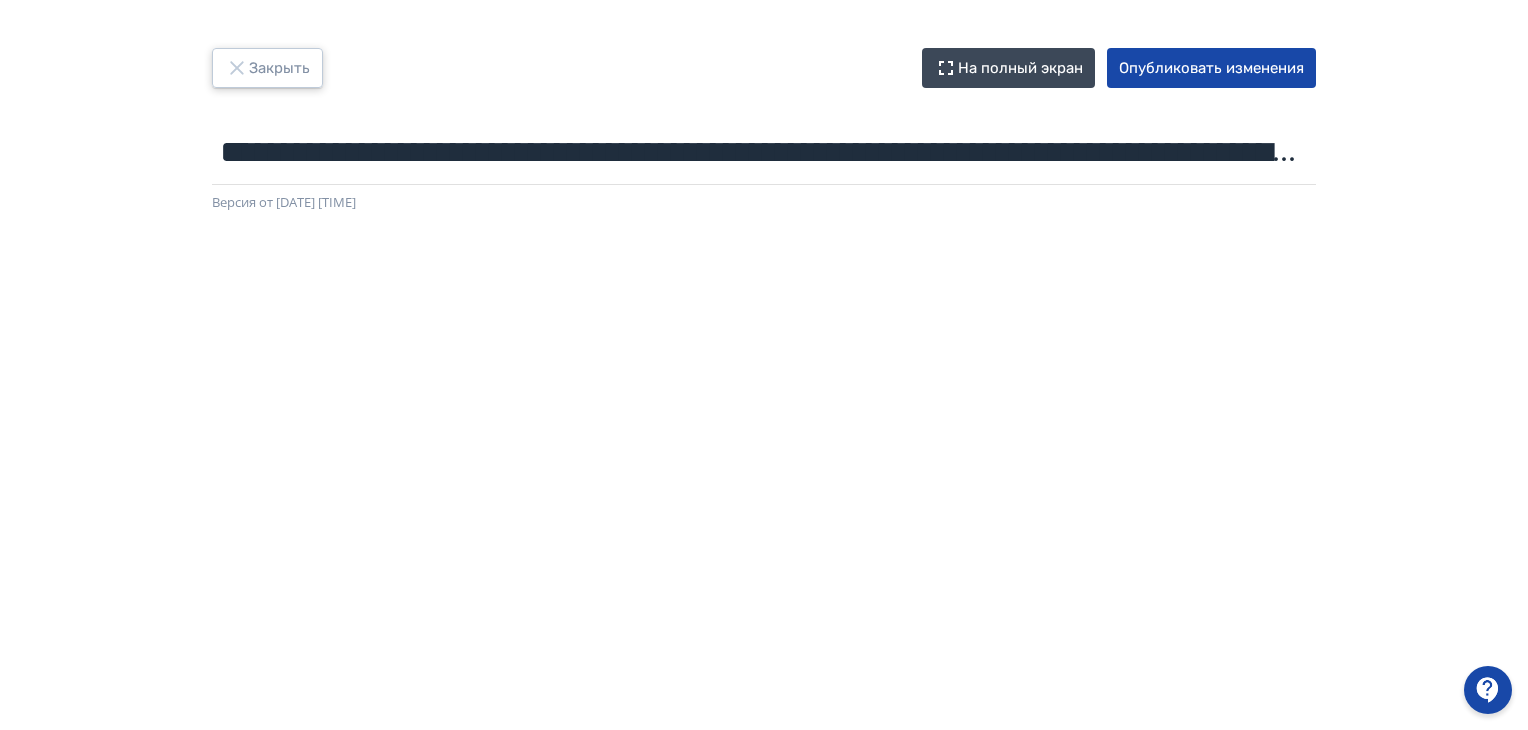 click on "Закрыть" at bounding box center (267, 68) 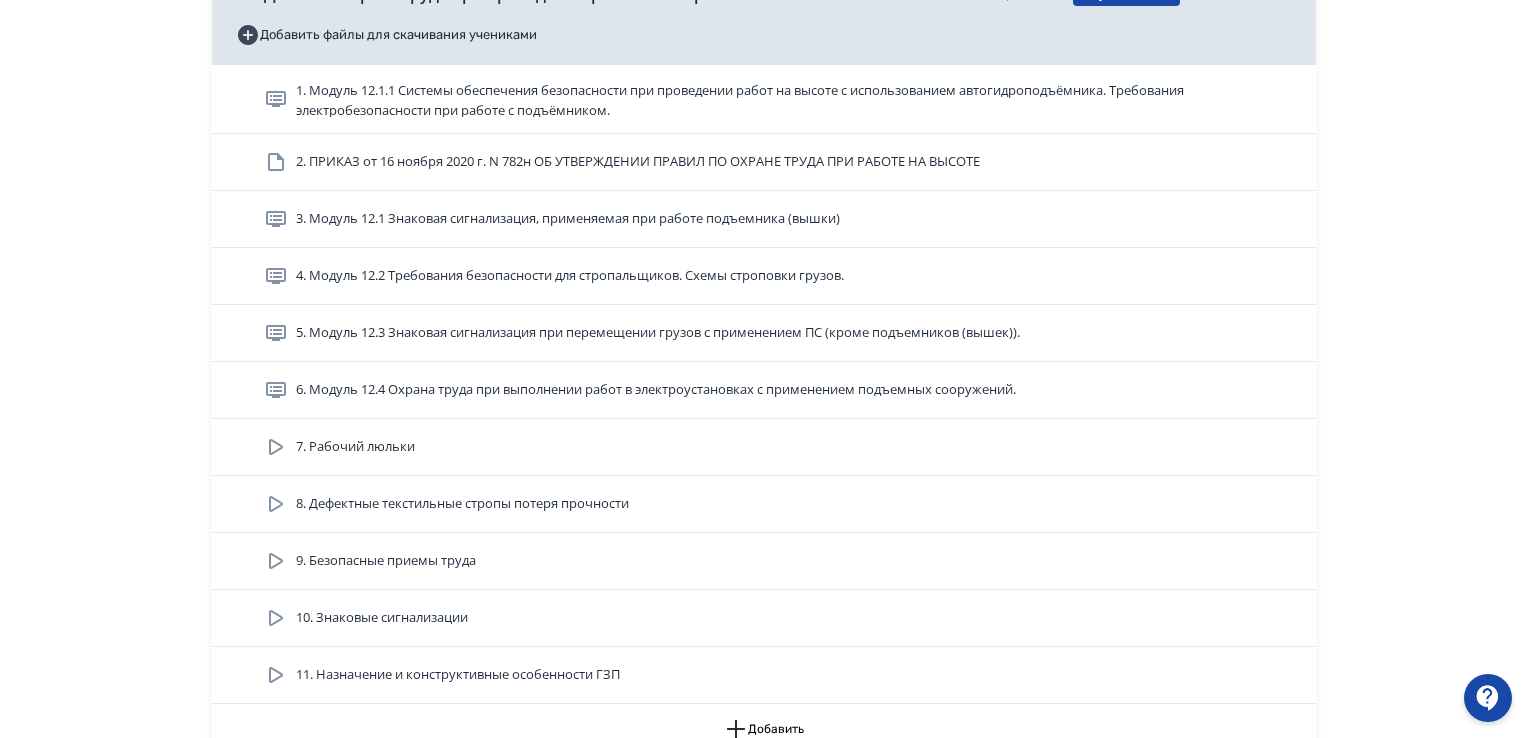 scroll, scrollTop: 8807, scrollLeft: 0, axis: vertical 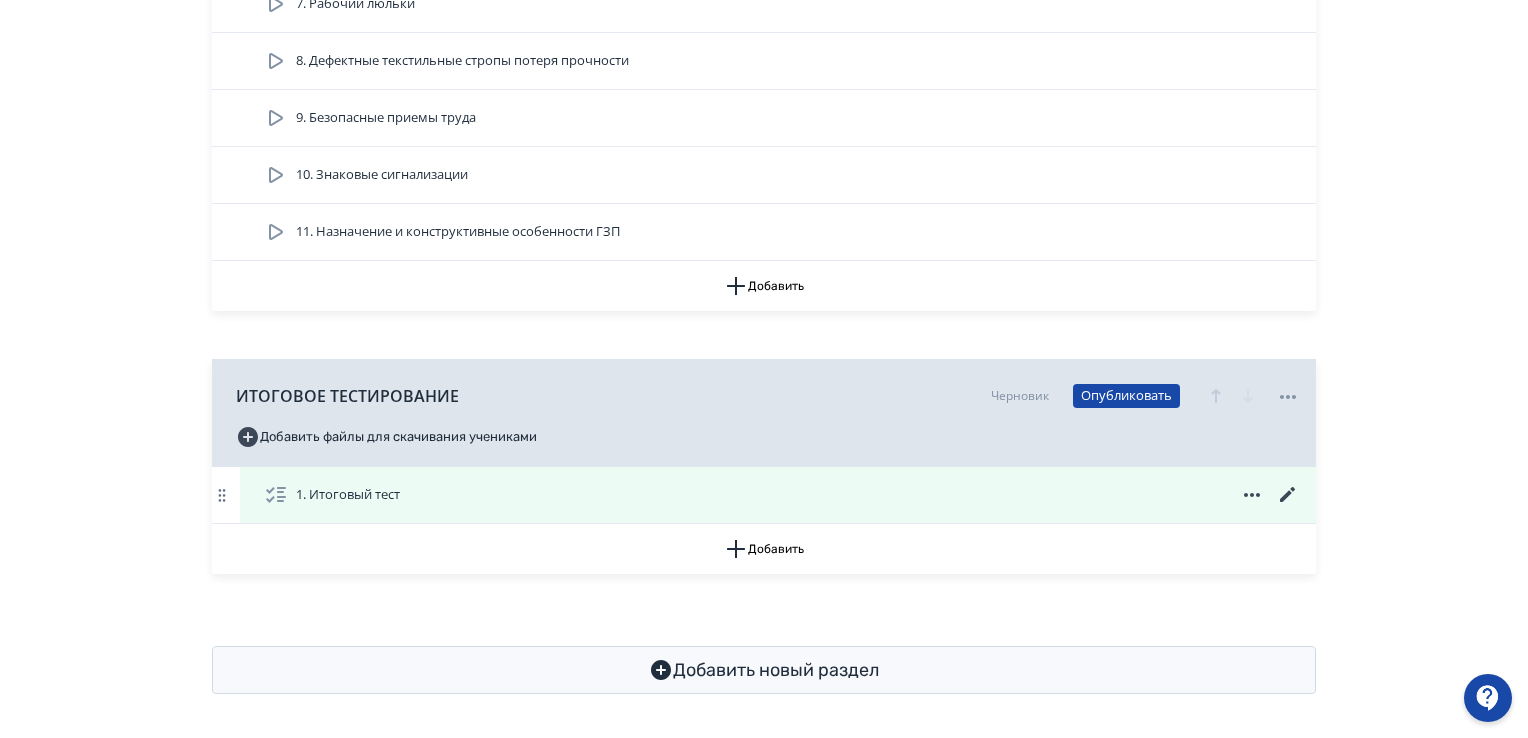 click 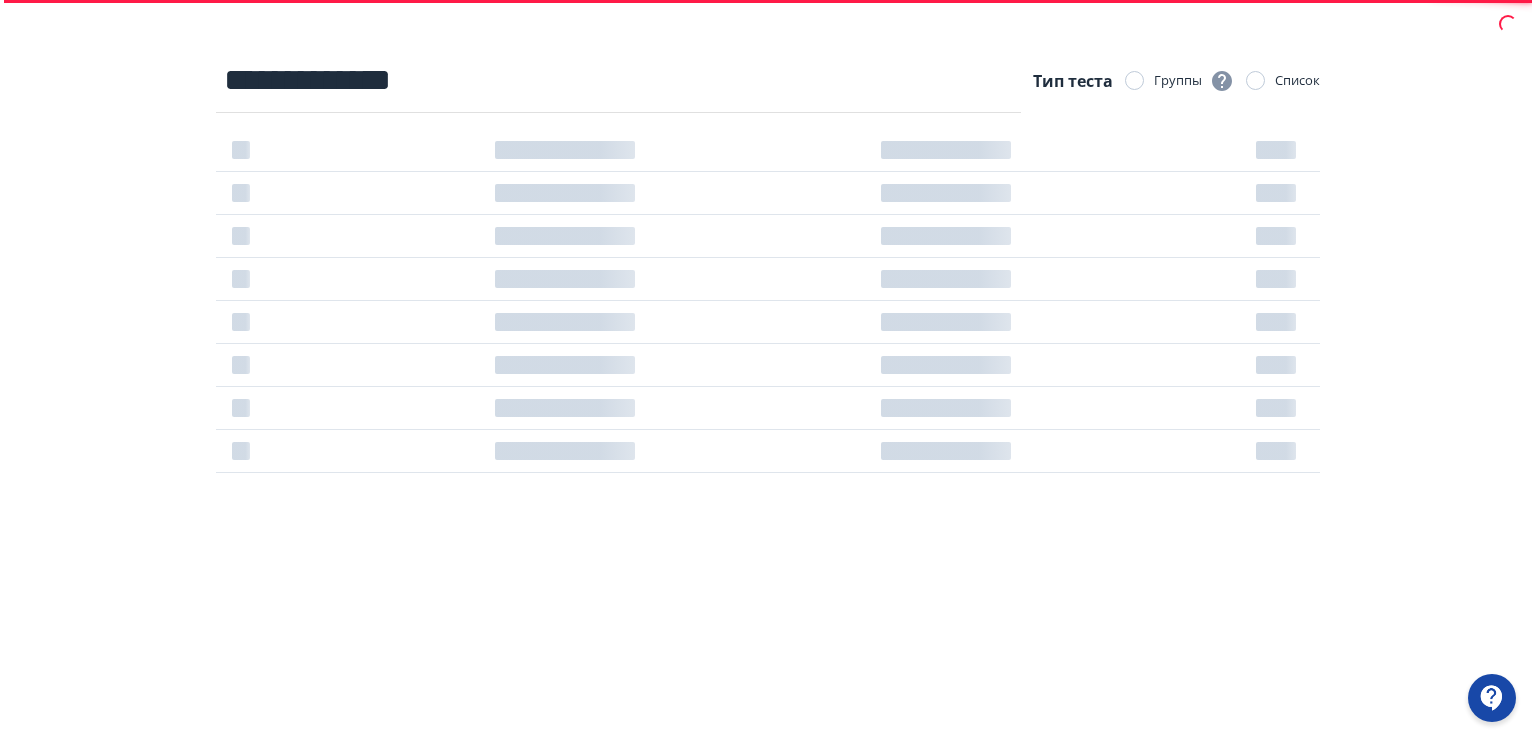 scroll, scrollTop: 0, scrollLeft: 0, axis: both 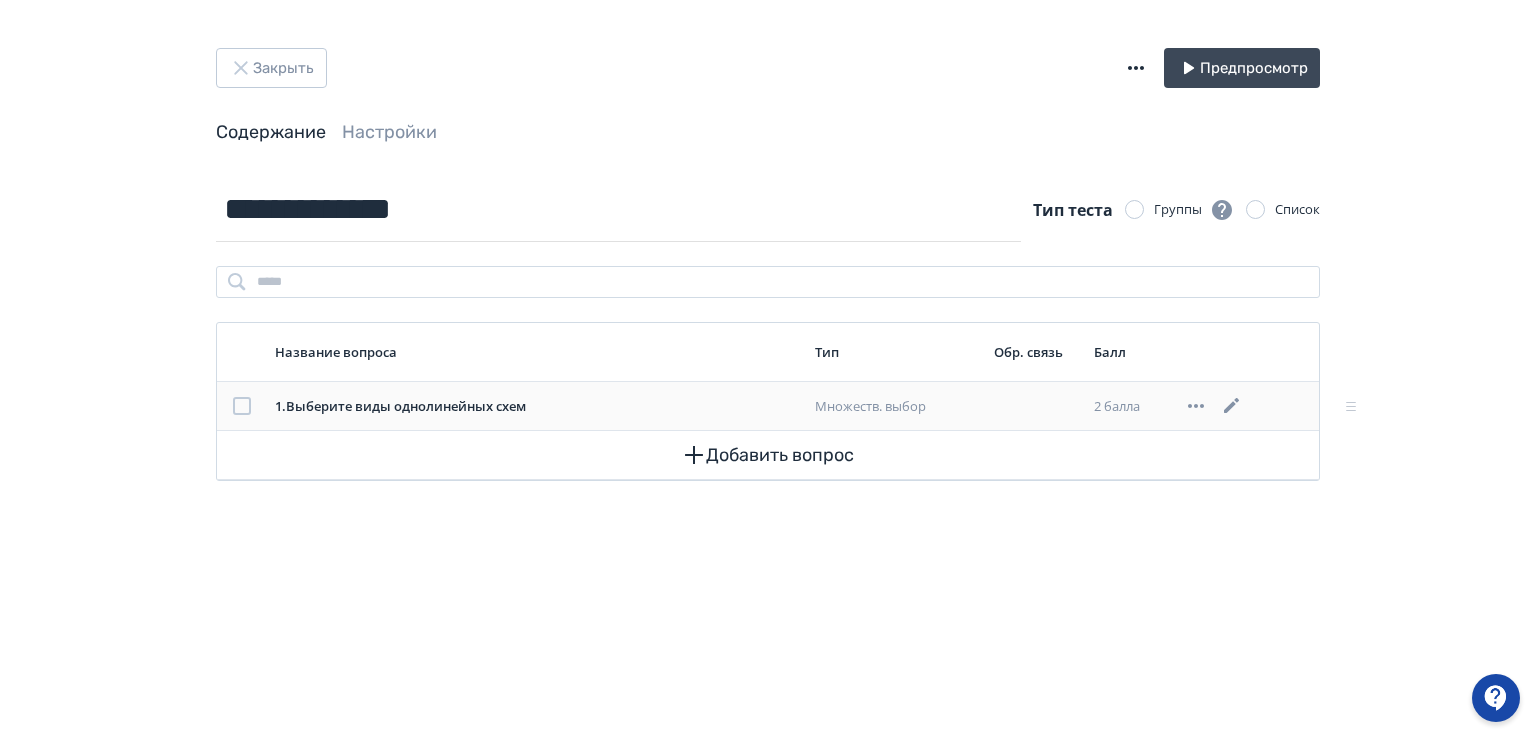 click 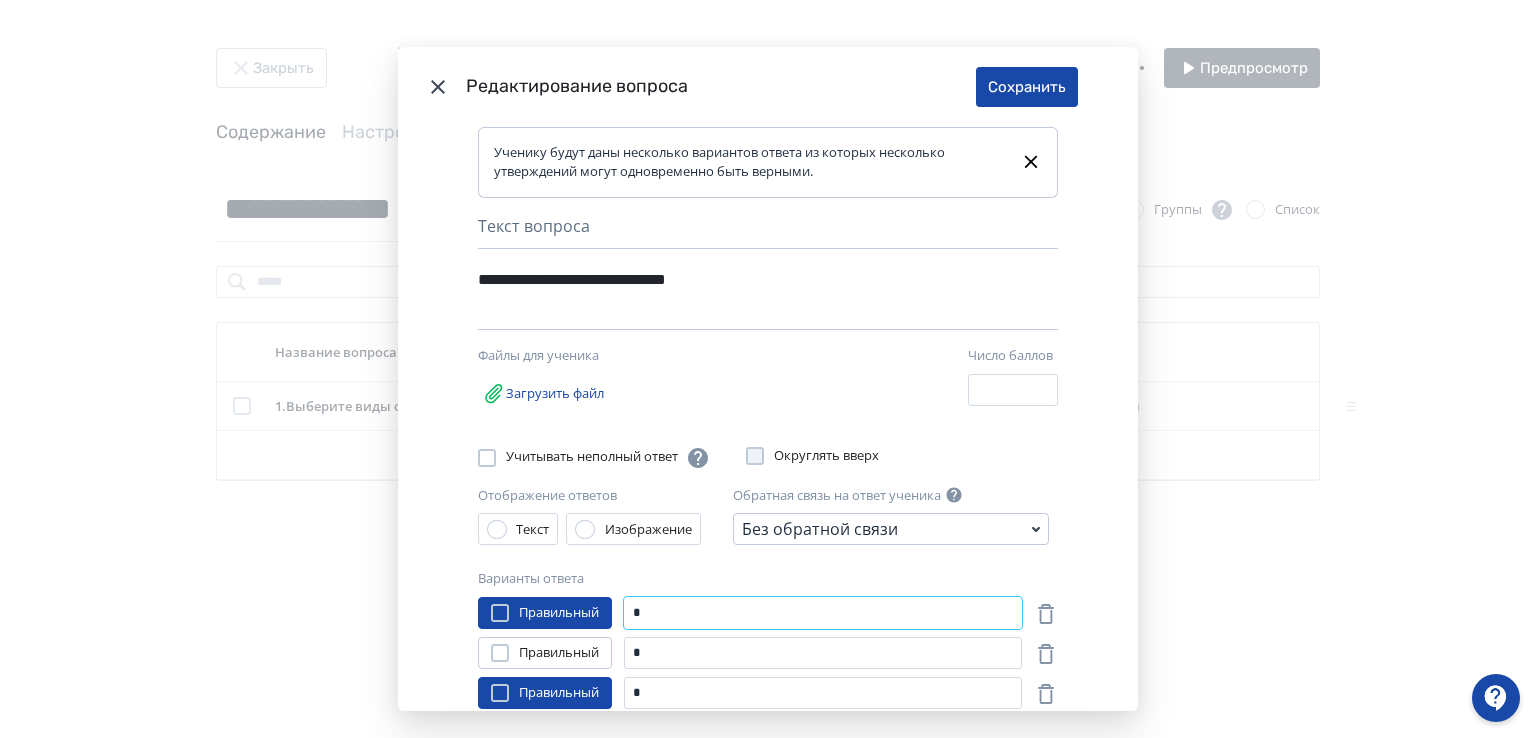 drag, startPoint x: 648, startPoint y: 612, endPoint x: 628, endPoint y: 624, distance: 23.323807 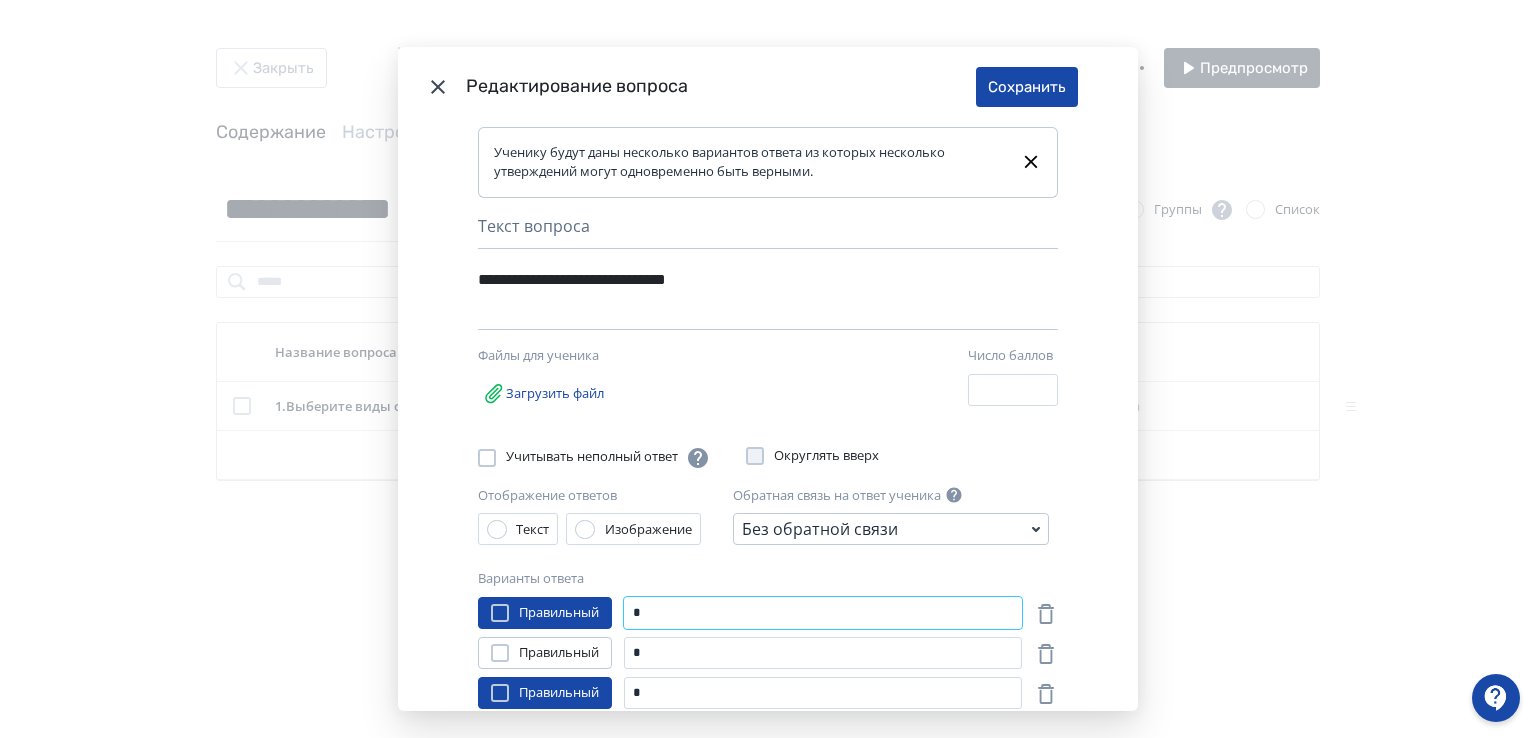 click on "*" at bounding box center (823, 613) 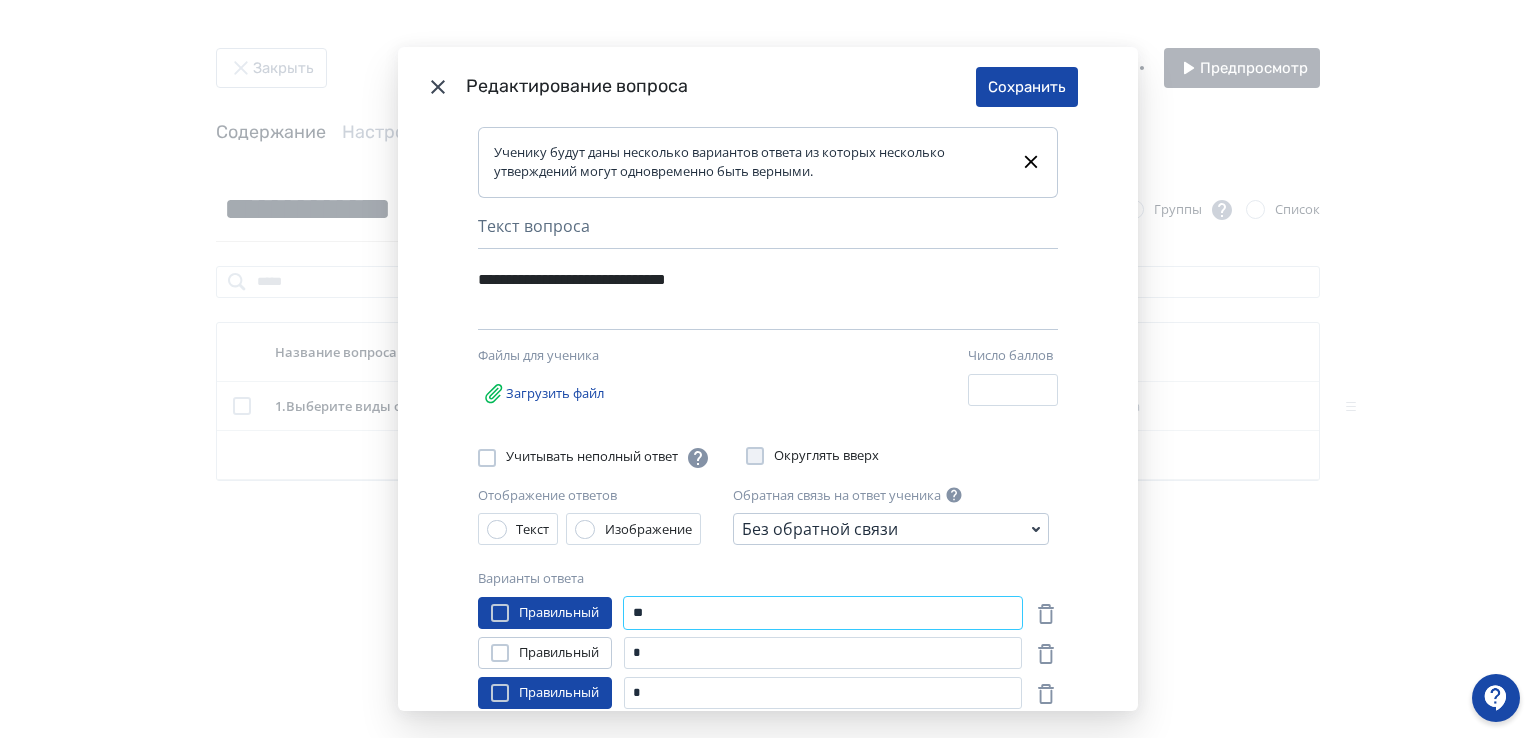 type on "*" 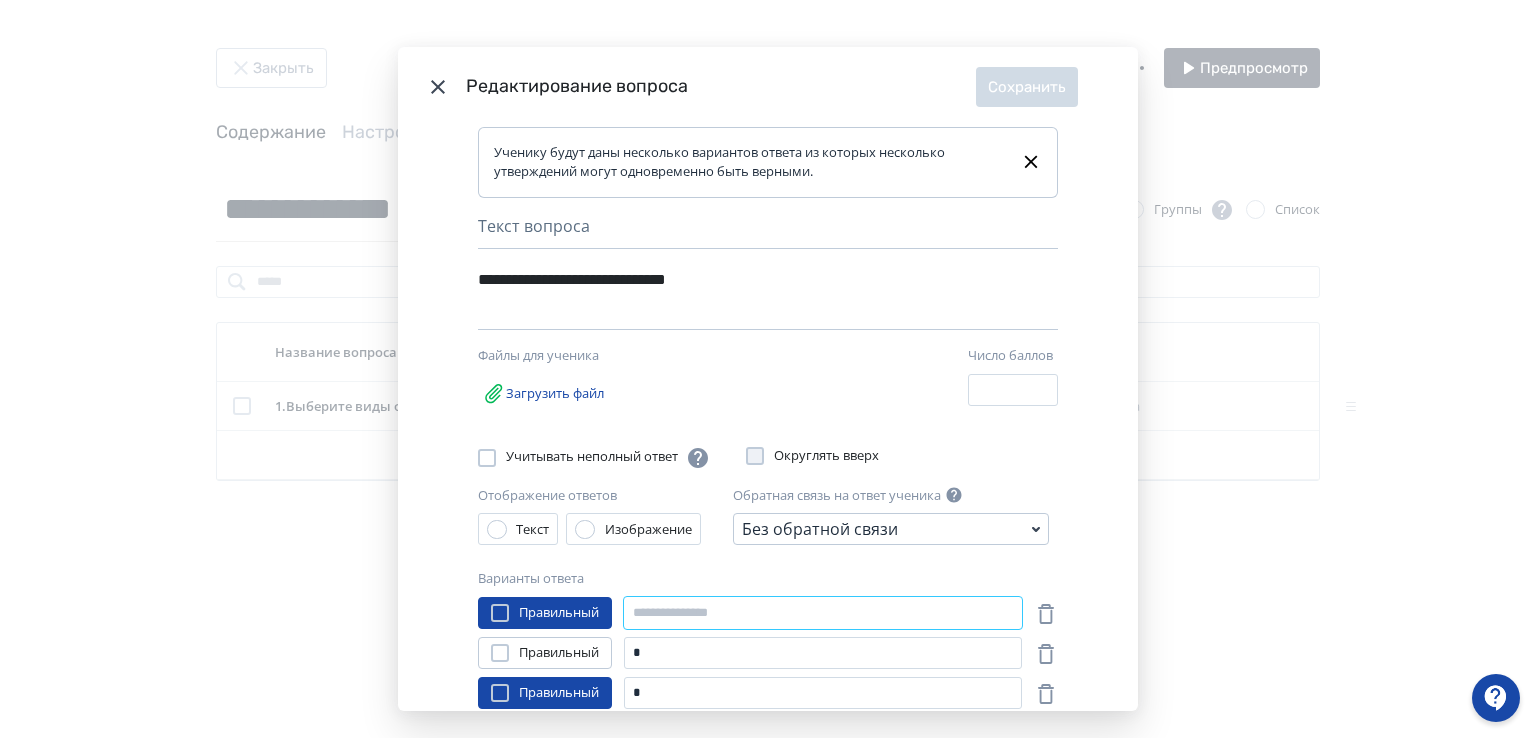 type on "*" 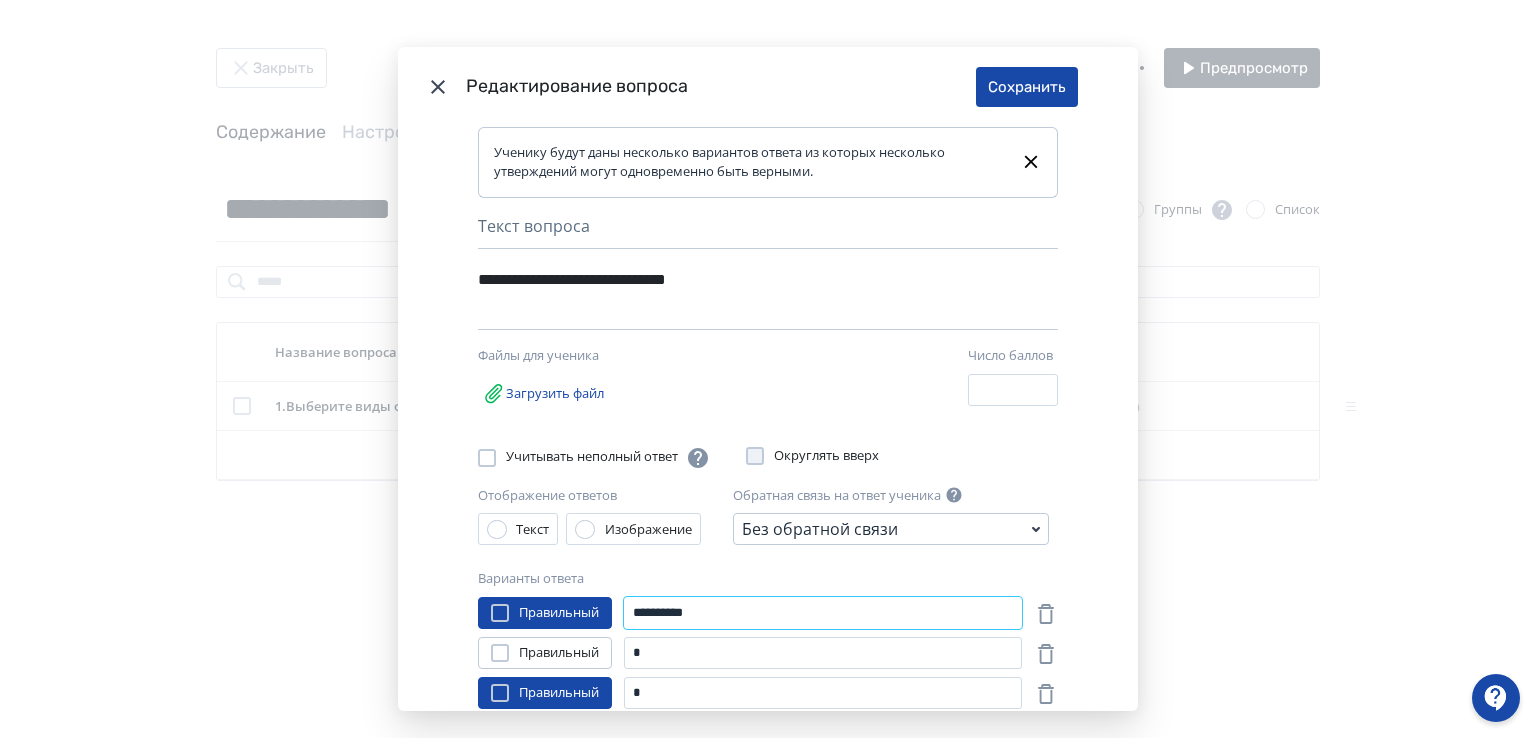 paste on "**********" 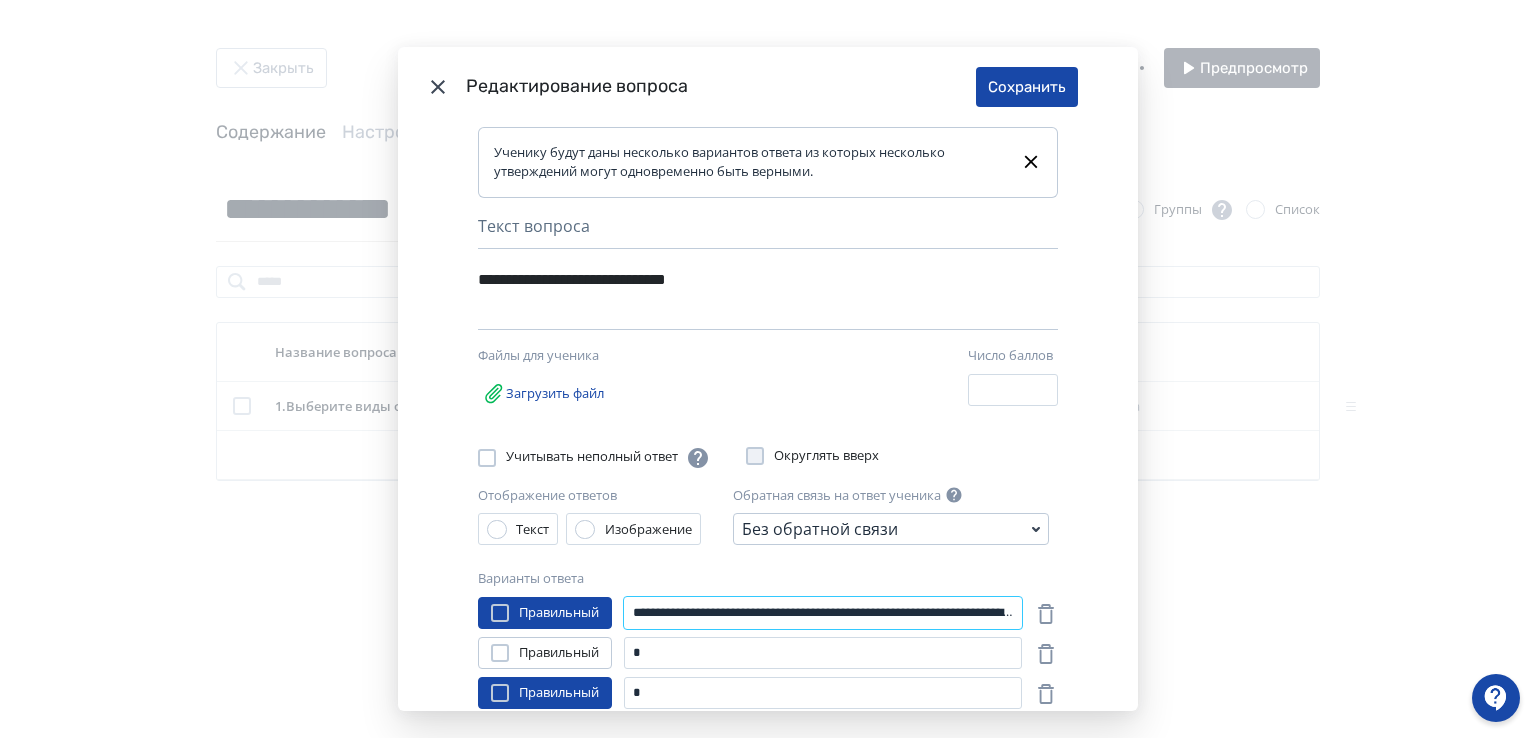 scroll, scrollTop: 0, scrollLeft: 728, axis: horizontal 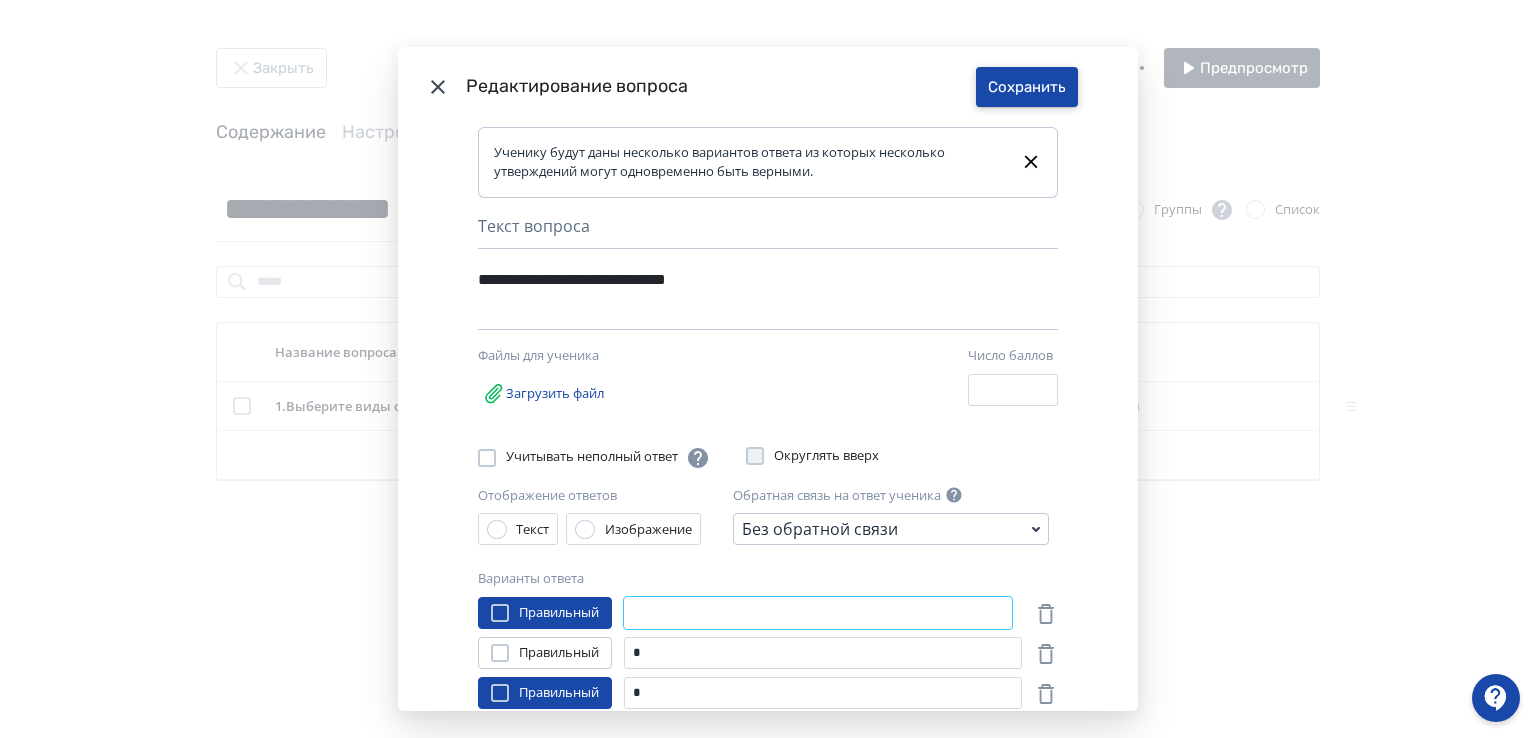 type on "**********" 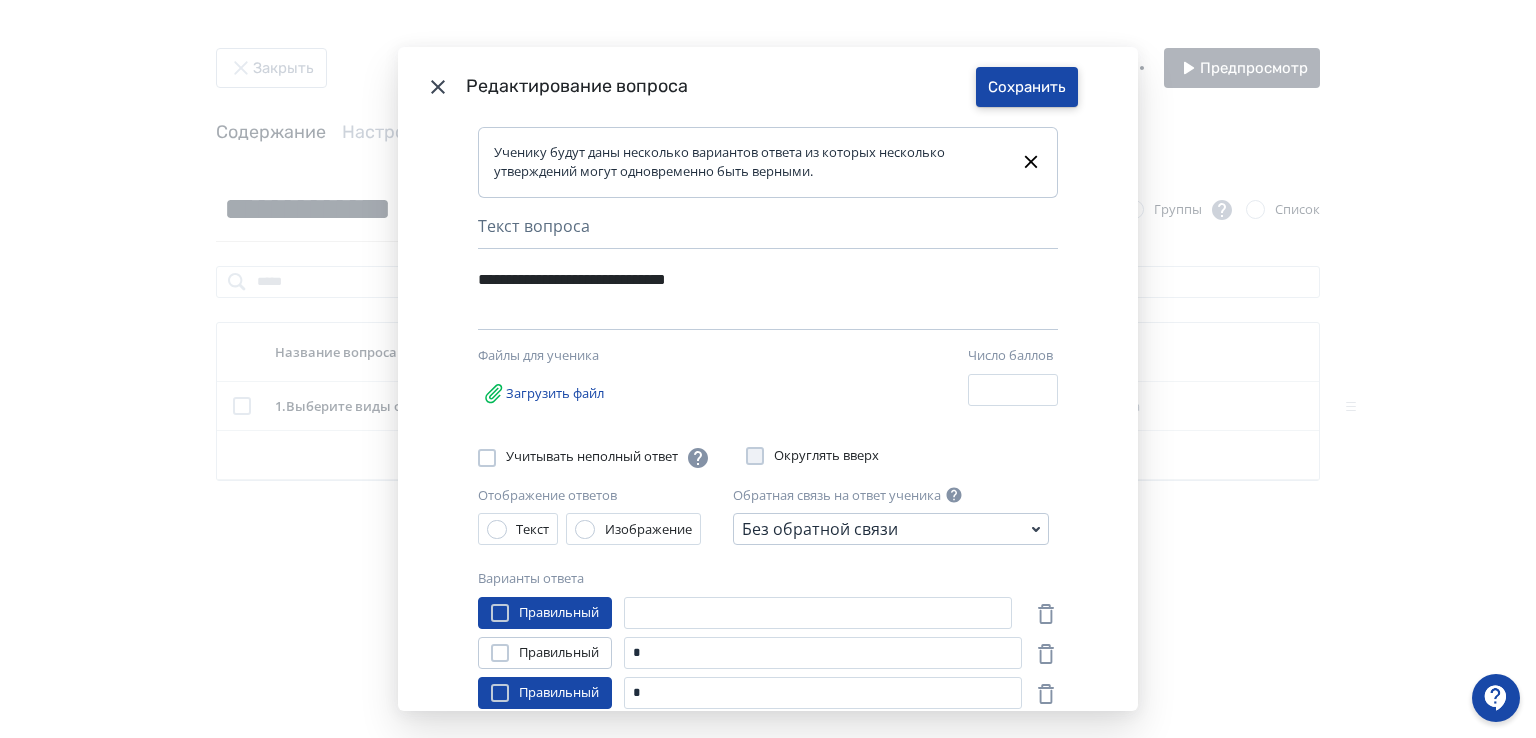click on "Сохранить" at bounding box center (1027, 87) 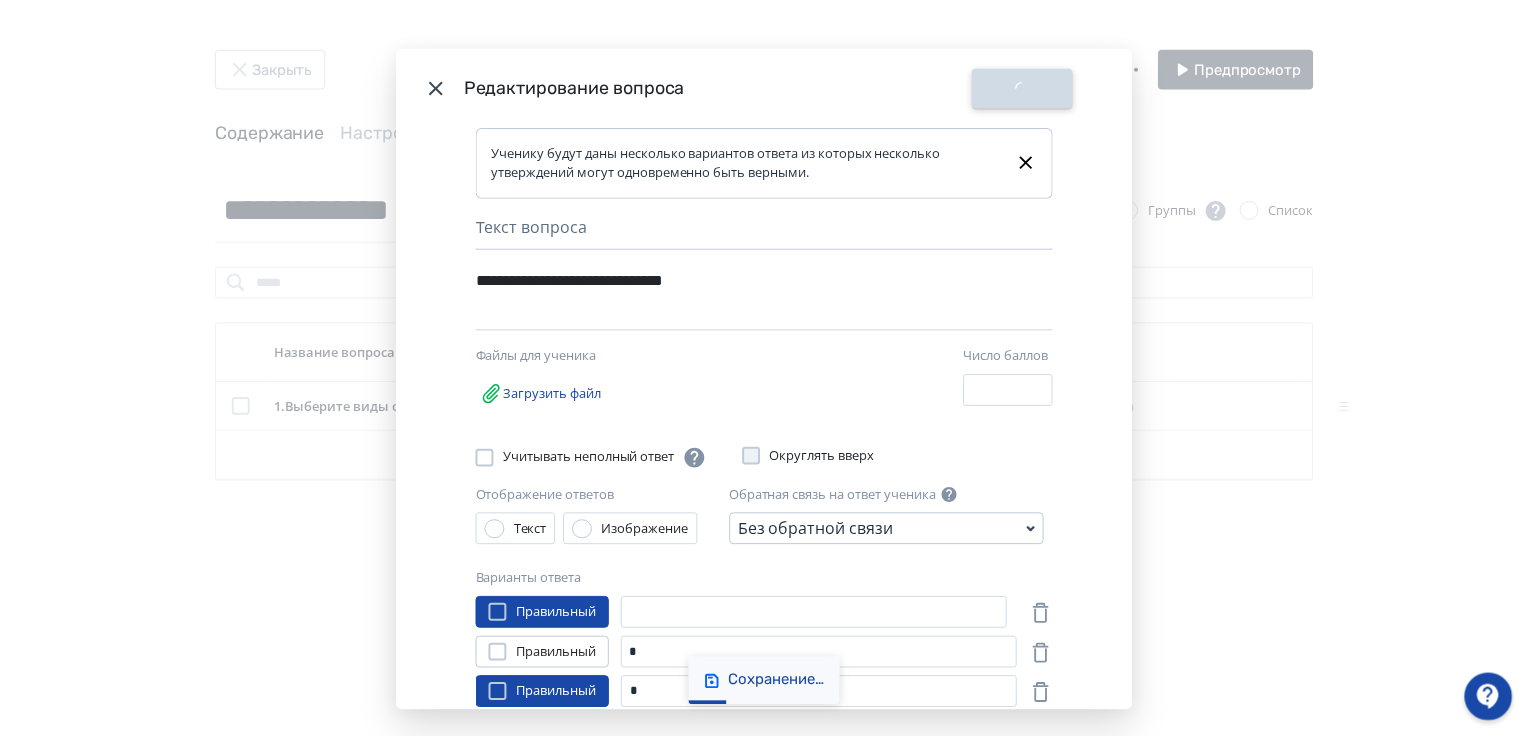 scroll, scrollTop: 0, scrollLeft: 0, axis: both 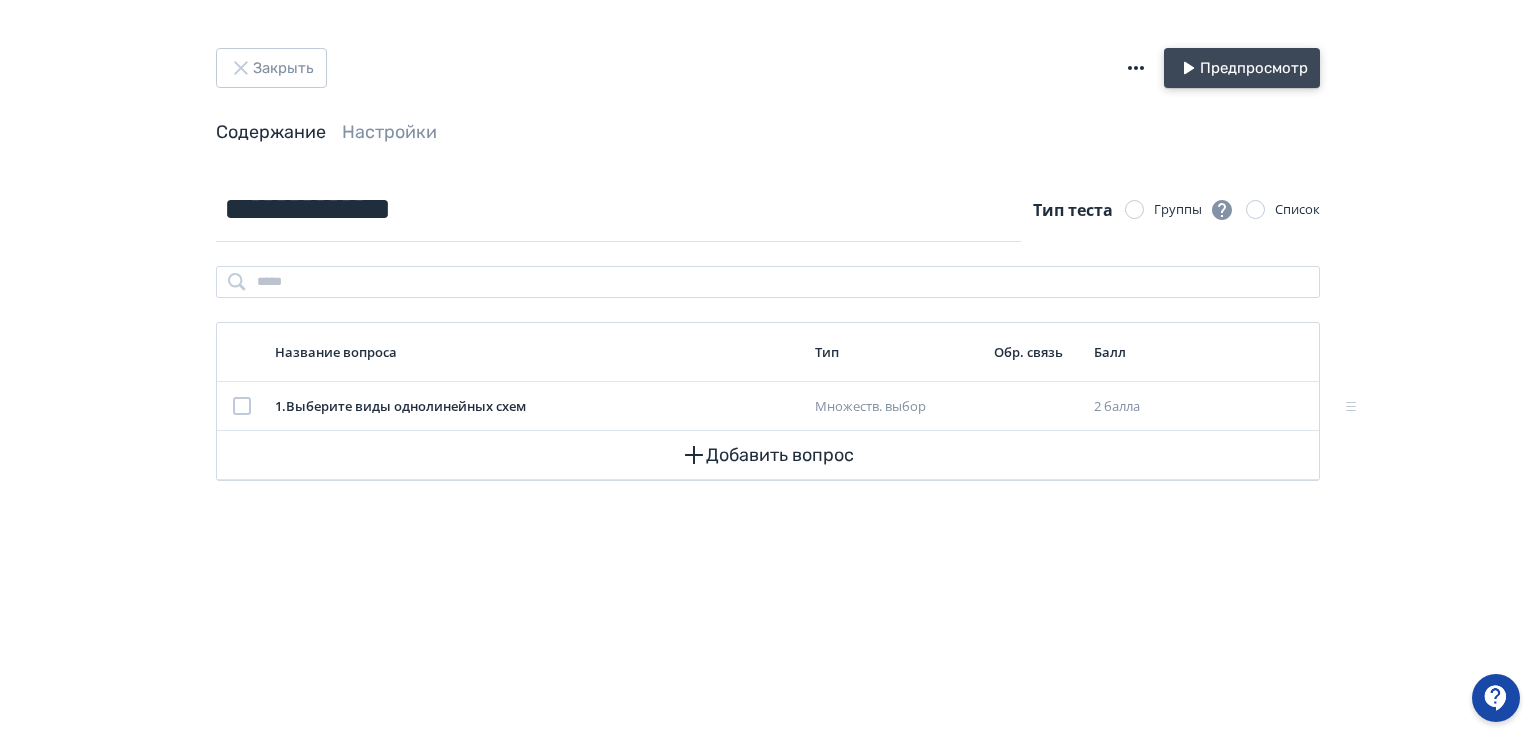 click on "Предпросмотр" at bounding box center [1242, 68] 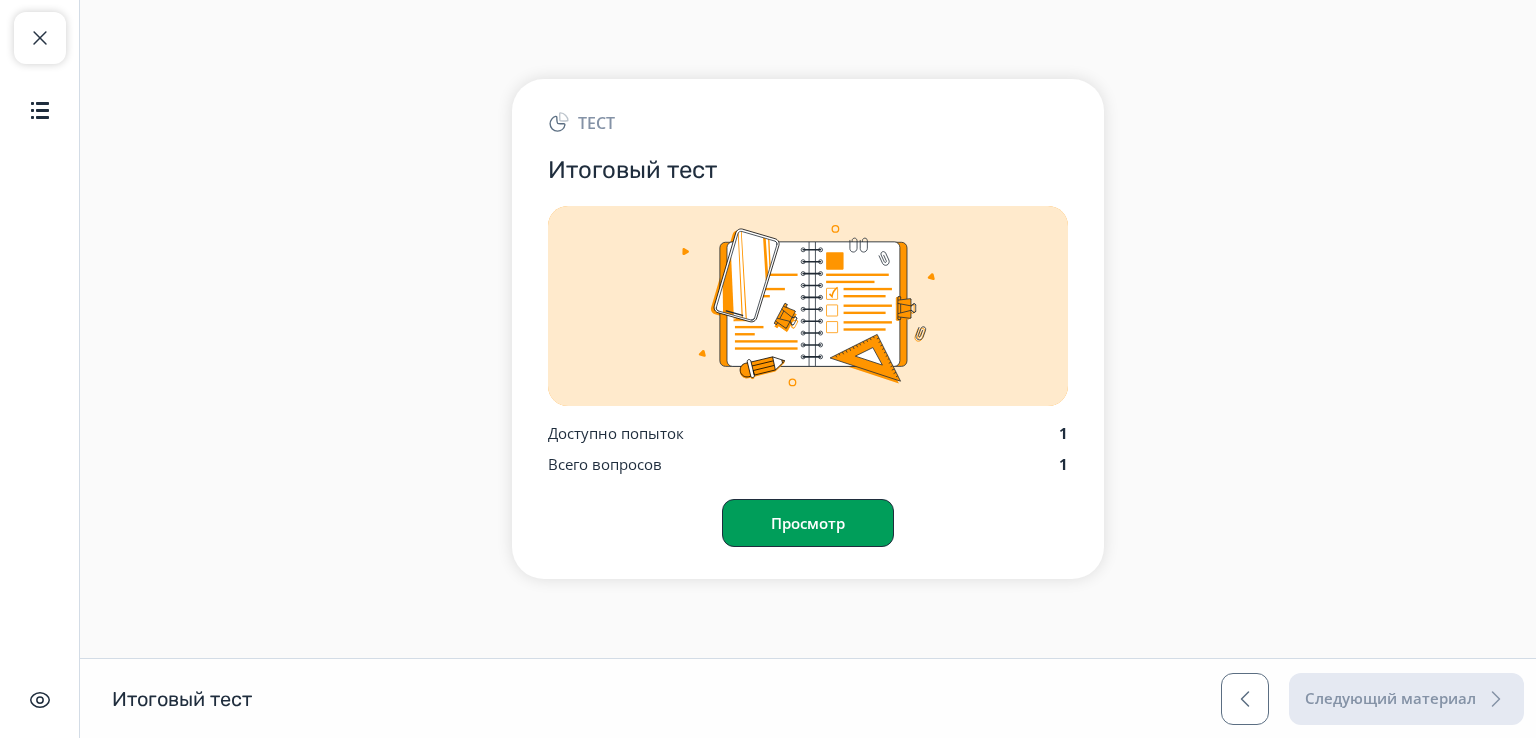 click on "Просмотр" at bounding box center (808, 523) 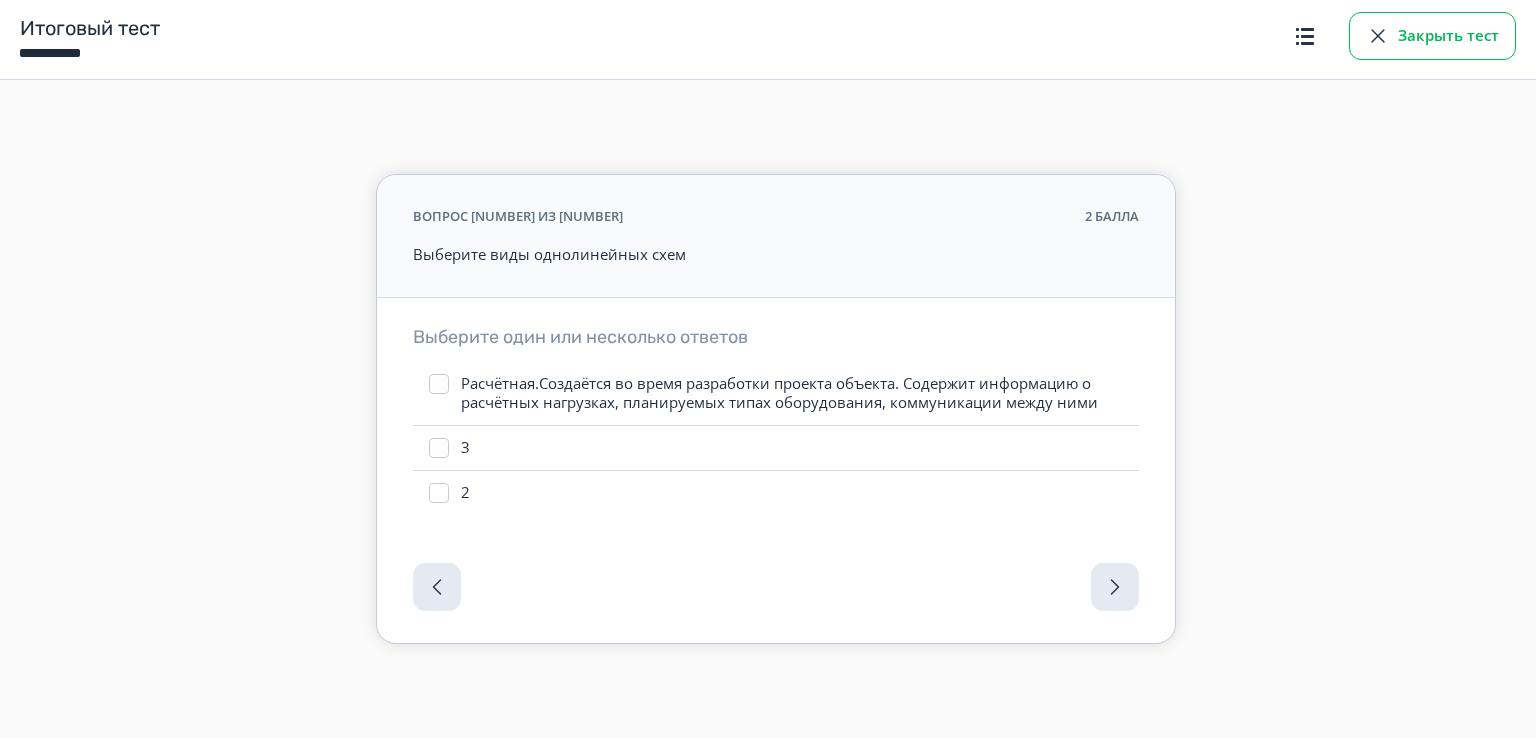 click on "Закрыть тест" at bounding box center (1432, 36) 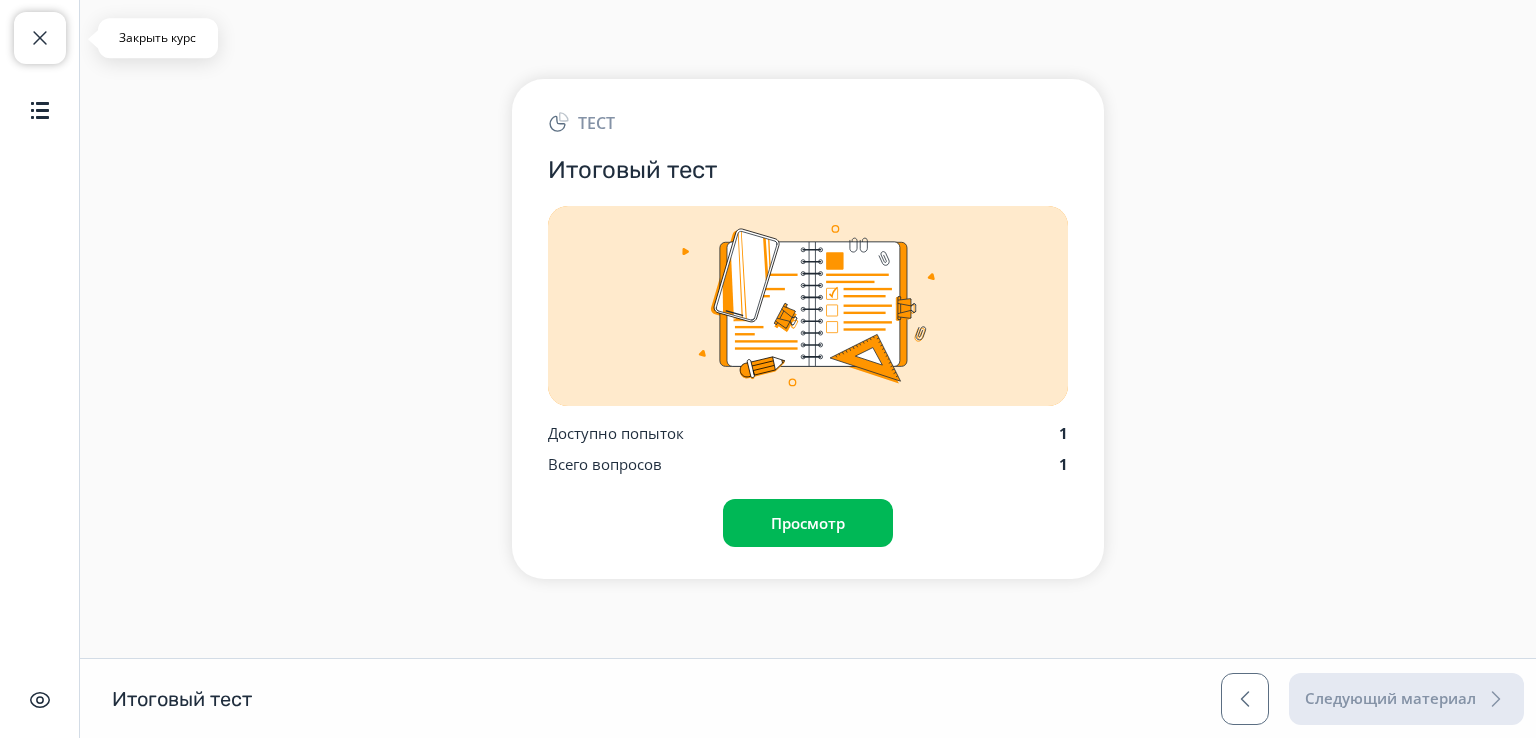 click at bounding box center (40, 38) 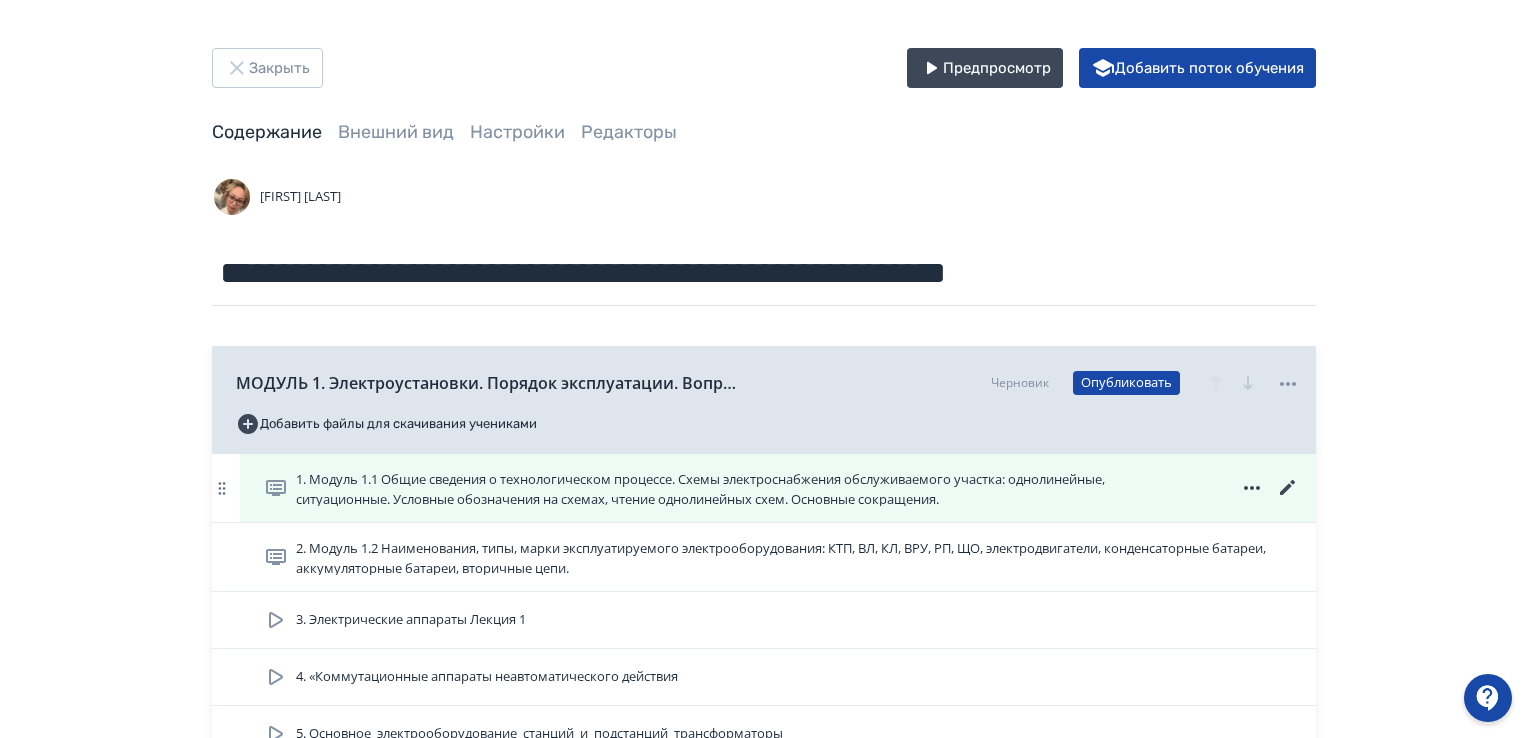 click 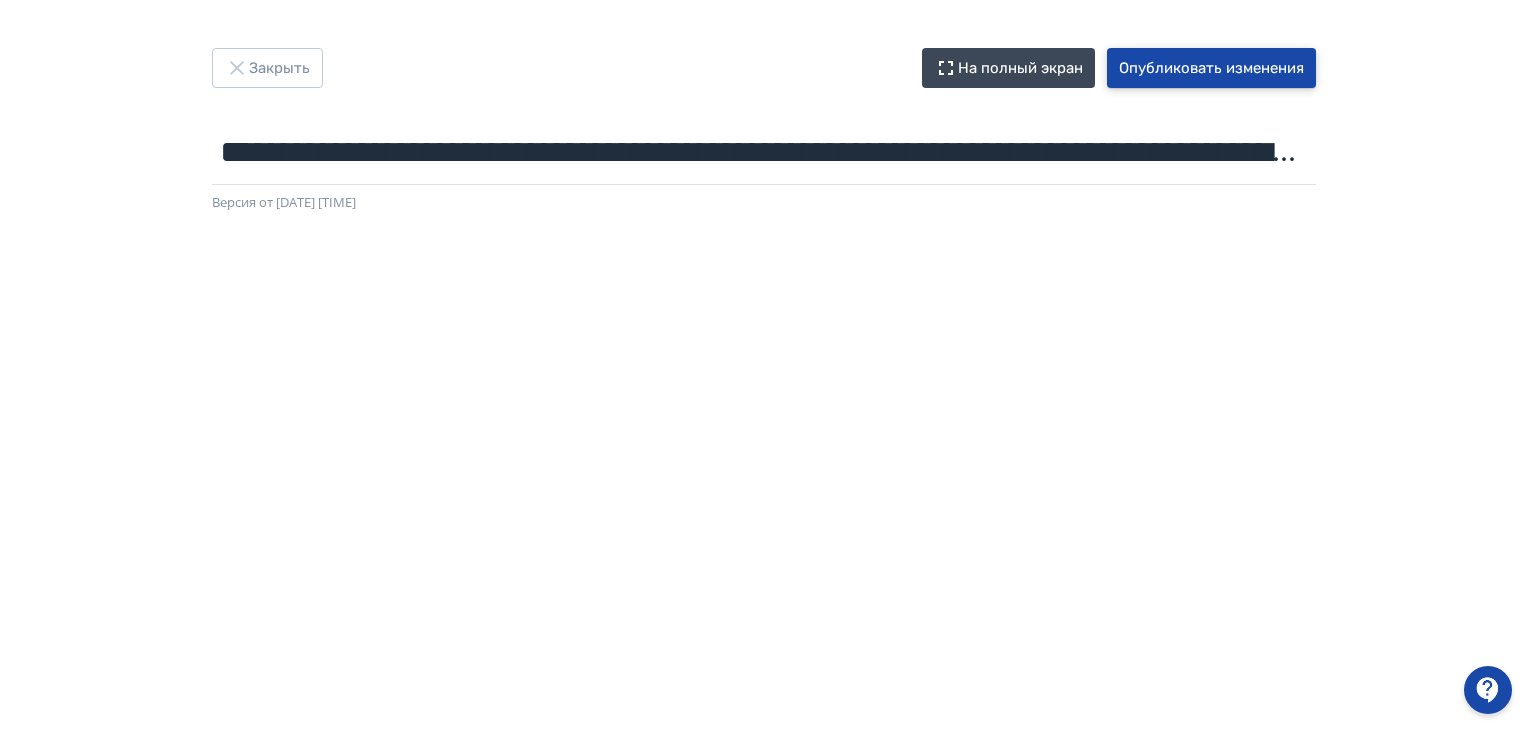 click on "Опубликовать изменения" at bounding box center [1211, 68] 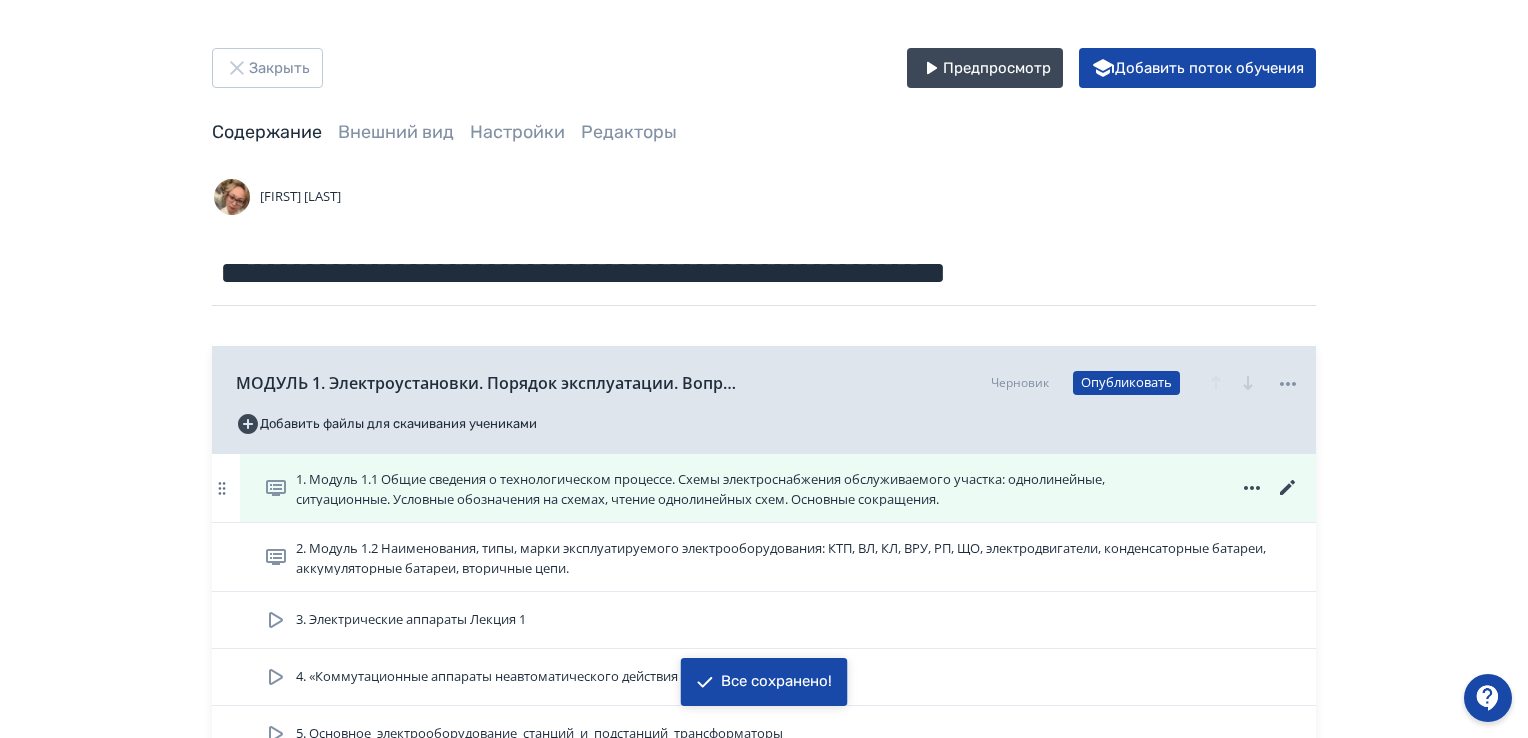 click 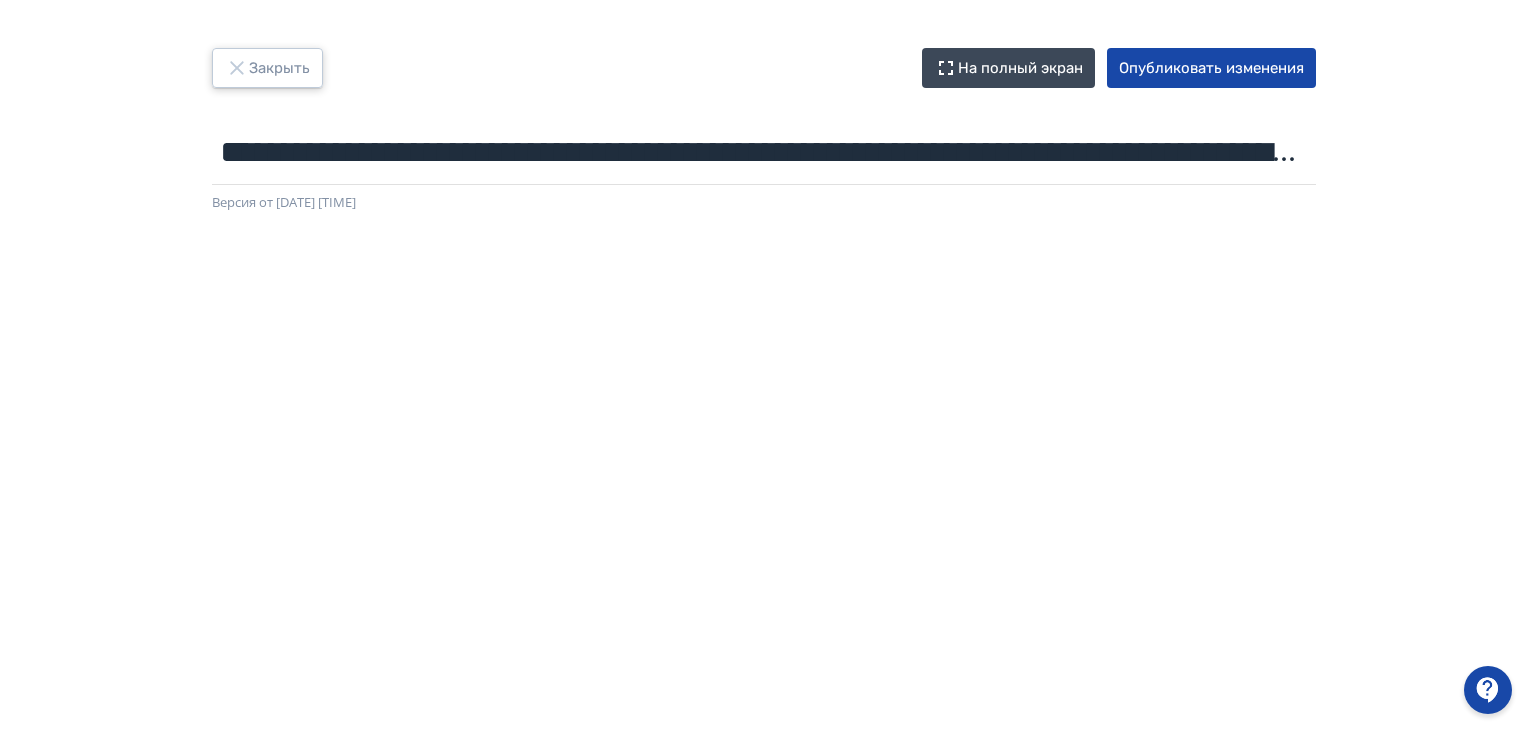 click on "Закрыть" at bounding box center [267, 68] 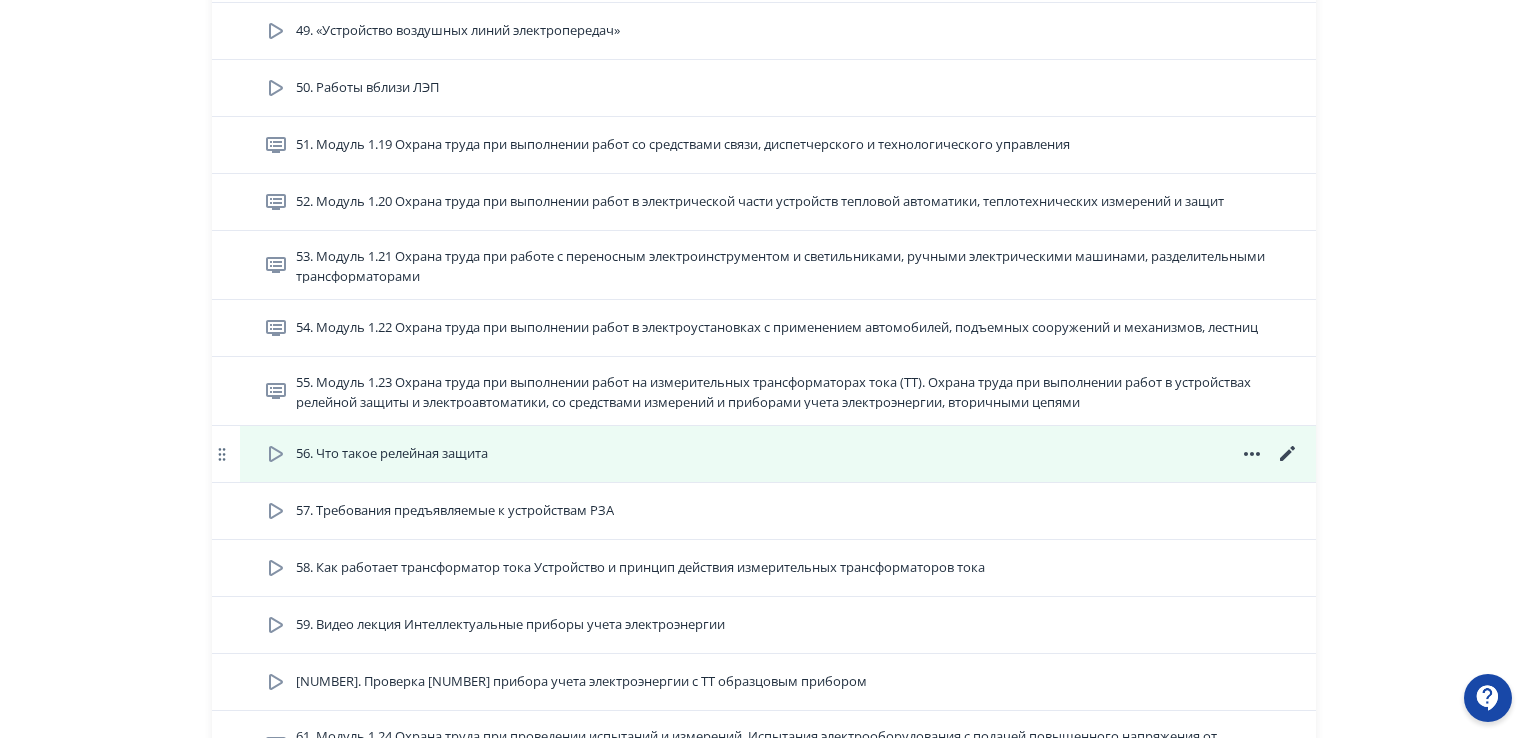 scroll, scrollTop: 3400, scrollLeft: 0, axis: vertical 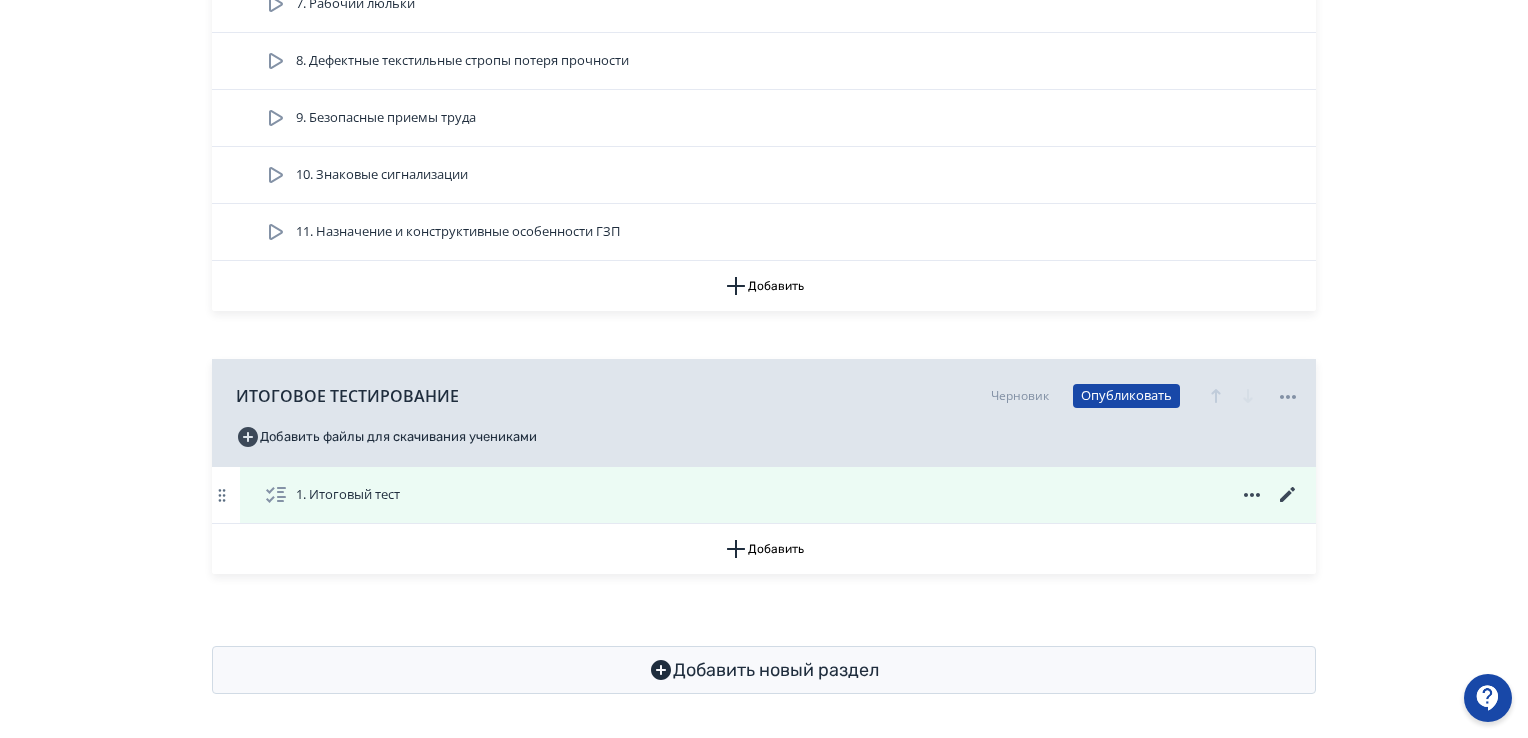 click 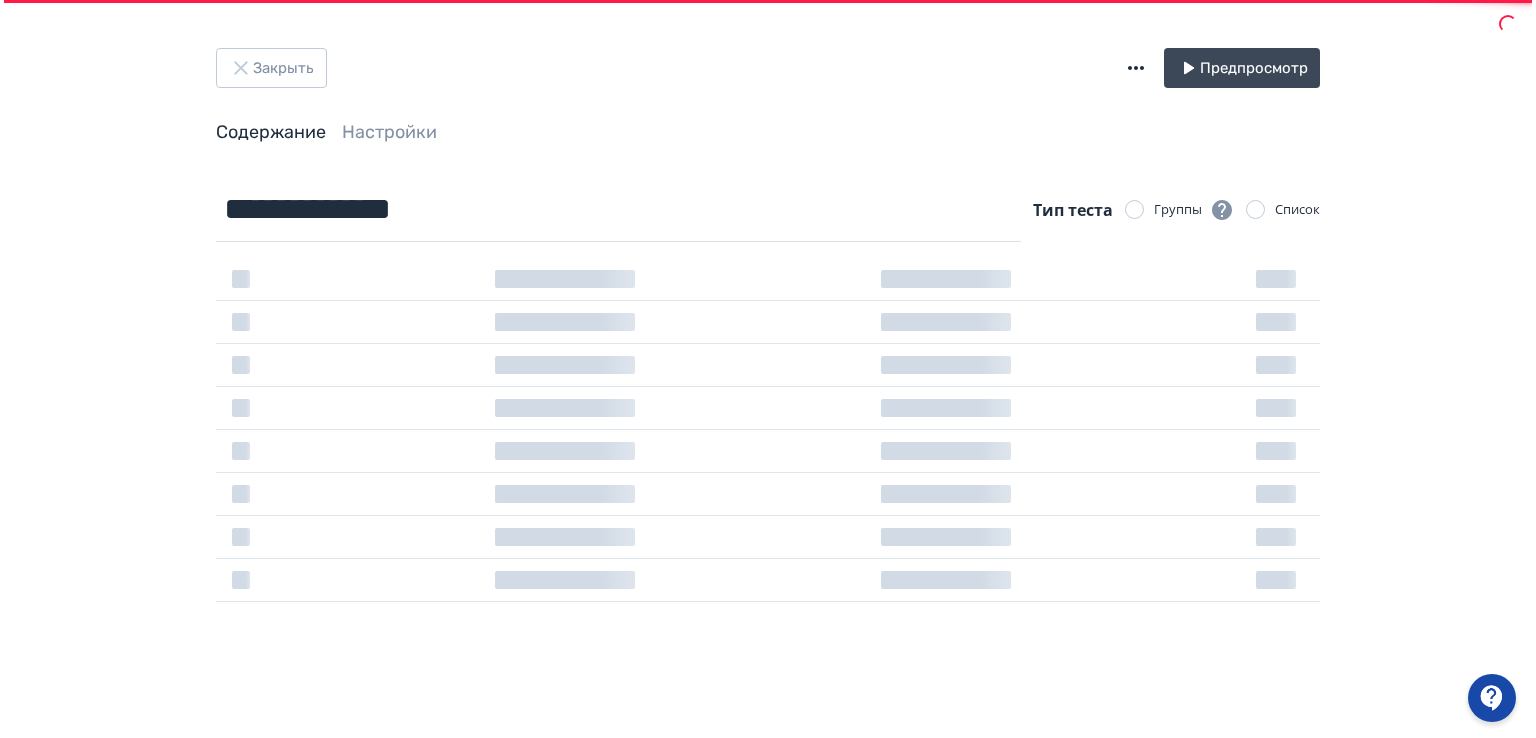 scroll, scrollTop: 0, scrollLeft: 0, axis: both 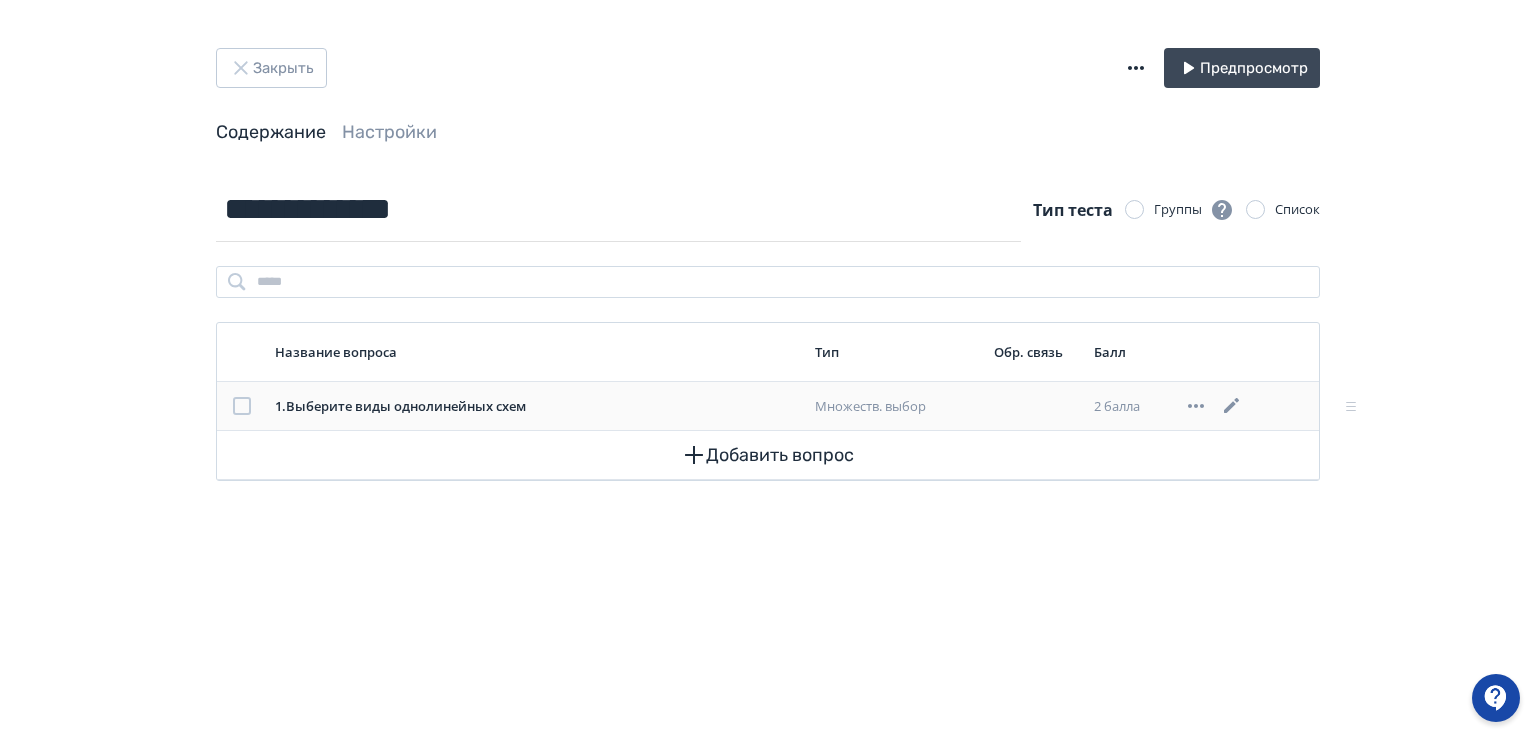 click 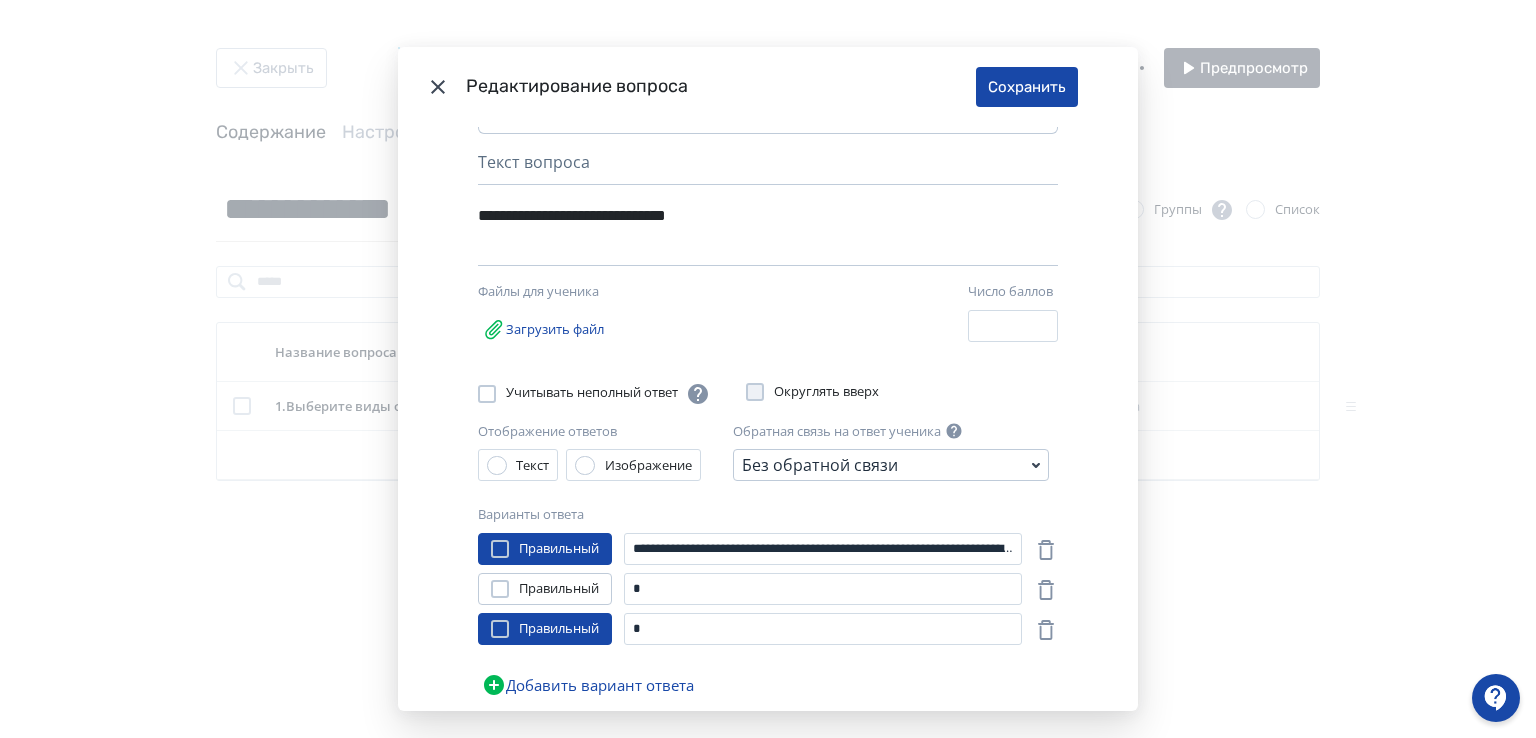 scroll, scrollTop: 133, scrollLeft: 0, axis: vertical 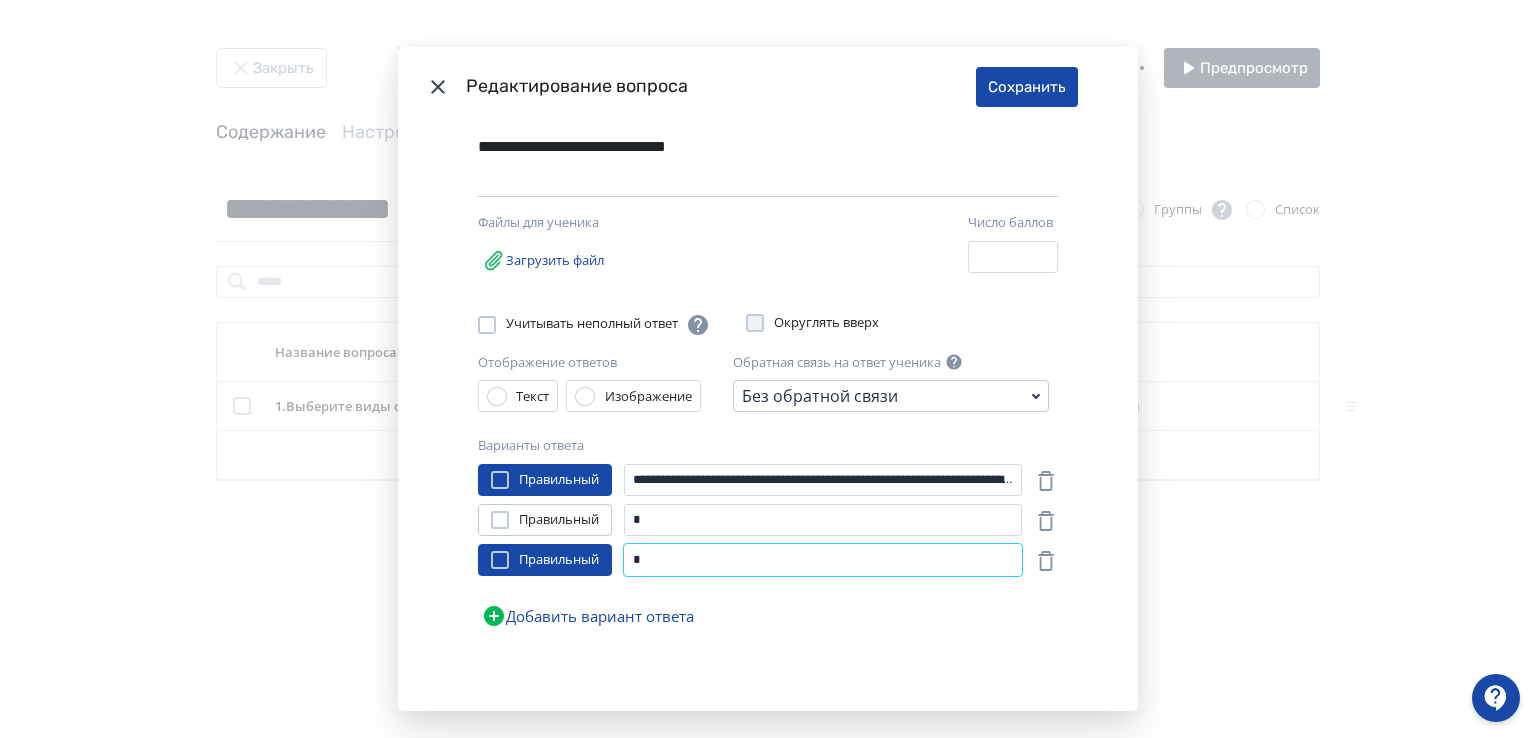 drag, startPoint x: 644, startPoint y: 558, endPoint x: 608, endPoint y: 558, distance: 36 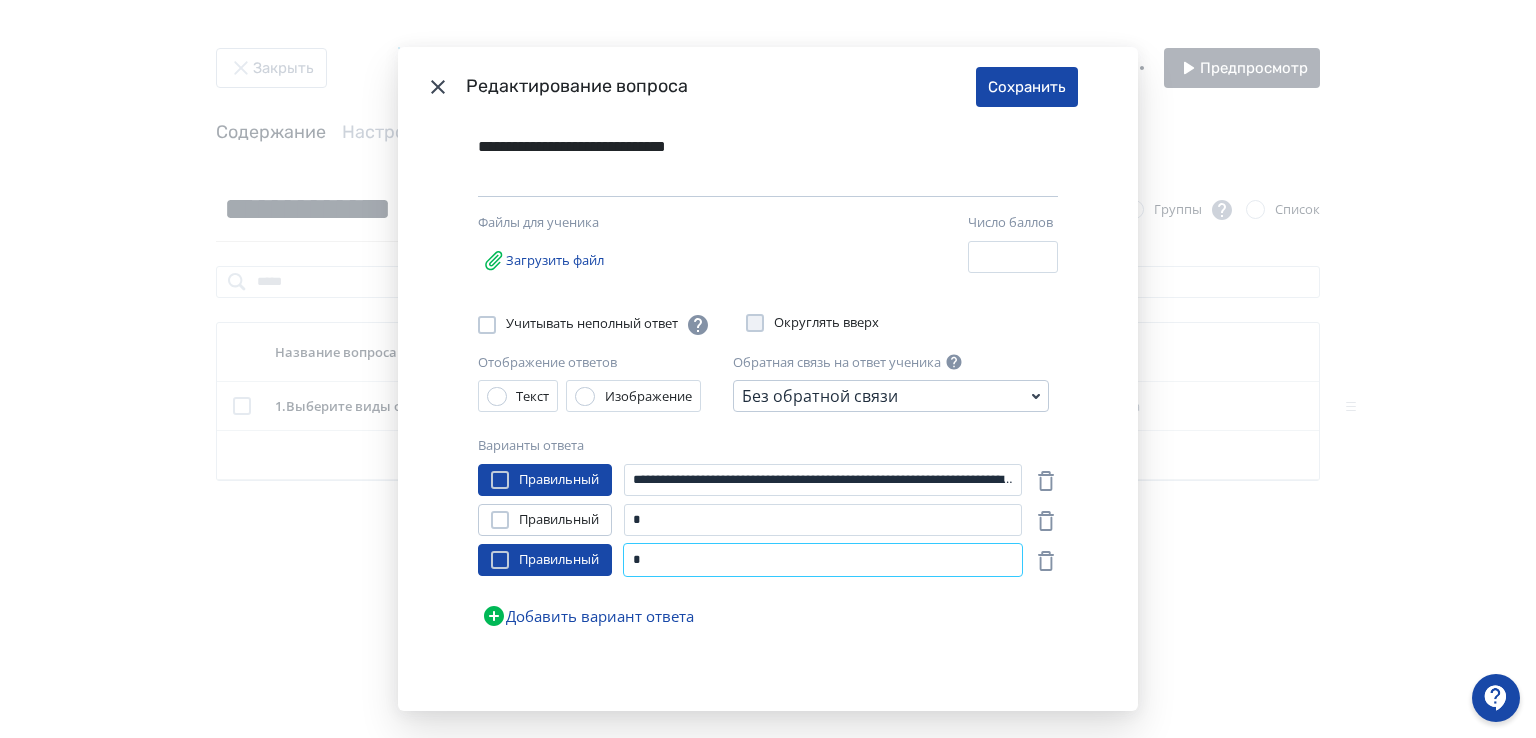 click on "Правильный *" at bounding box center [750, 560] 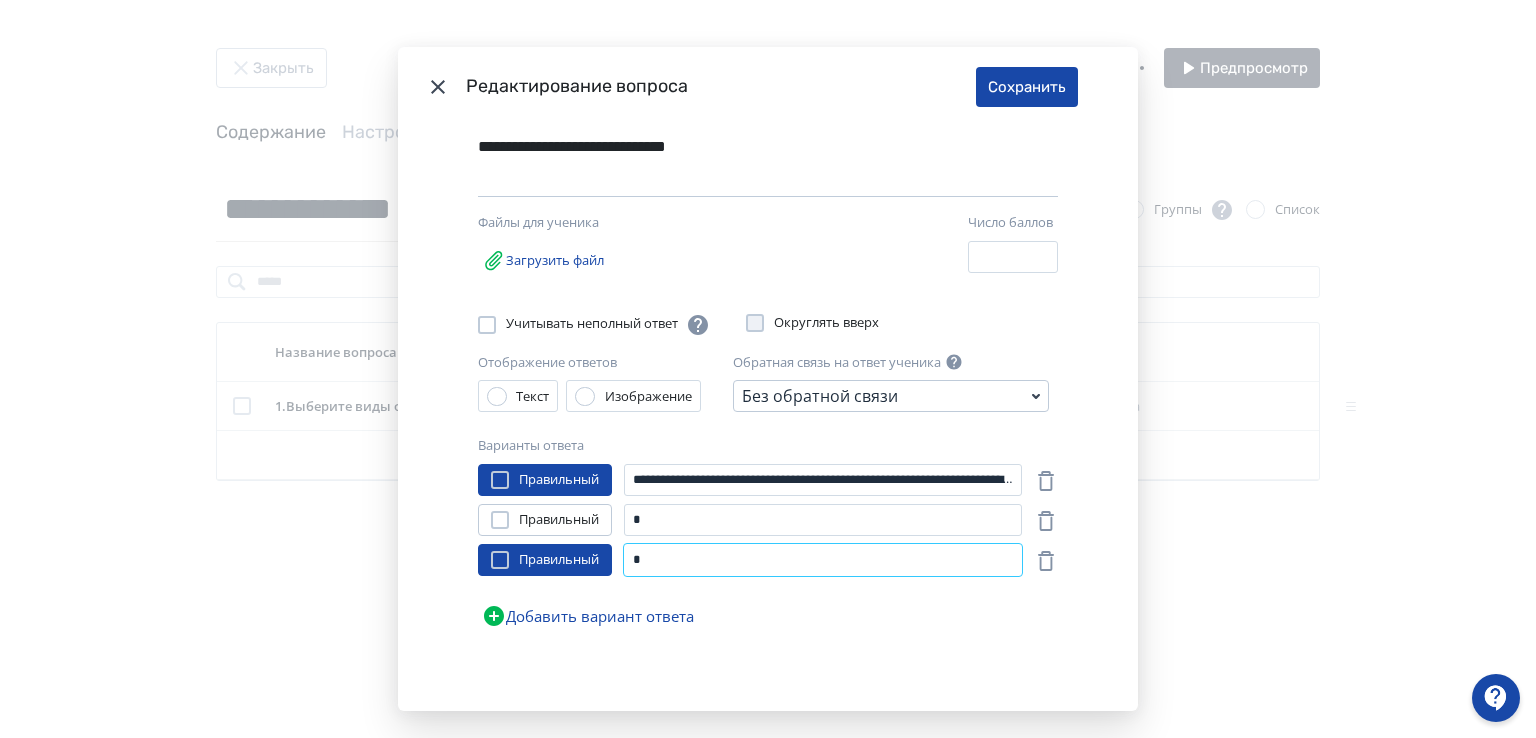 type on "*" 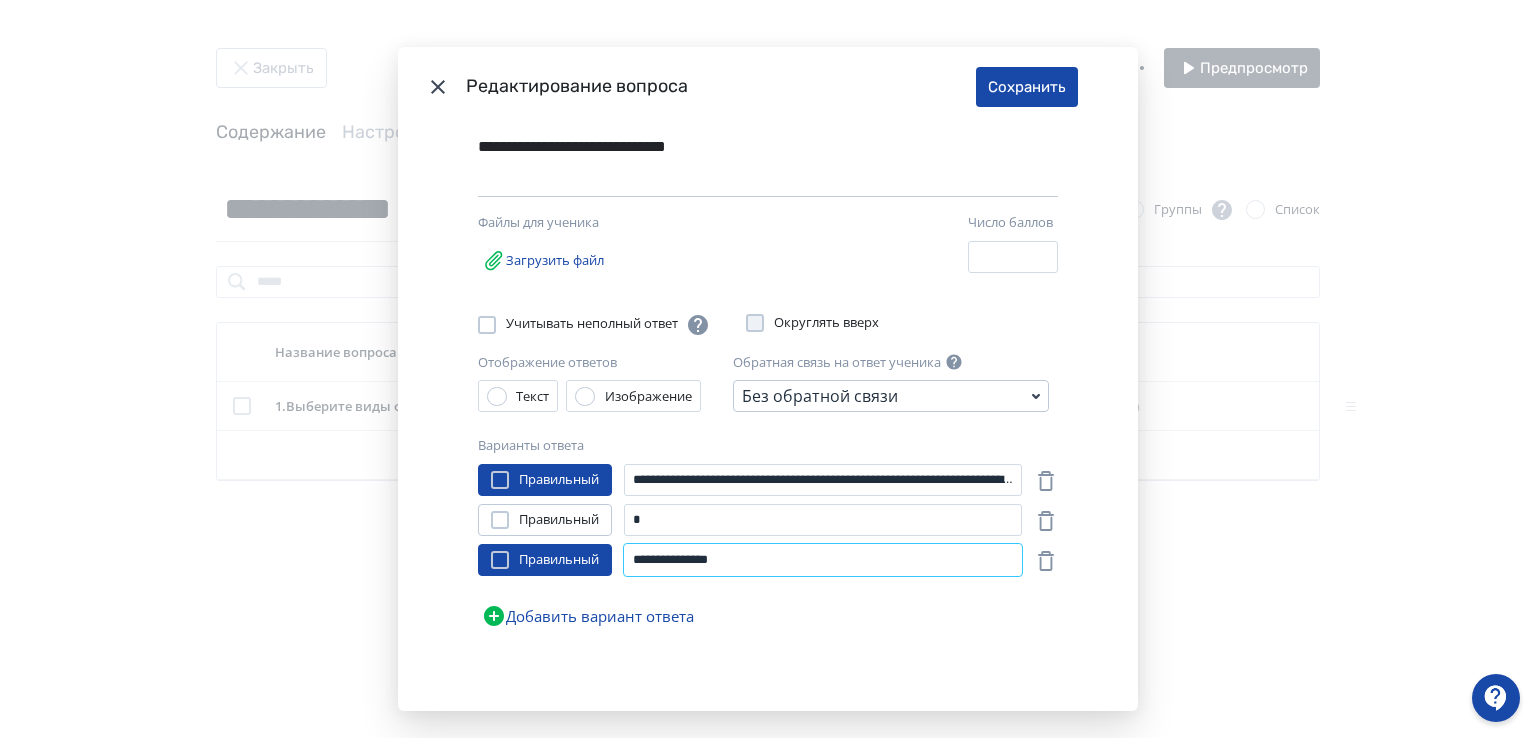 paste on "**********" 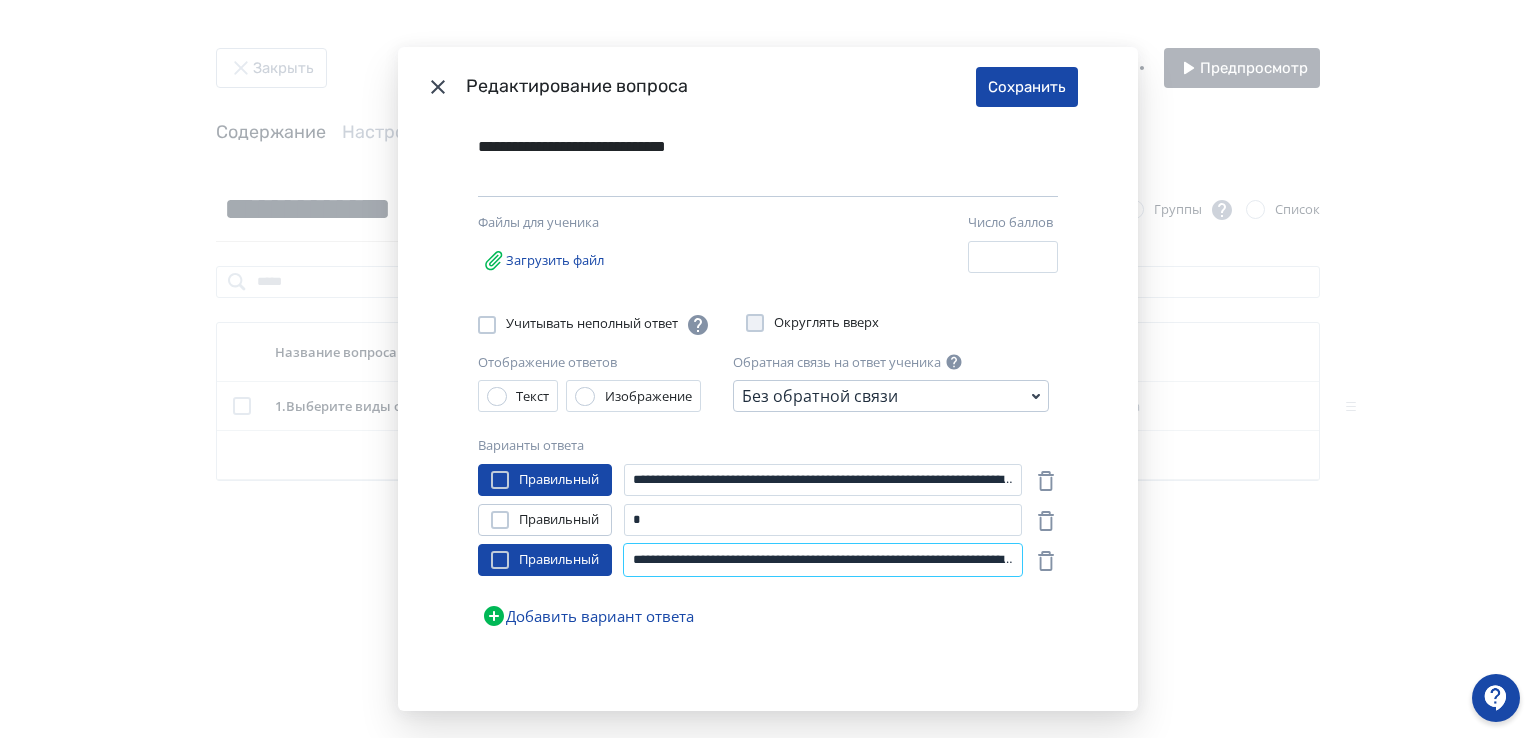 scroll, scrollTop: 0, scrollLeft: 1088, axis: horizontal 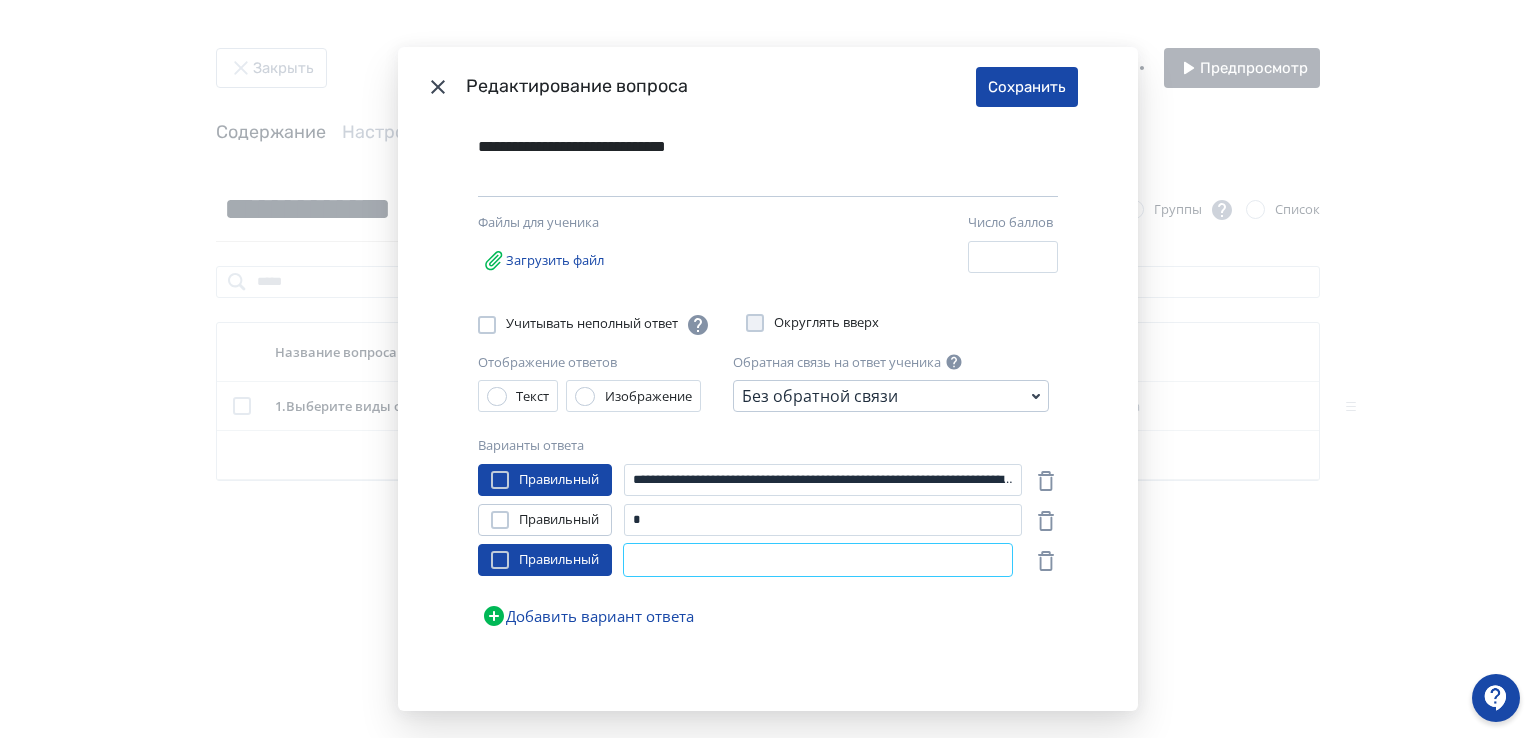 click on "**********" at bounding box center (818, 560) 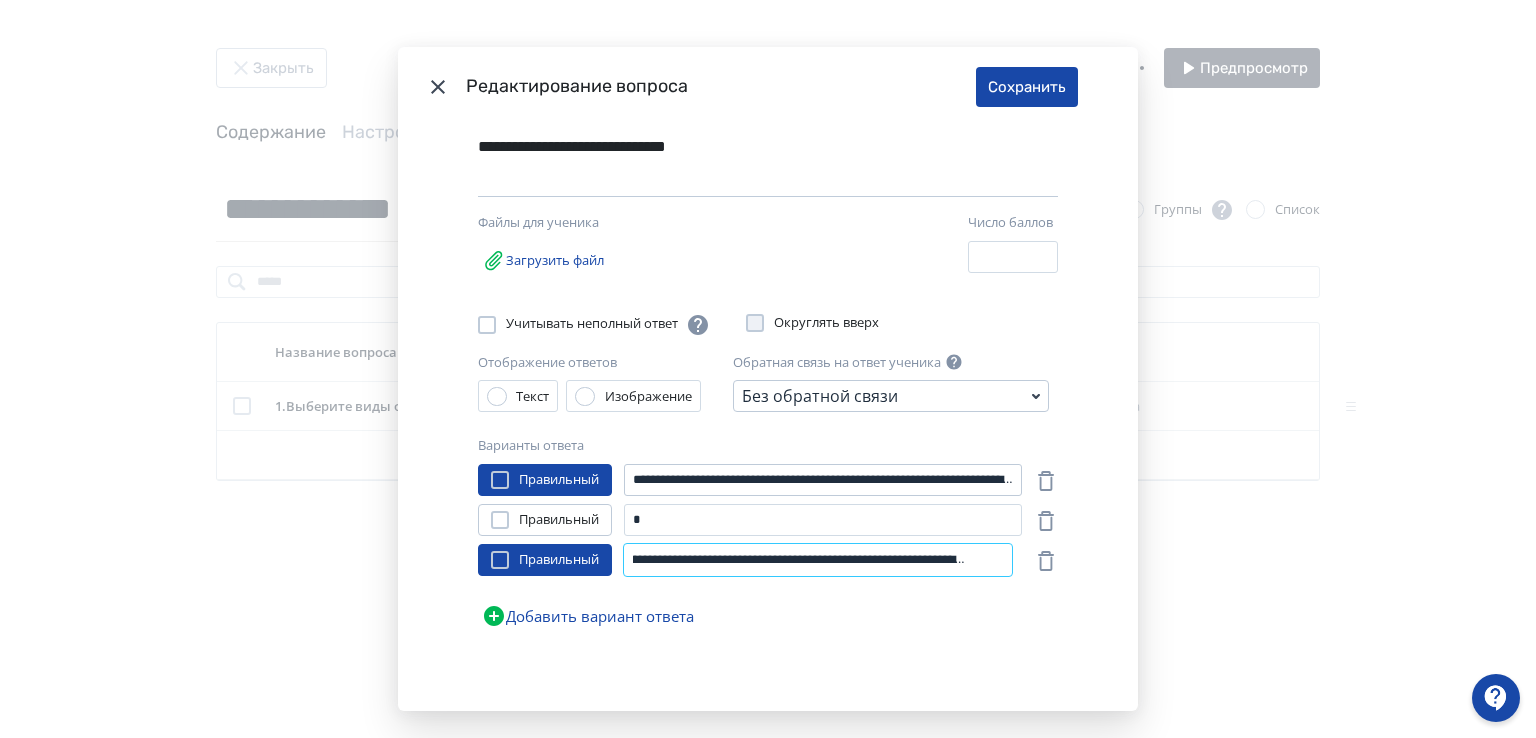 scroll, scrollTop: 0, scrollLeft: 0, axis: both 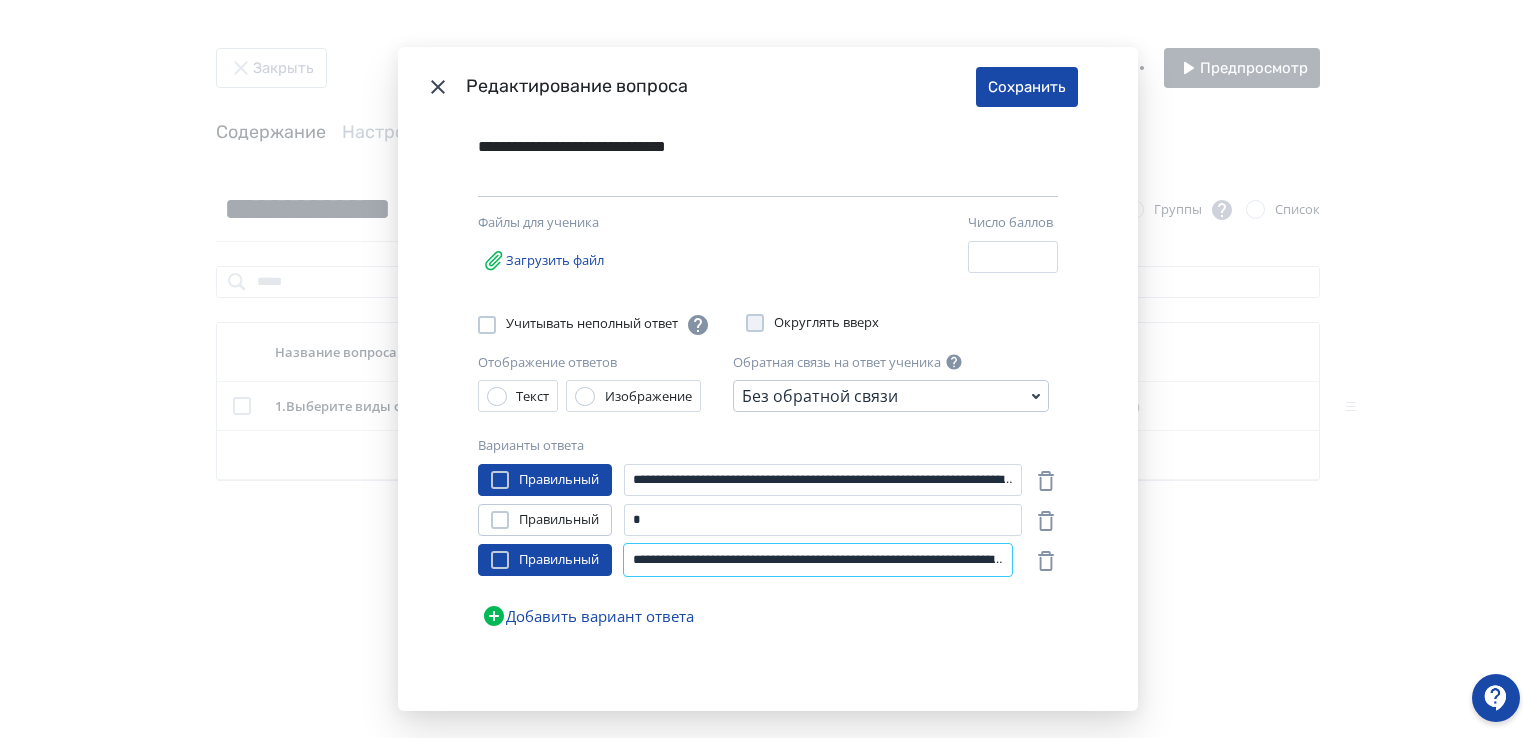 type on "**********" 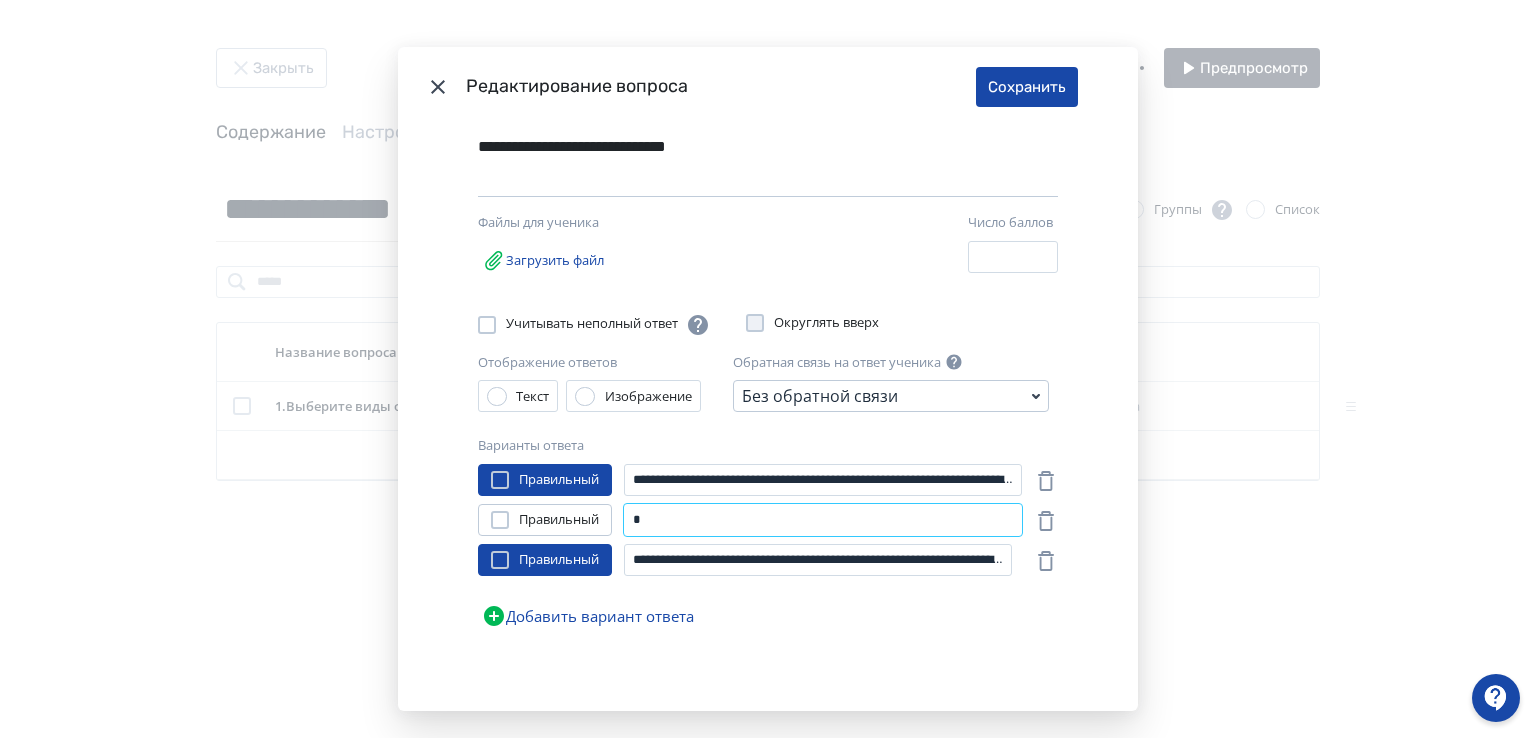 drag, startPoint x: 642, startPoint y: 517, endPoint x: 623, endPoint y: 517, distance: 19 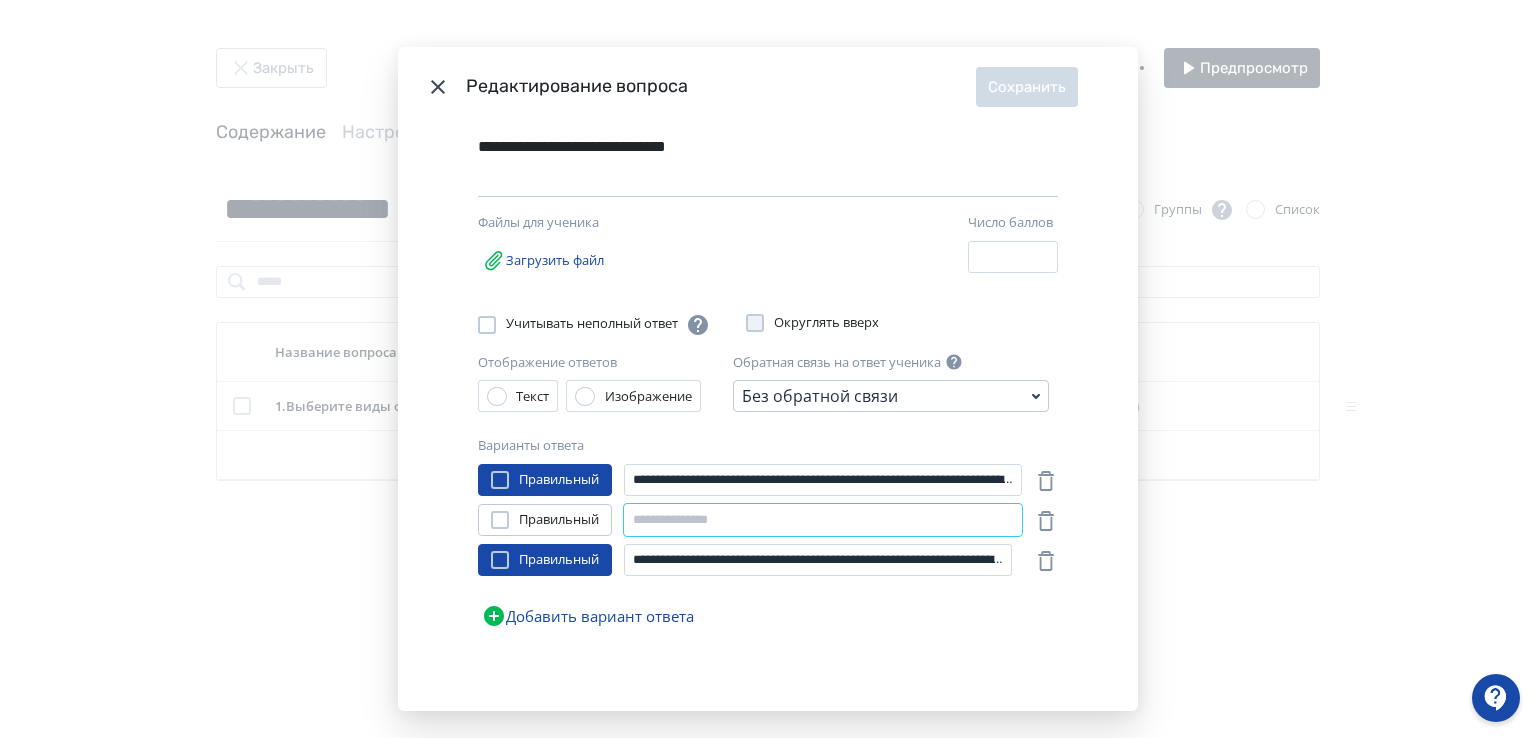 paste on "**********" 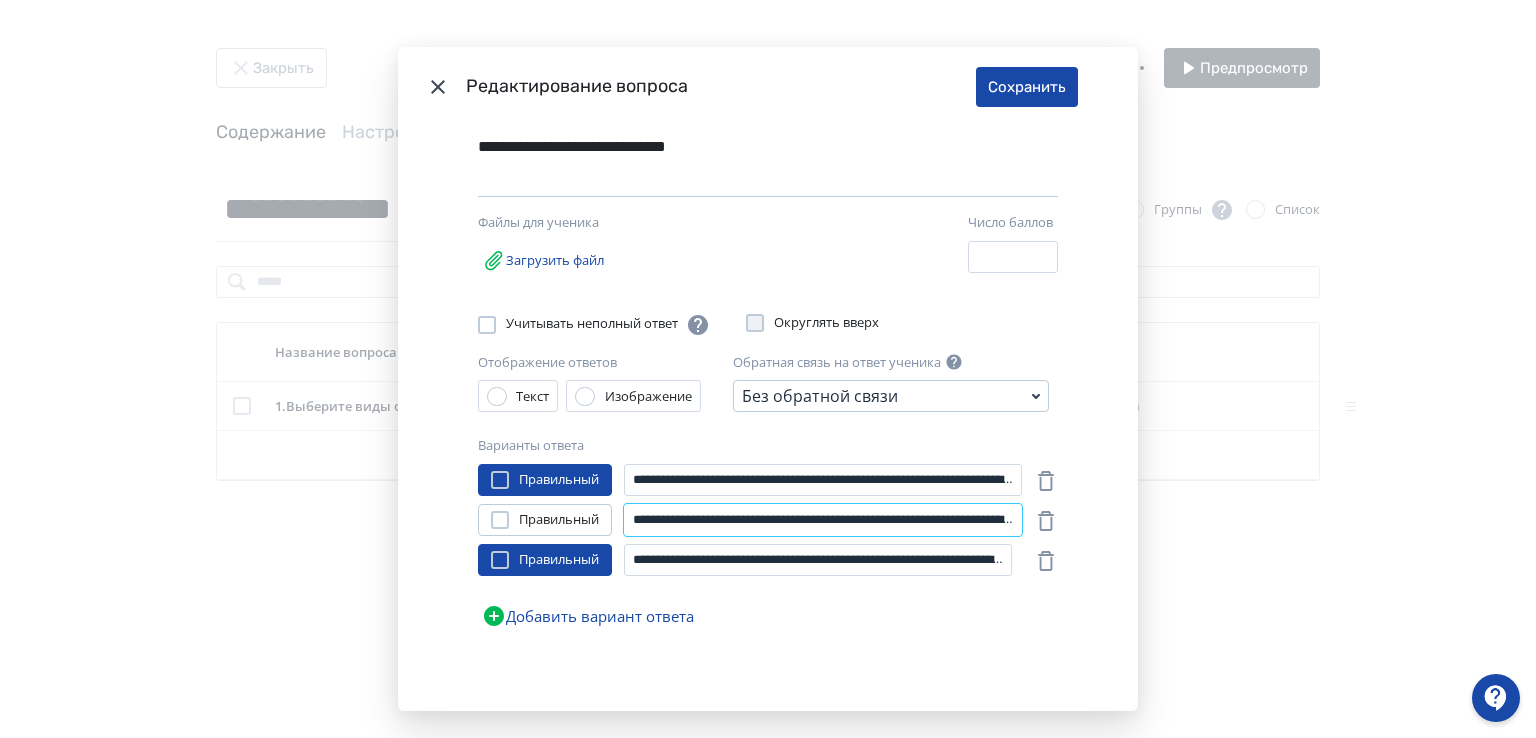 scroll, scrollTop: 0, scrollLeft: 850, axis: horizontal 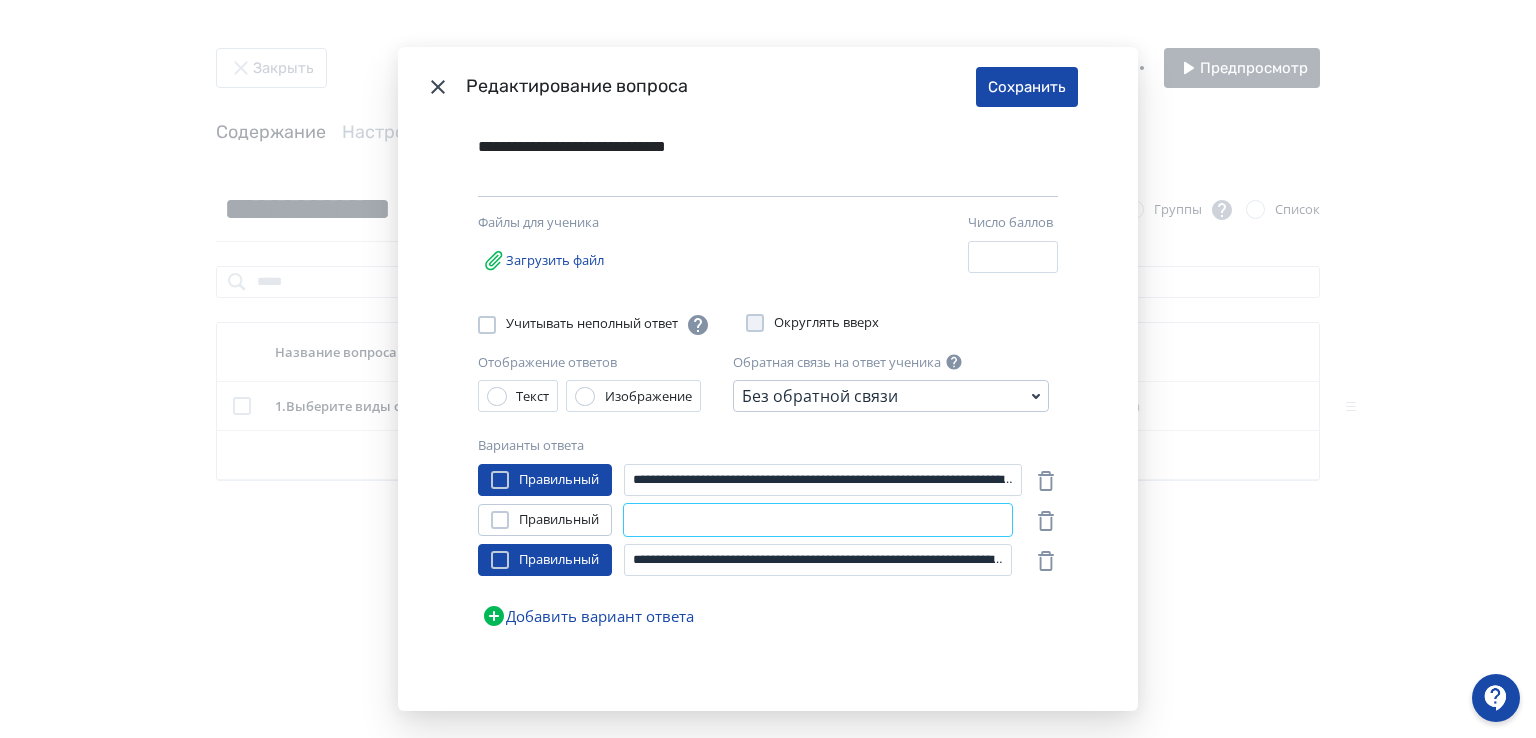 type on "**********" 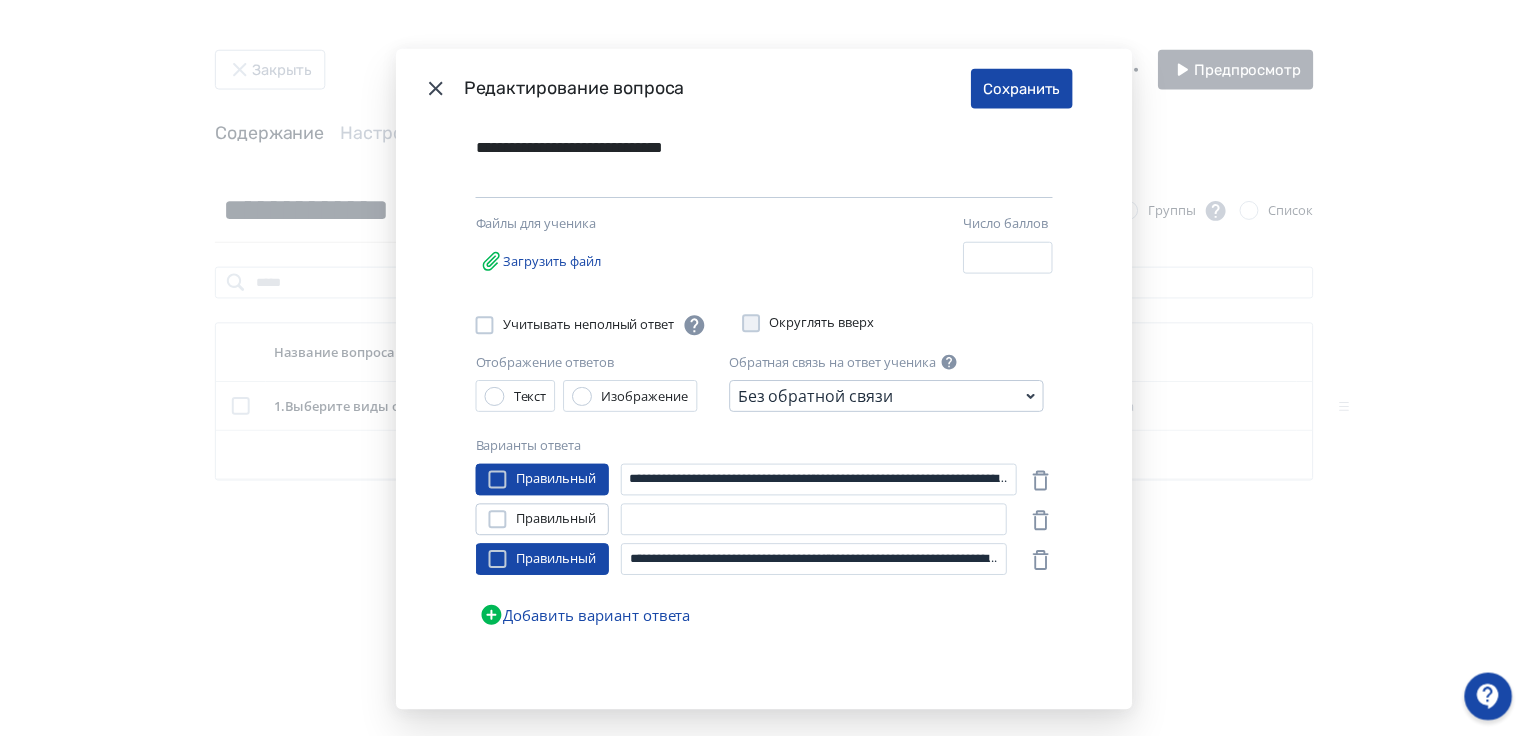 scroll, scrollTop: 0, scrollLeft: 0, axis: both 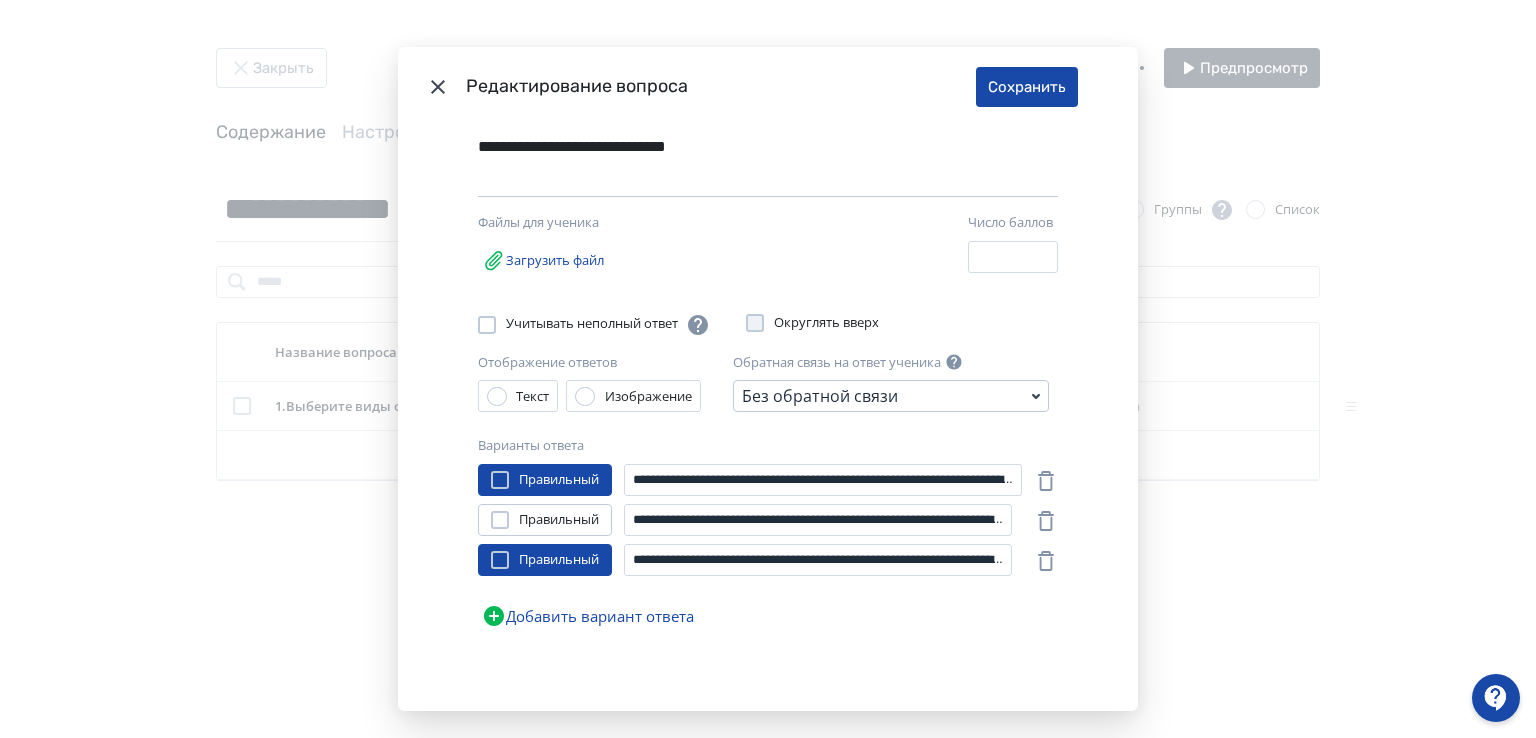 click on "Редактирование вопроса Сохранить" at bounding box center [768, 87] 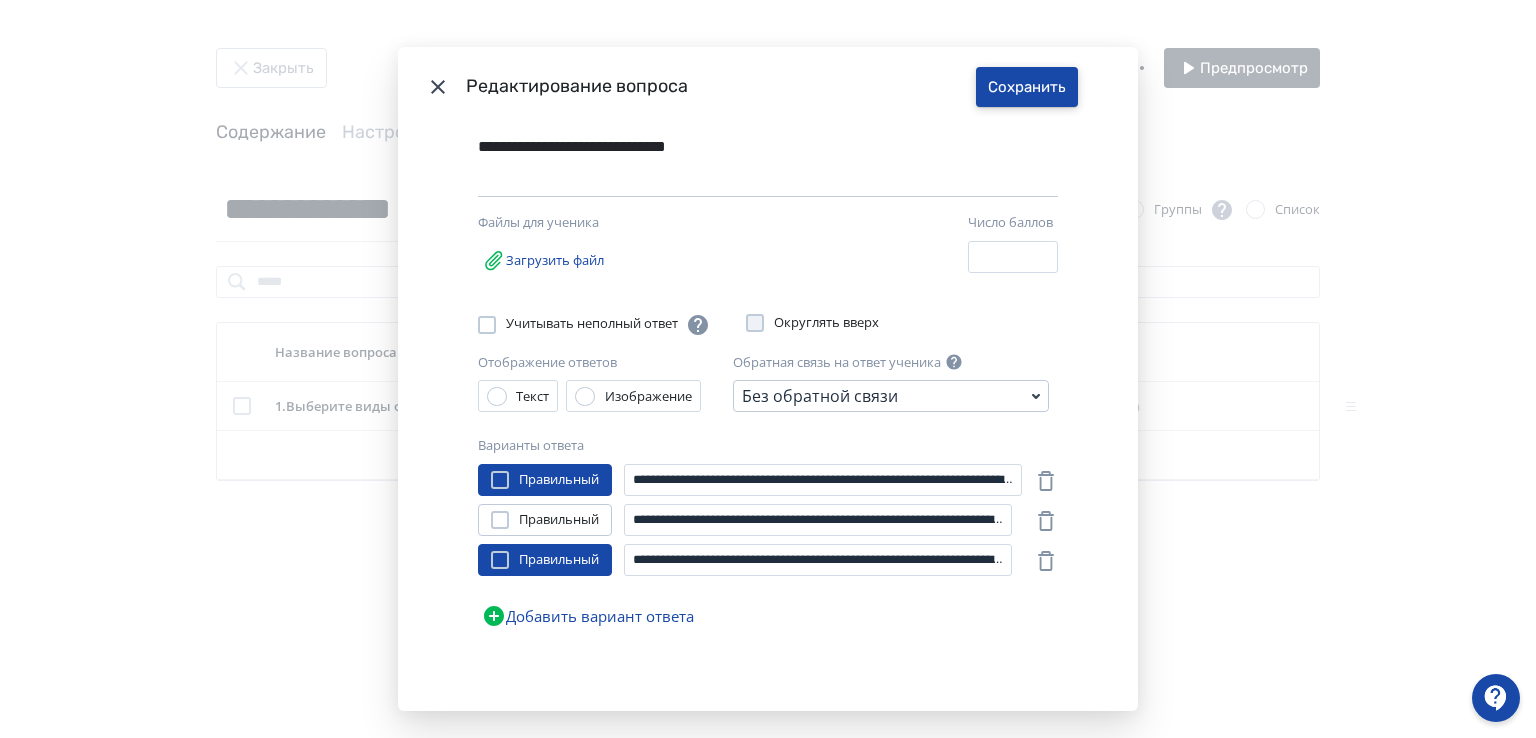 click on "Сохранить" at bounding box center [1027, 87] 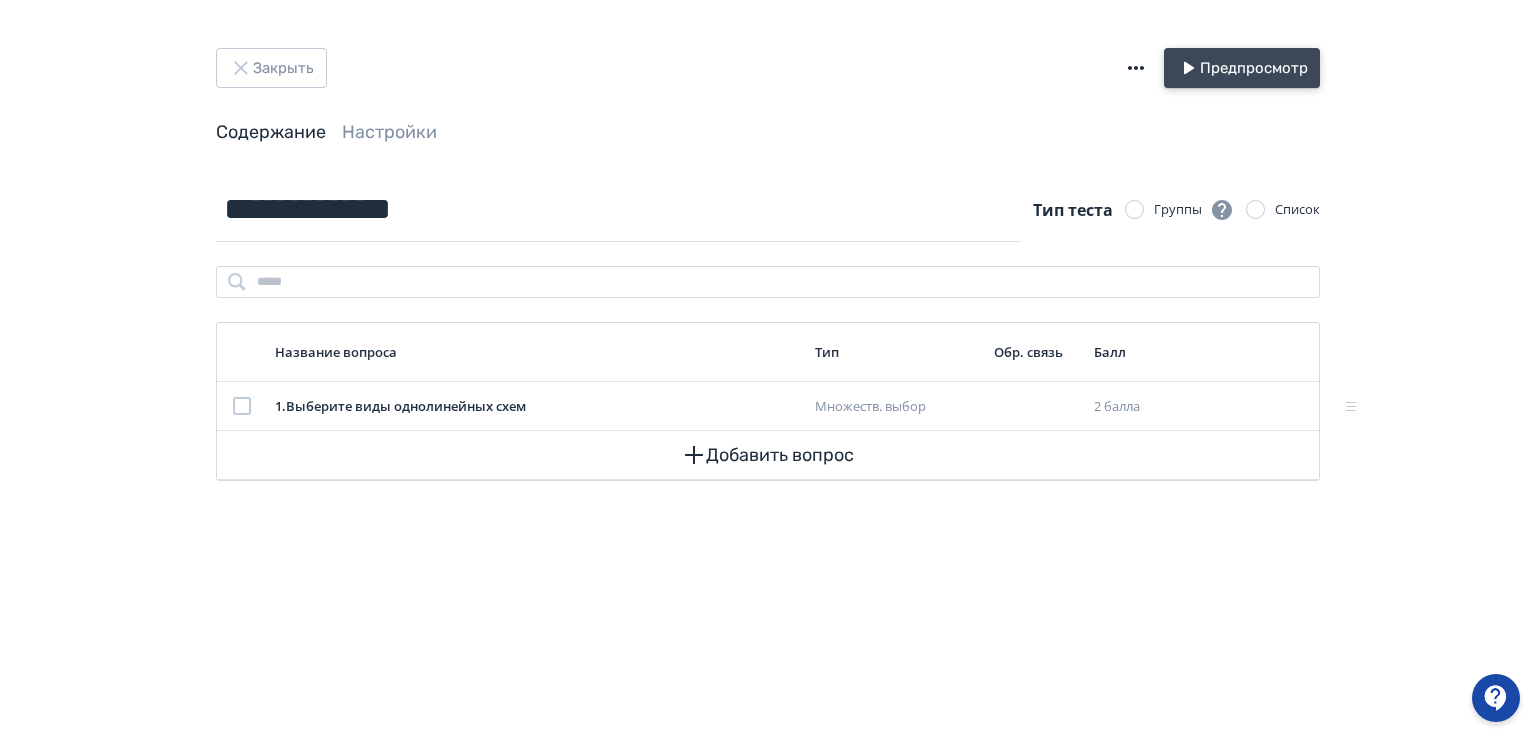 click on "Предпросмотр" at bounding box center [1242, 68] 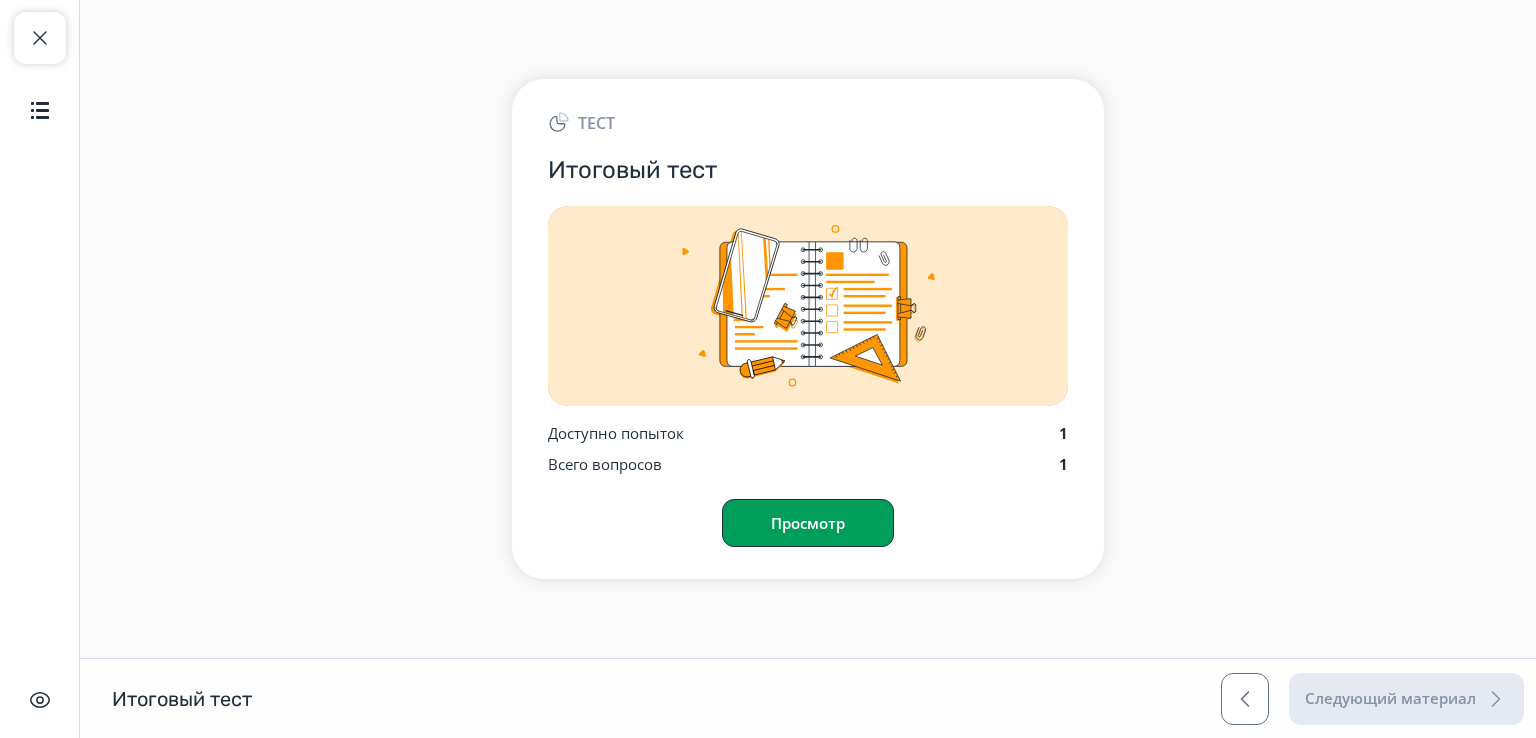 click on "Просмотр" at bounding box center [808, 523] 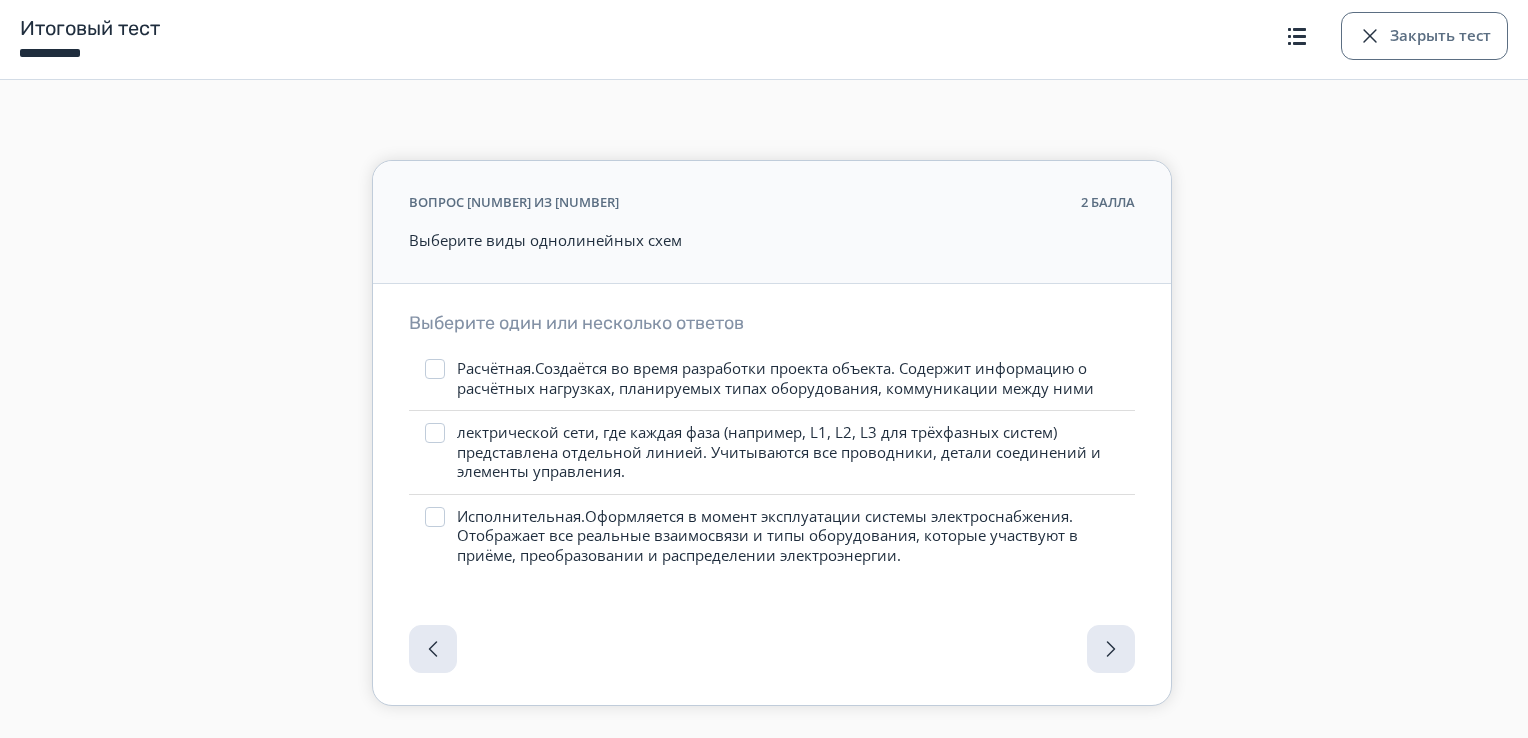 click on "лектрической сети, где каждая фаза (например, L1, L2, L3 для трёхфазных систем) представлена отдельной линией. Учитываются все проводники, детали соединений и элементы управления." at bounding box center [788, 452] 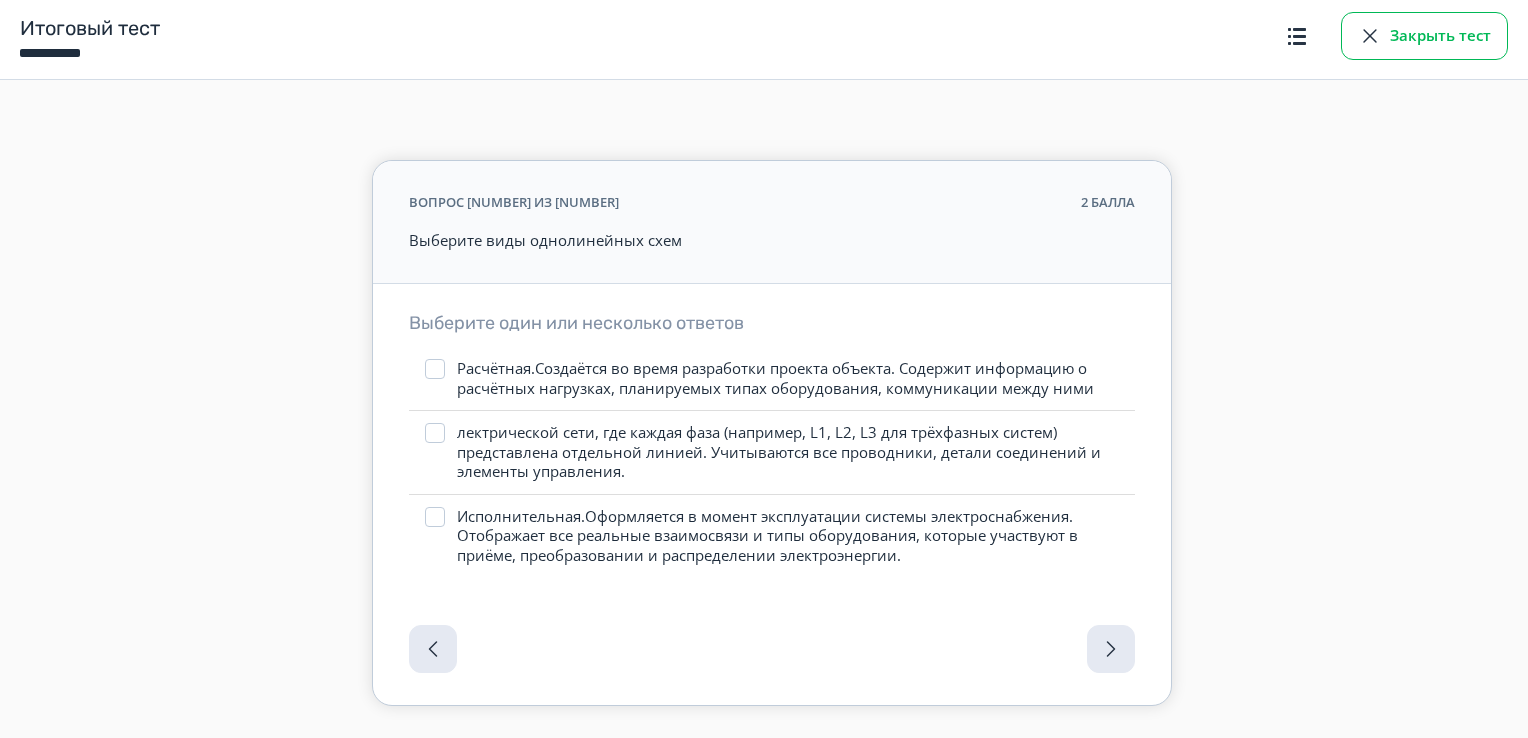 click on "Закрыть тест" at bounding box center (1424, 36) 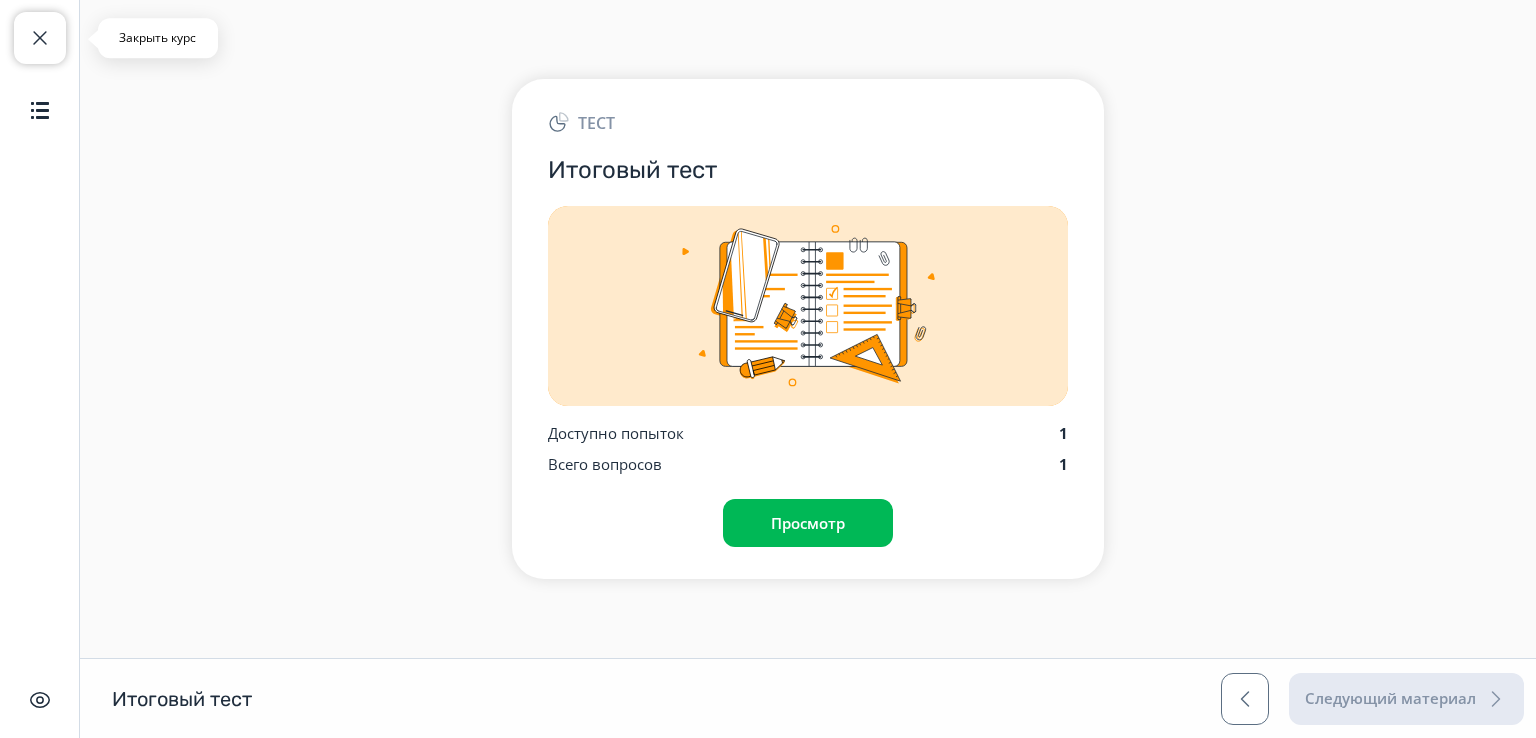 click at bounding box center [40, 38] 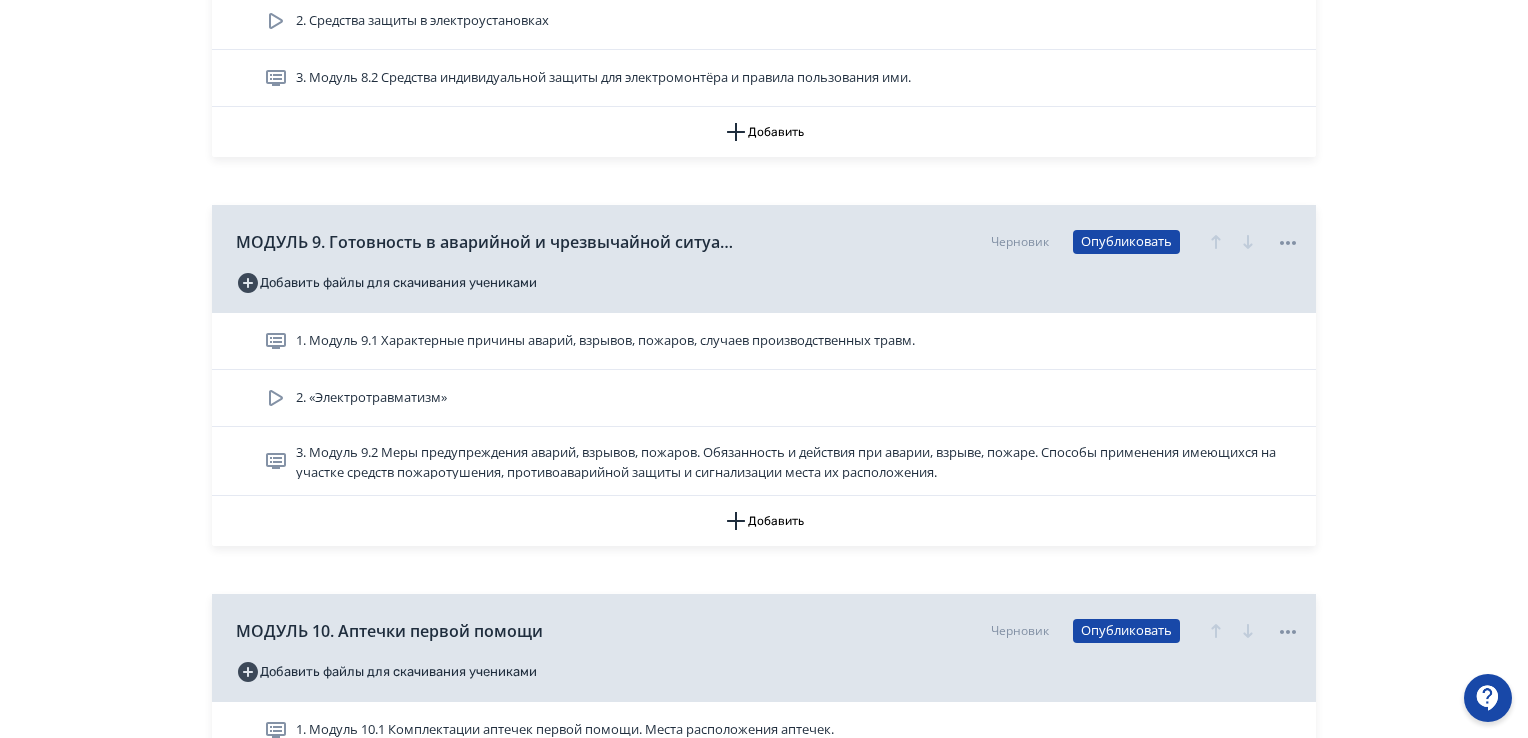 scroll, scrollTop: 8807, scrollLeft: 0, axis: vertical 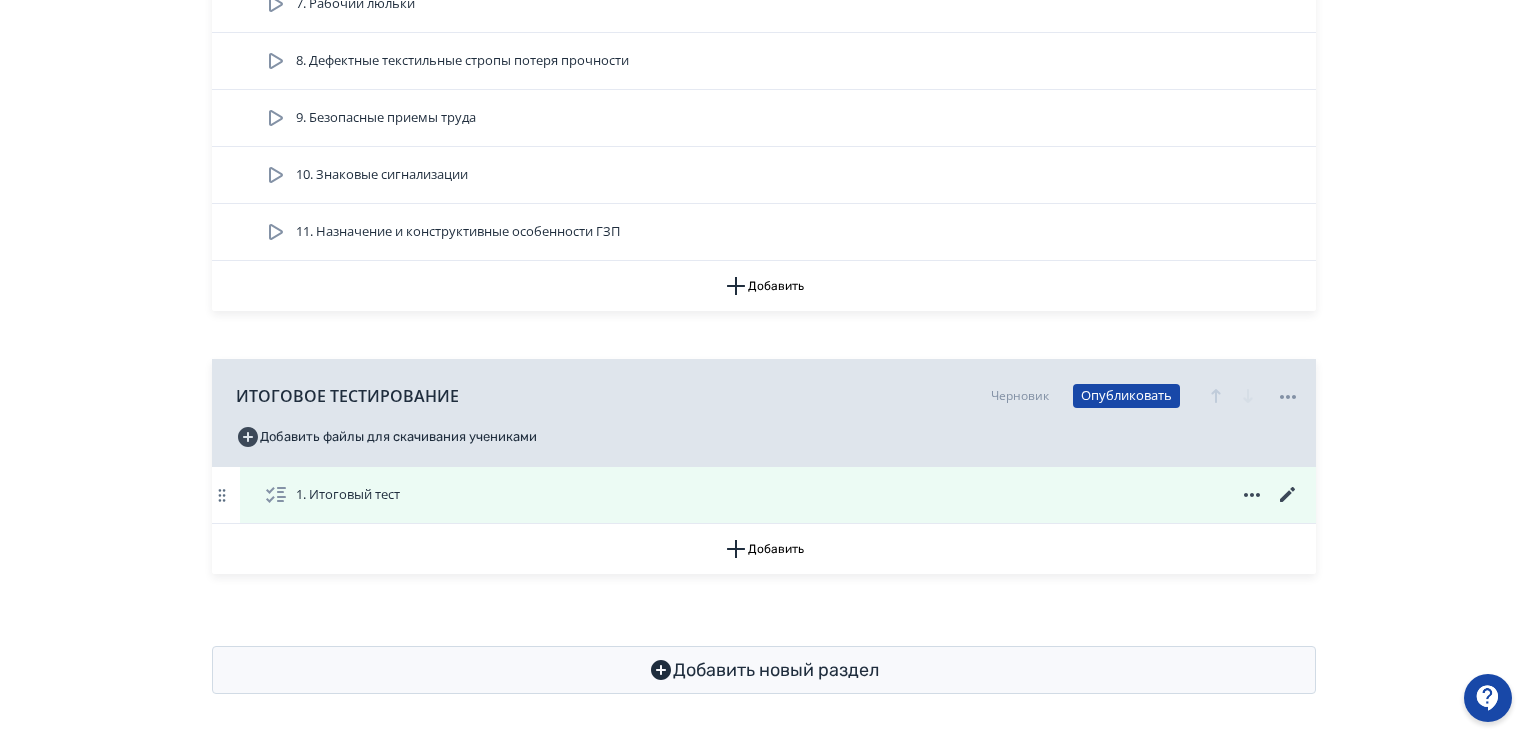 click 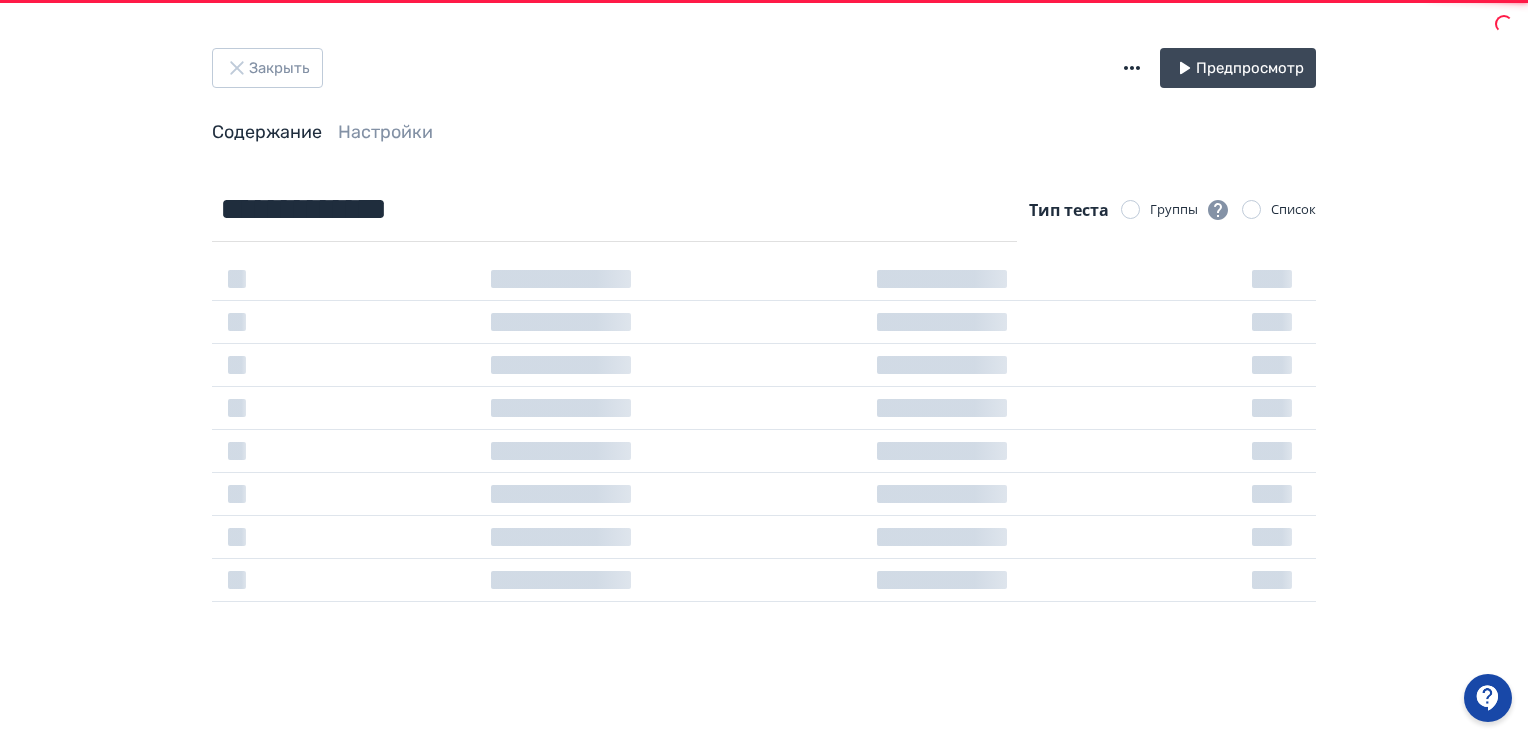 scroll, scrollTop: 0, scrollLeft: 0, axis: both 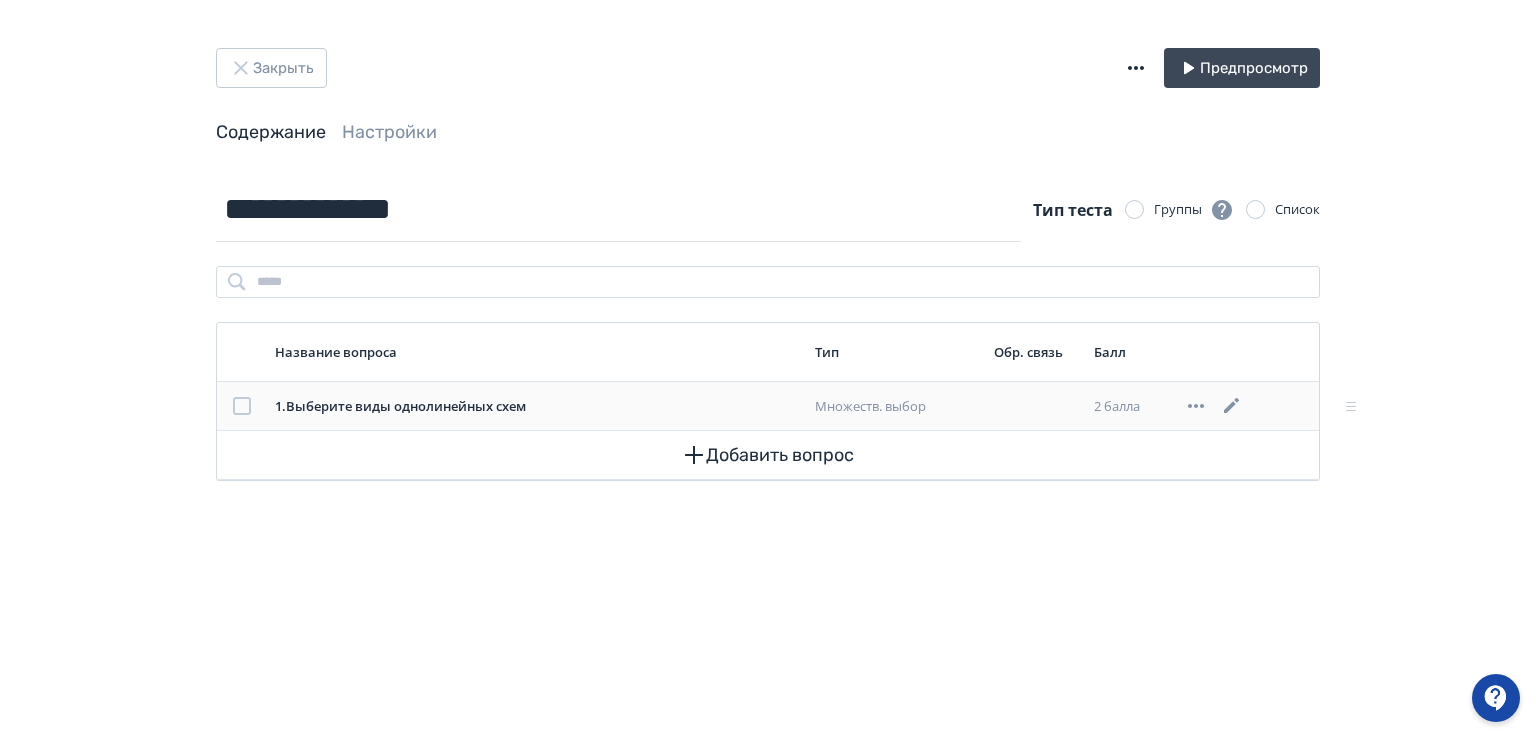 click 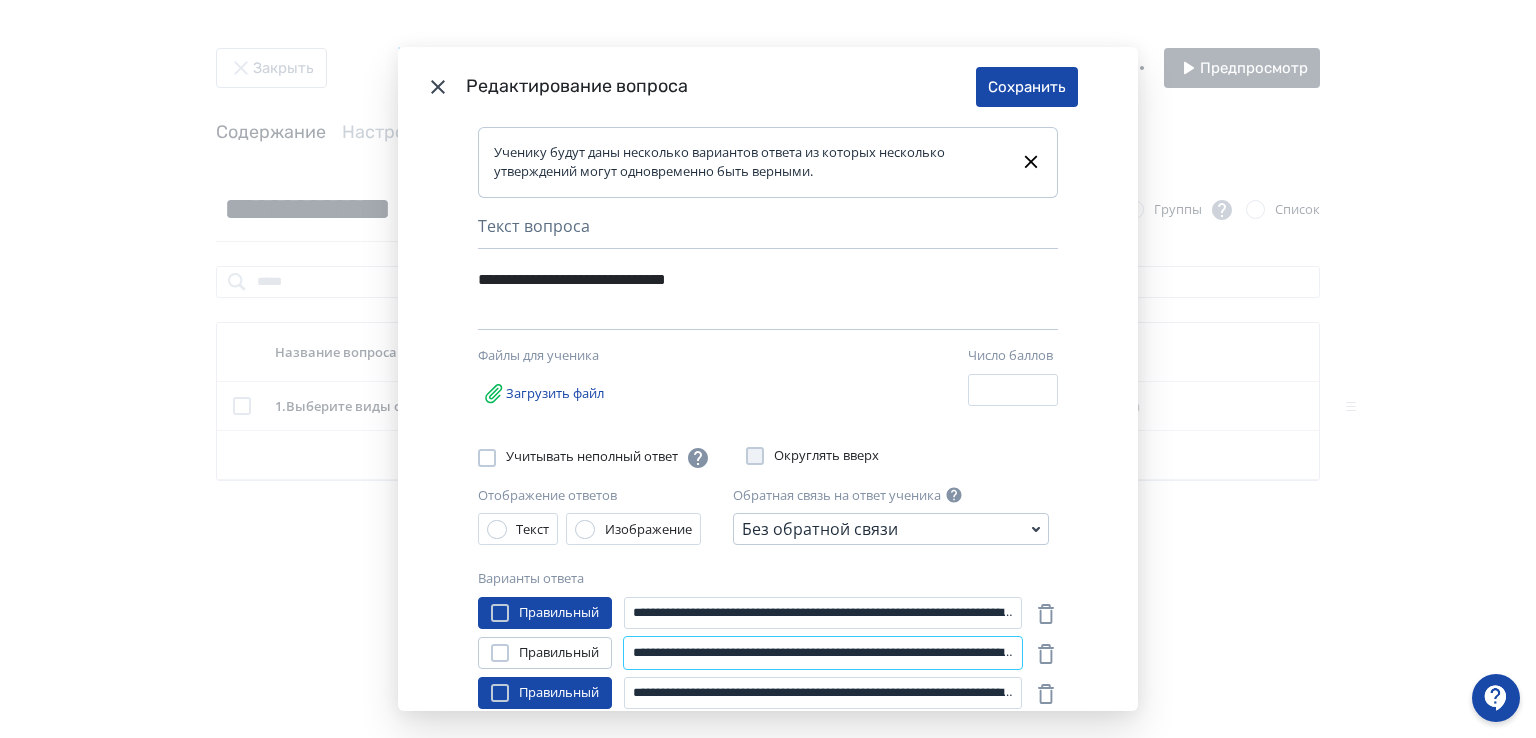 click on "**********" at bounding box center [823, 653] 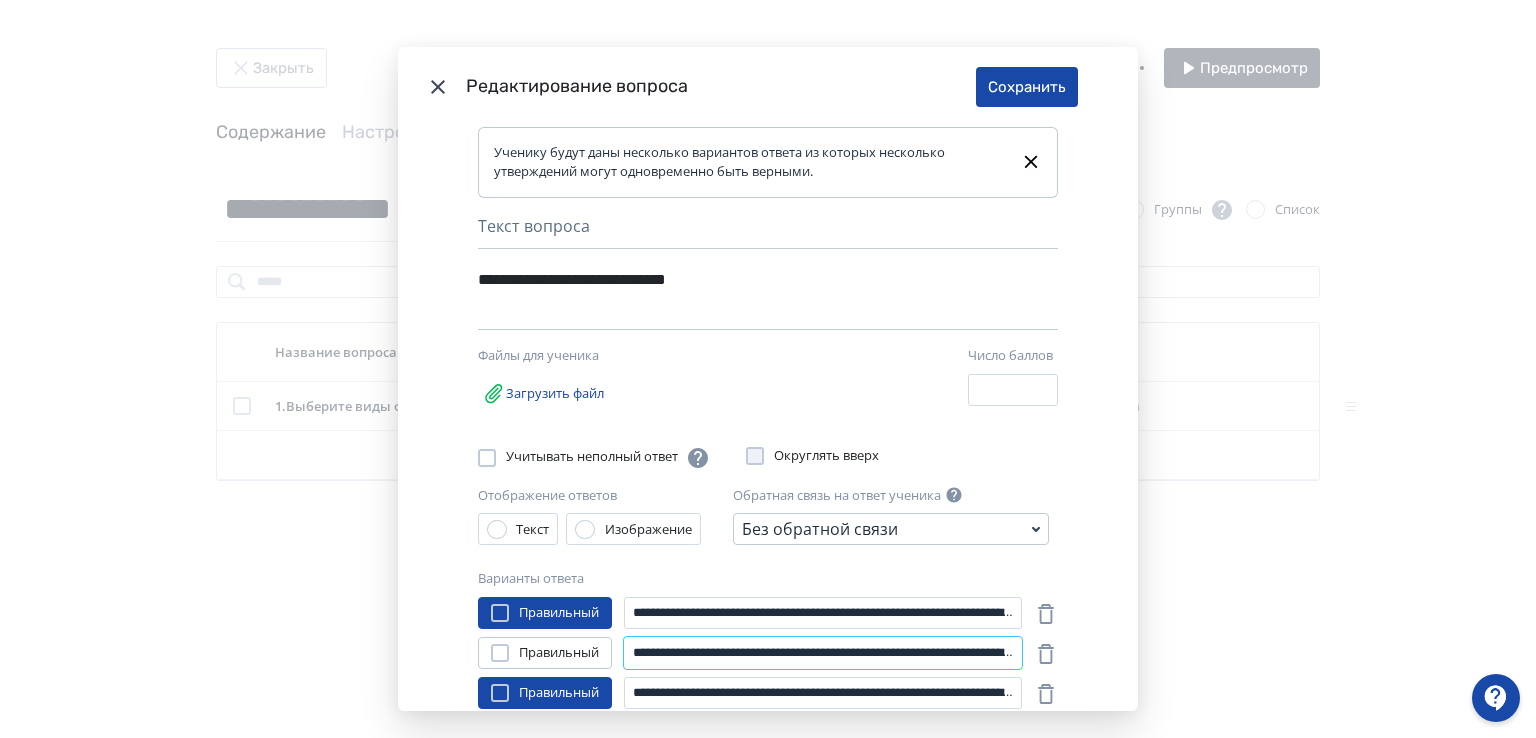 click on "**********" at bounding box center [823, 653] 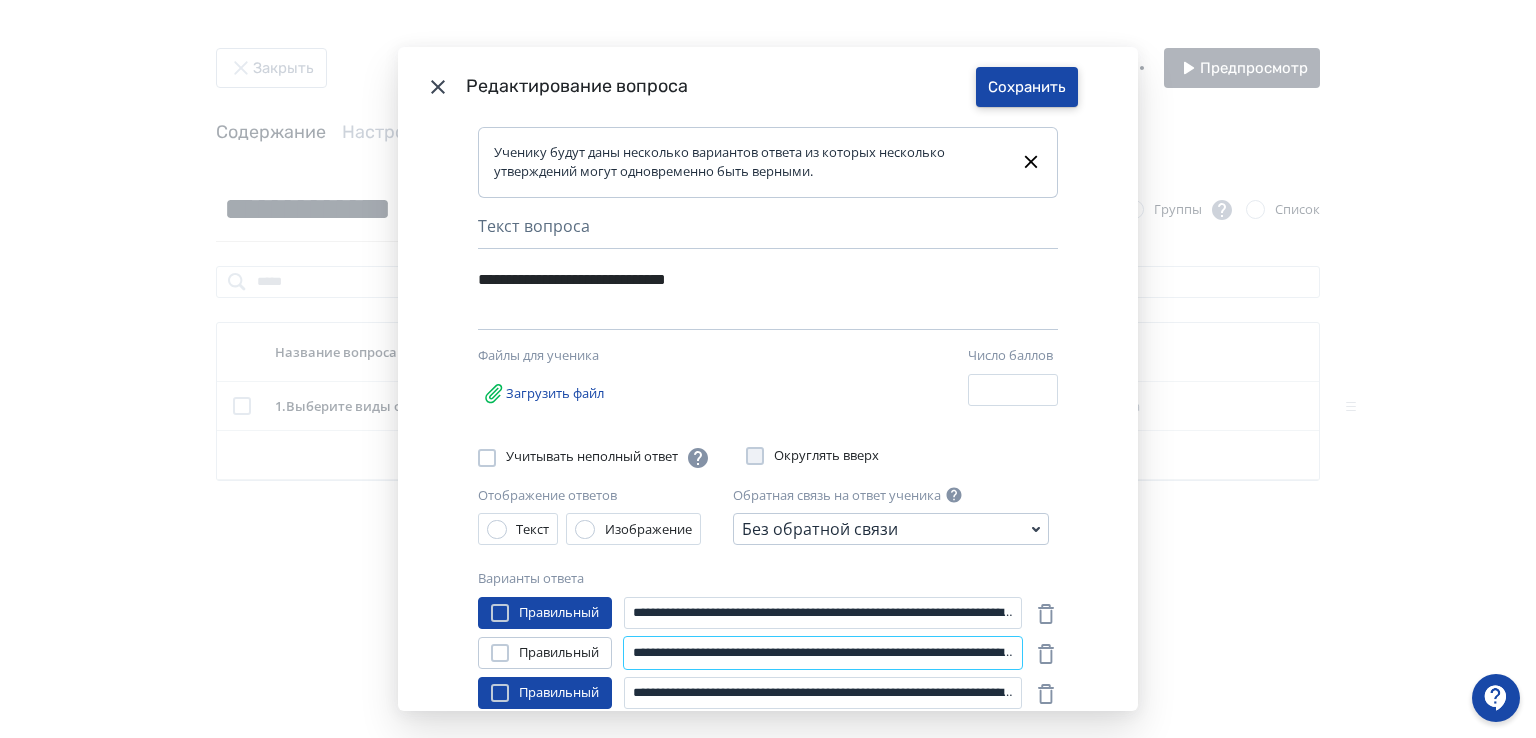 type on "**********" 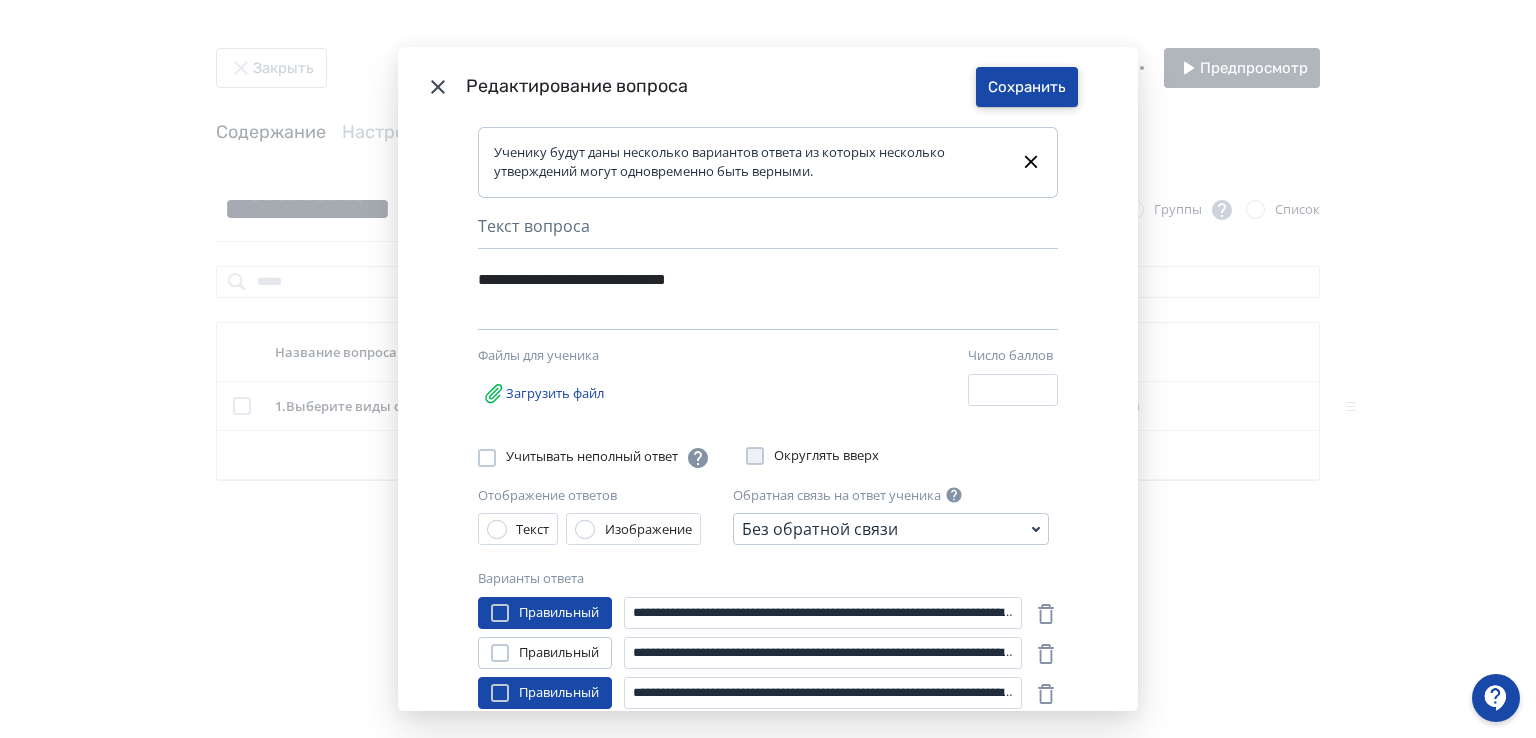 click on "Сохранить" at bounding box center [1027, 87] 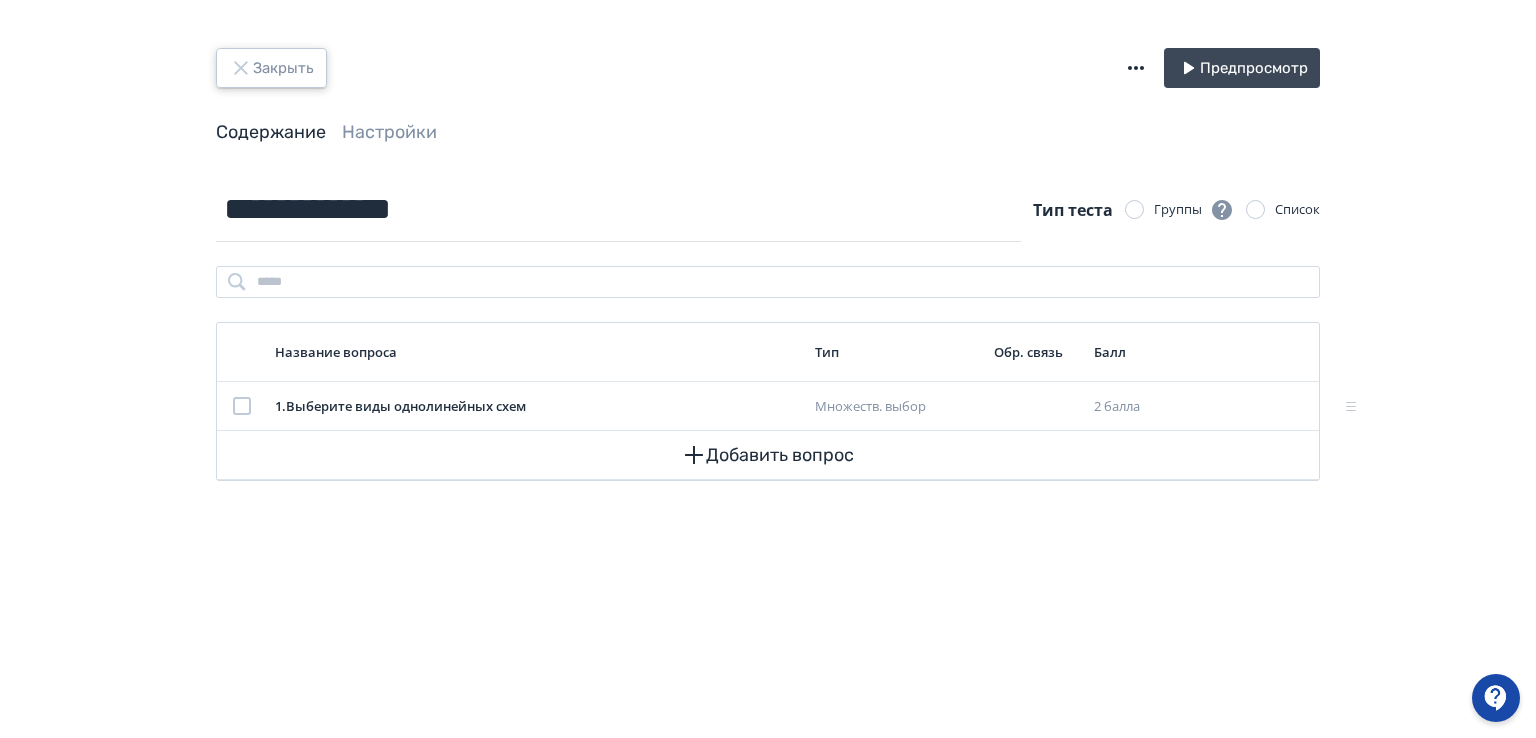 click on "Закрыть" at bounding box center (271, 68) 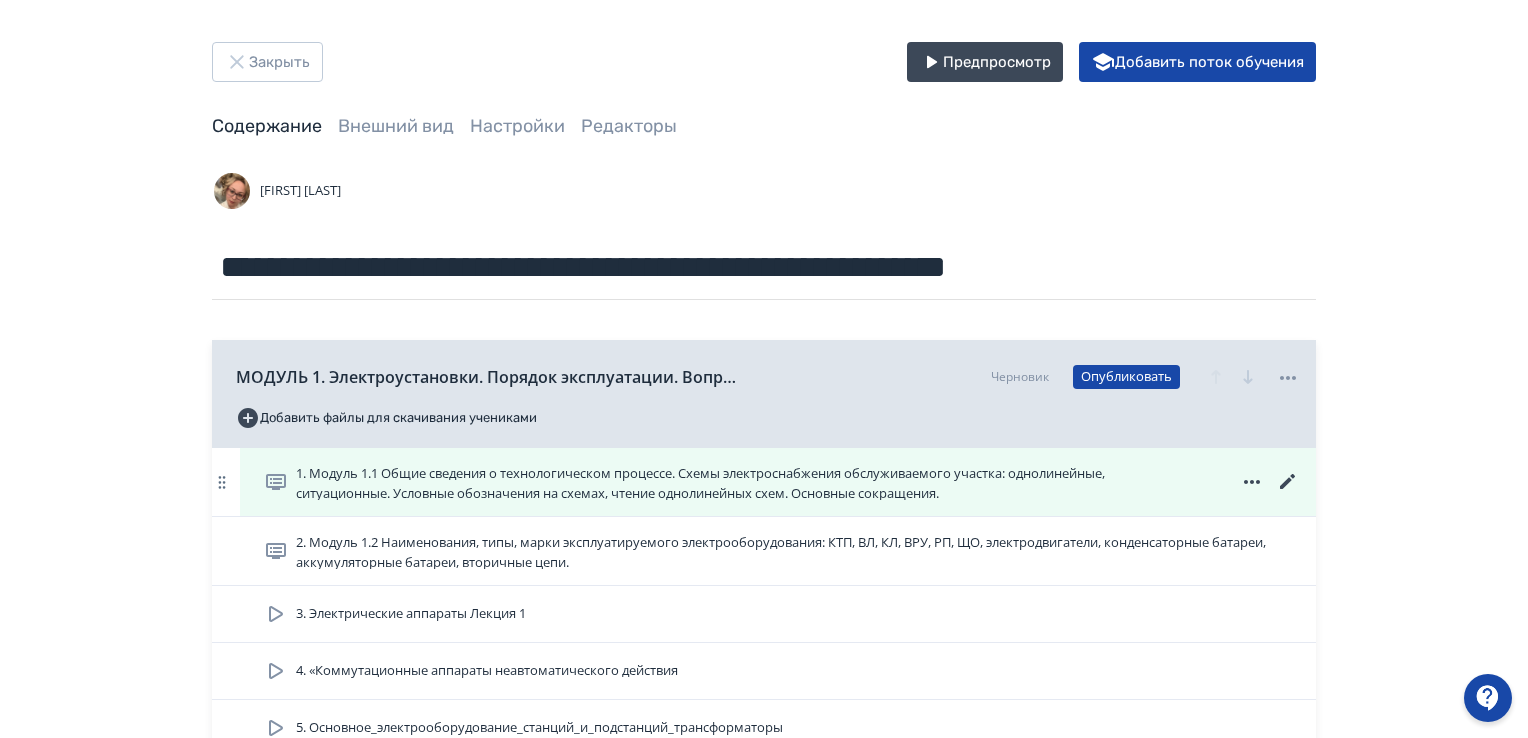 scroll, scrollTop: 0, scrollLeft: 0, axis: both 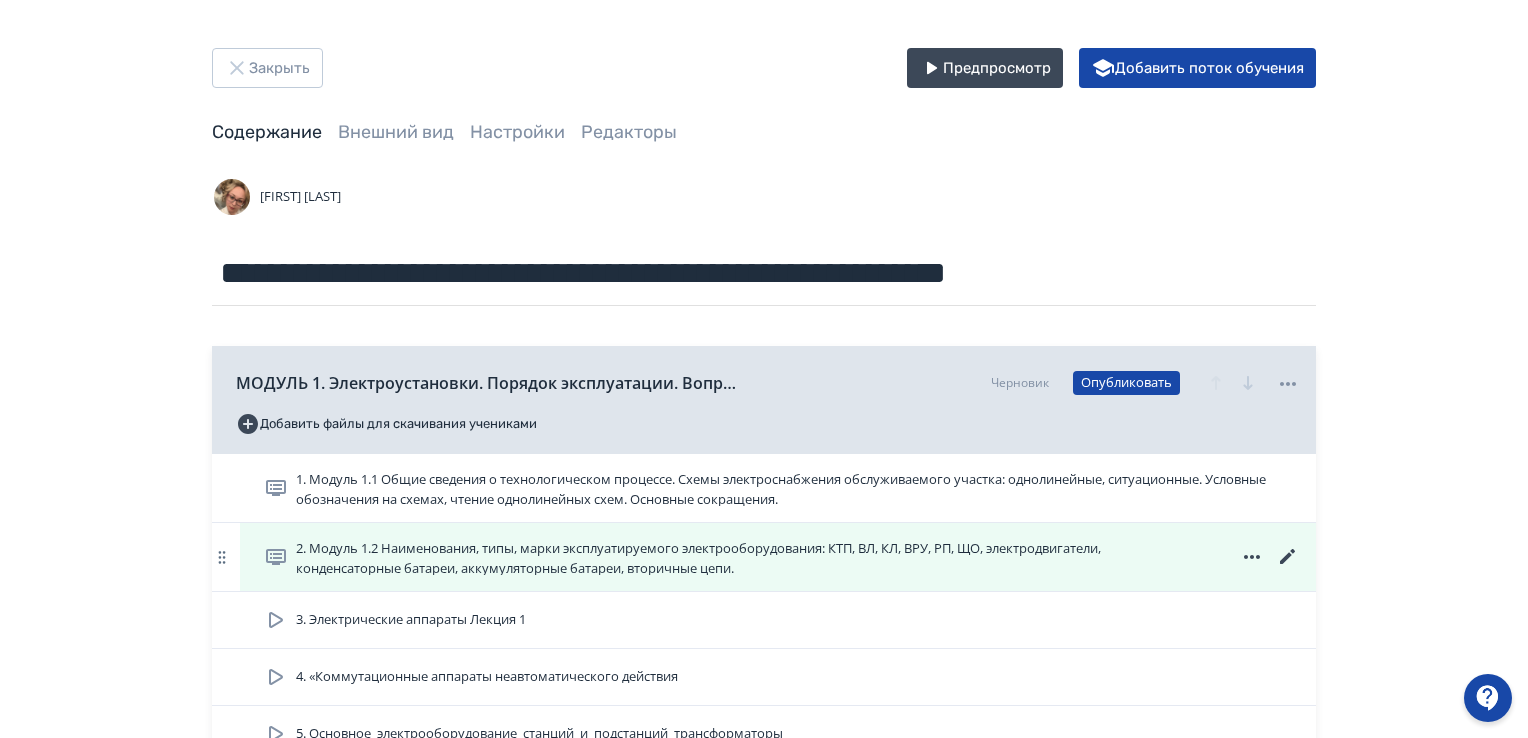 click 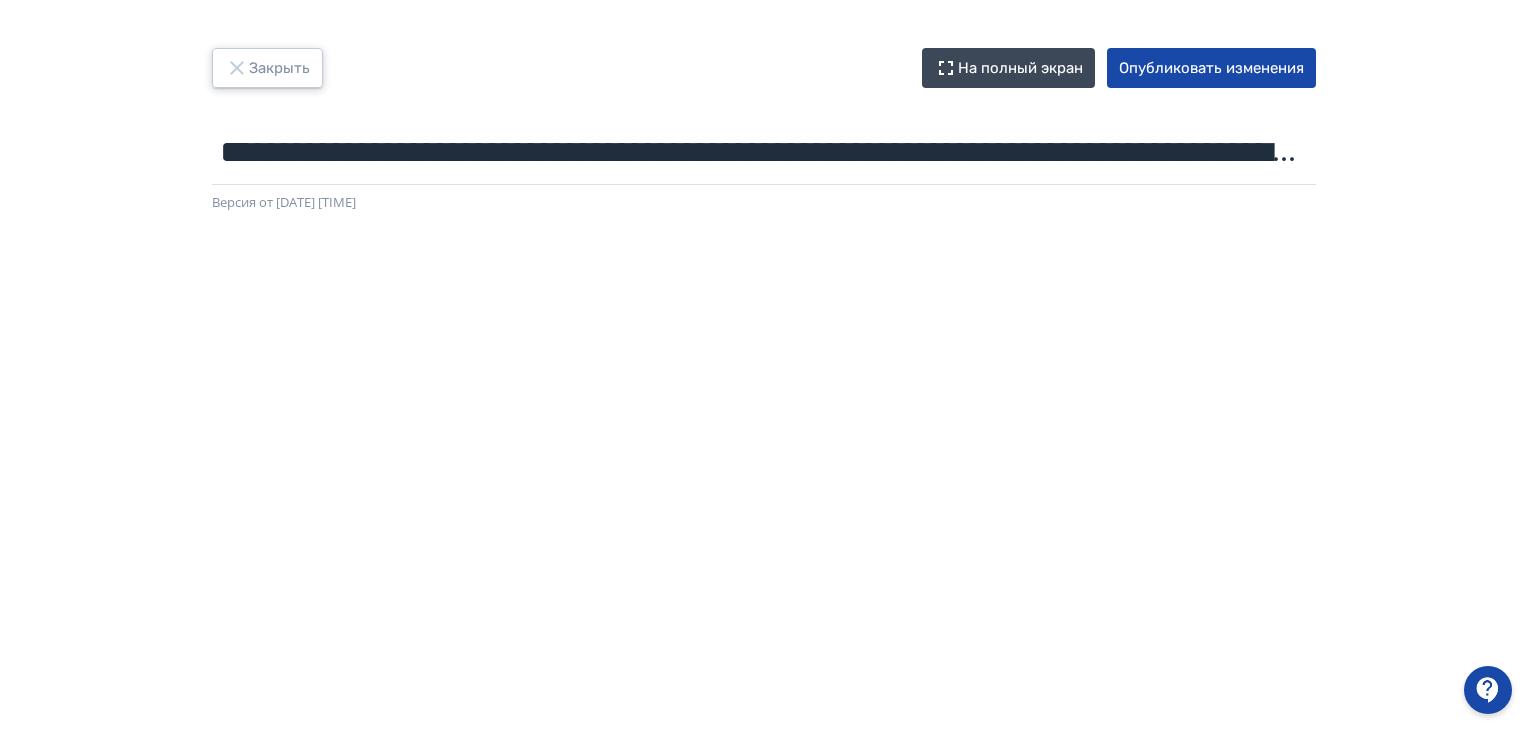 click on "Закрыть" at bounding box center (267, 68) 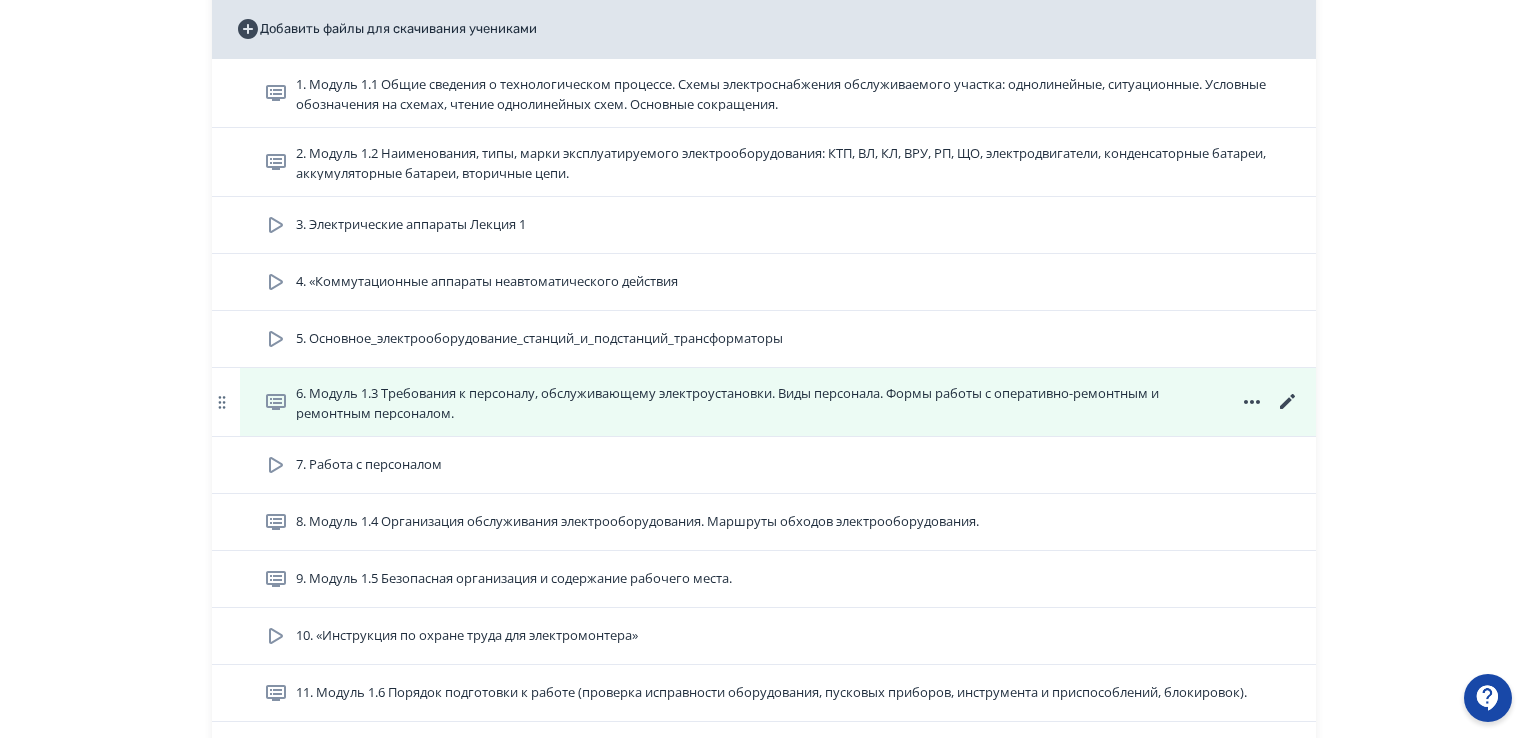 scroll, scrollTop: 500, scrollLeft: 0, axis: vertical 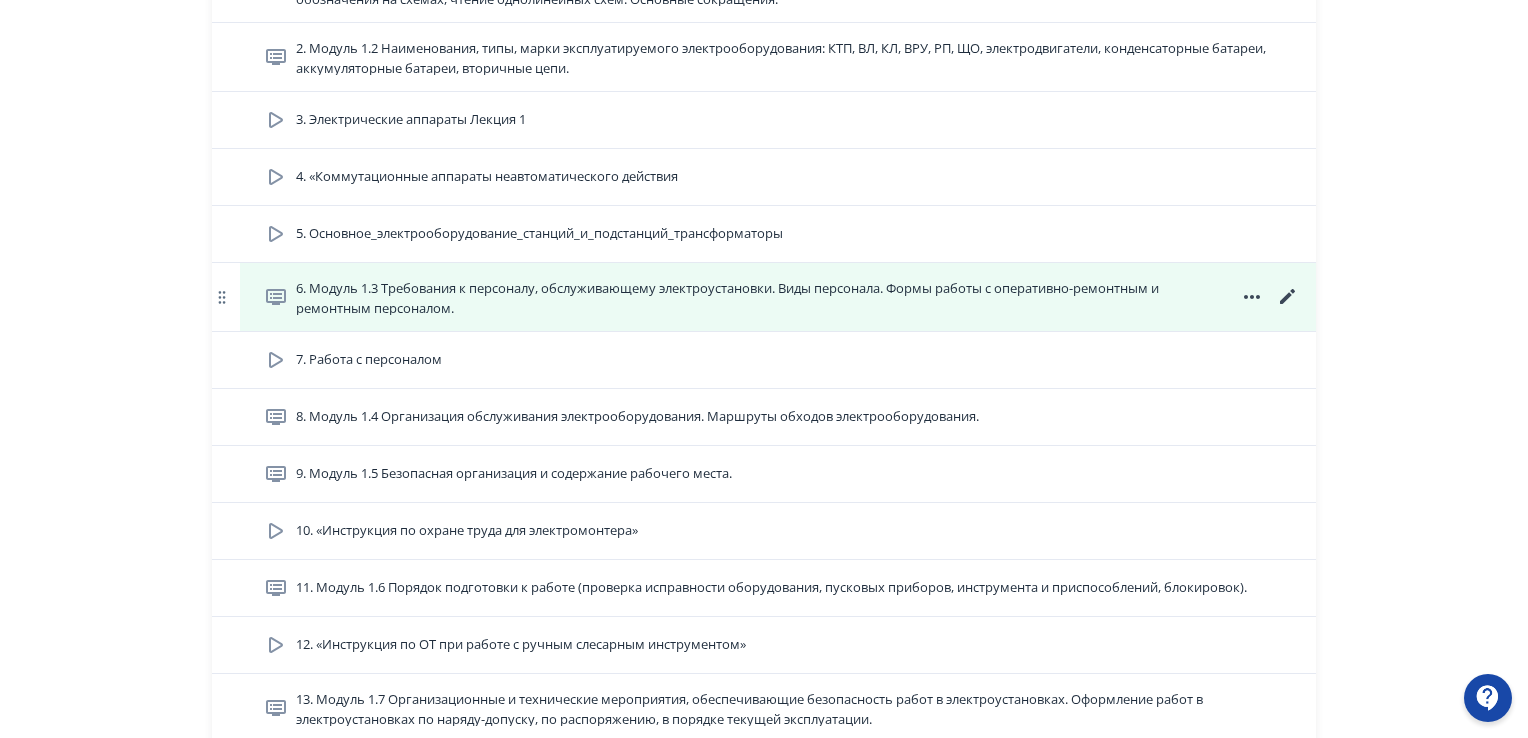 click 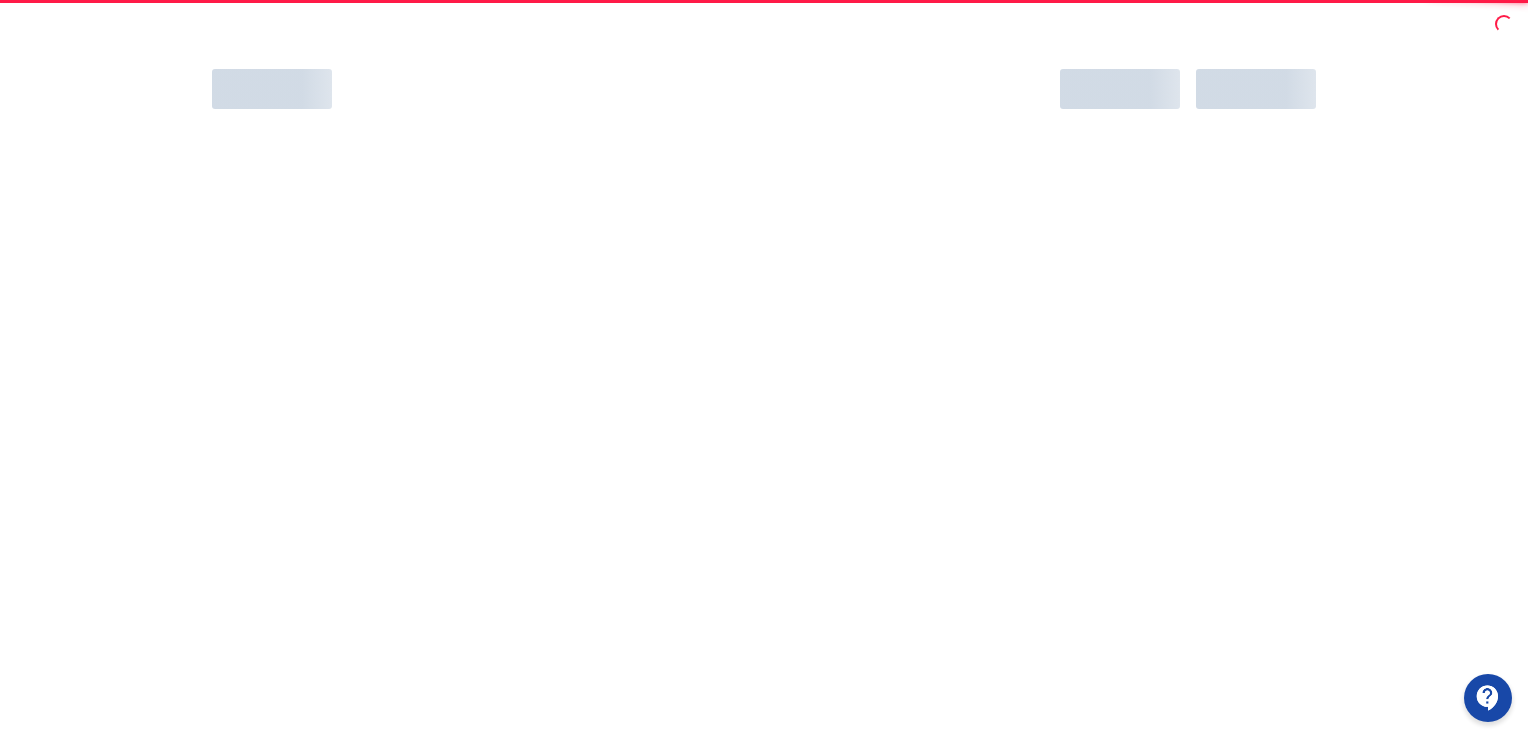 scroll, scrollTop: 0, scrollLeft: 0, axis: both 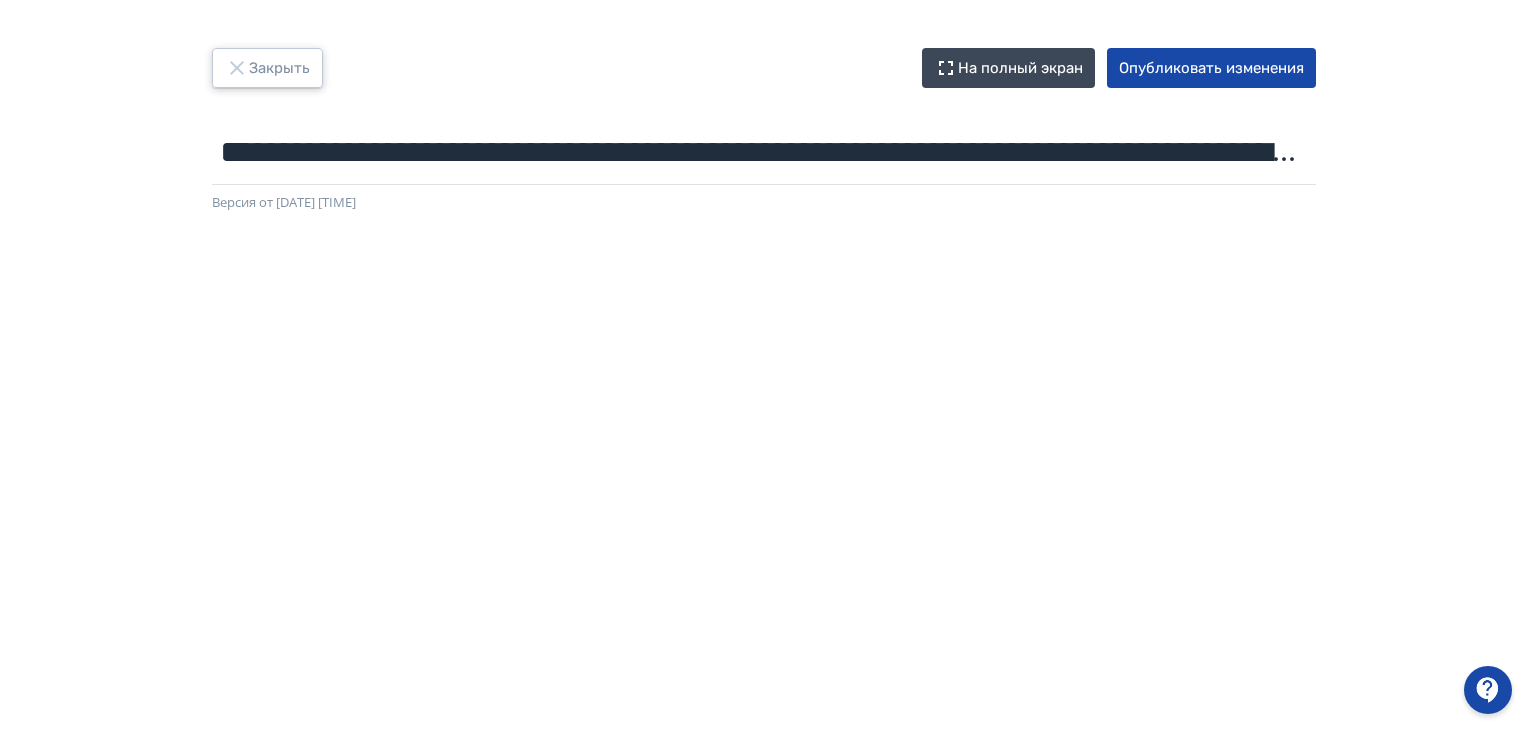 click on "Закрыть" at bounding box center (267, 68) 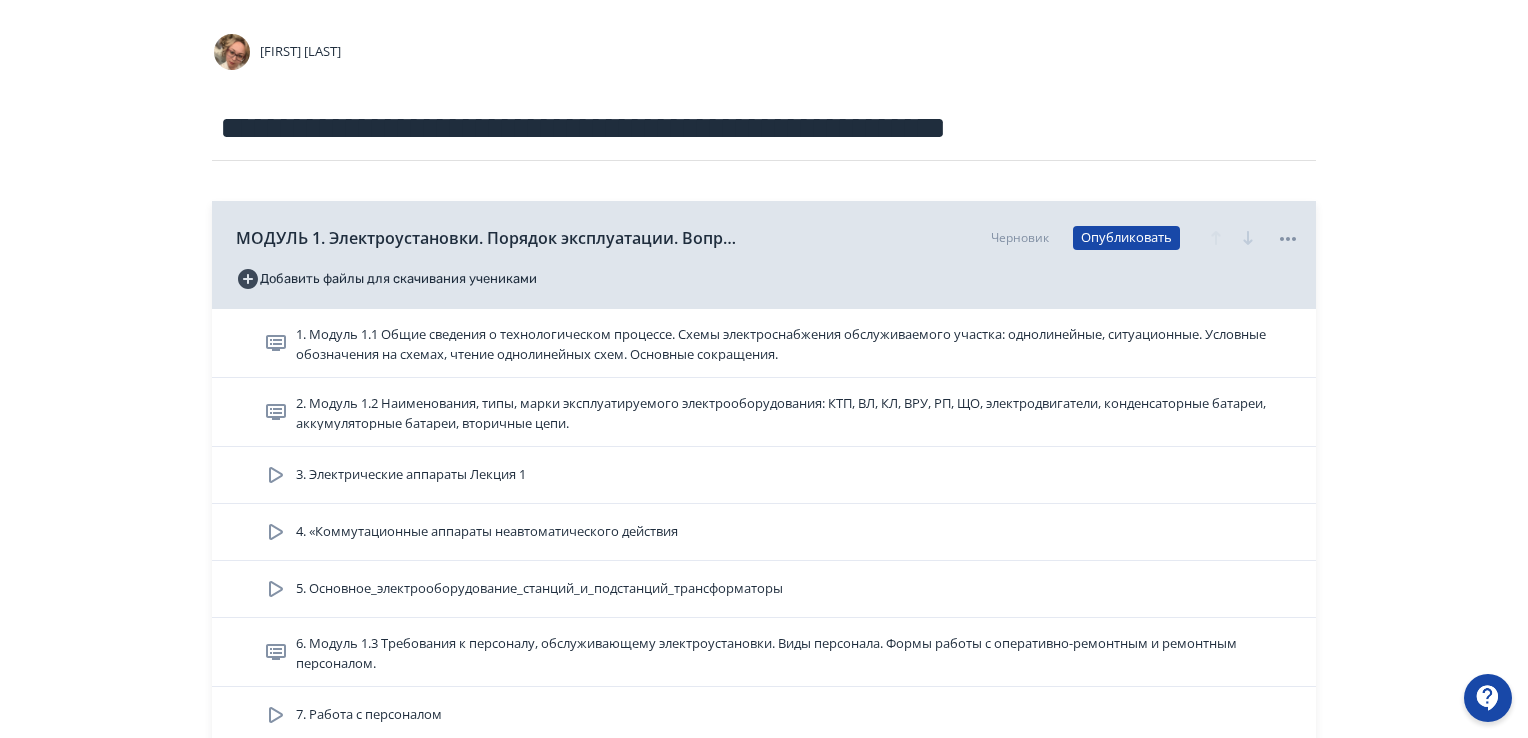 scroll, scrollTop: 300, scrollLeft: 0, axis: vertical 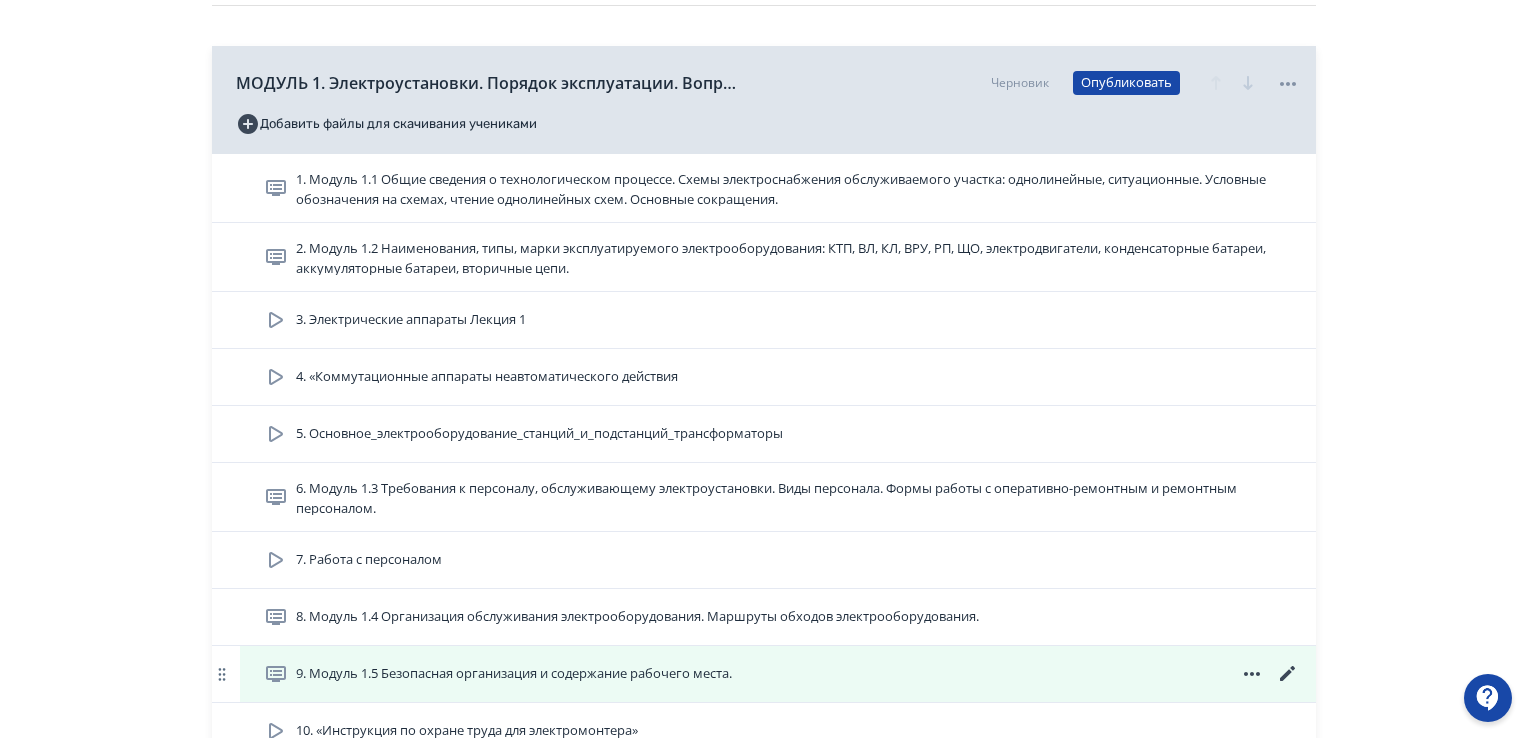 click 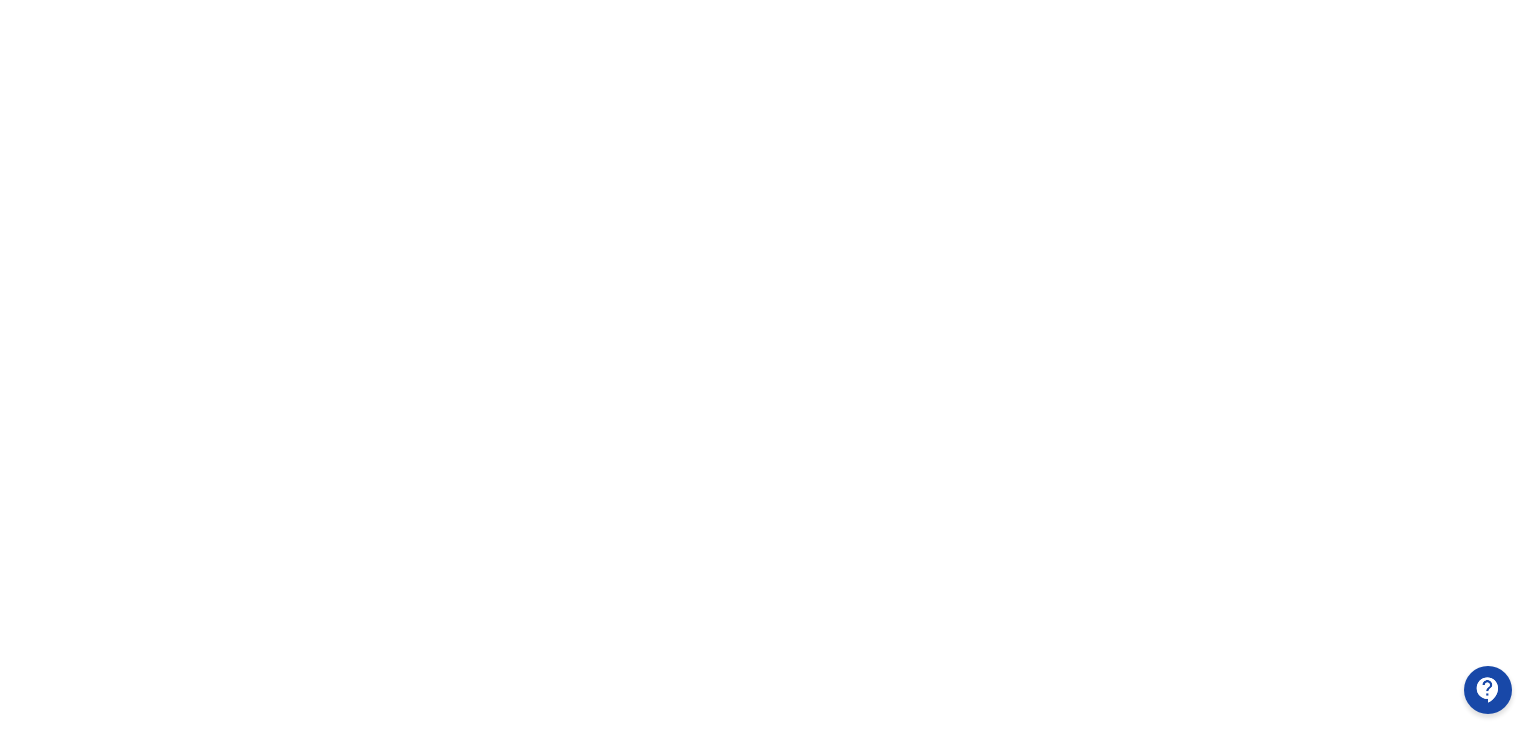 scroll, scrollTop: 422, scrollLeft: 0, axis: vertical 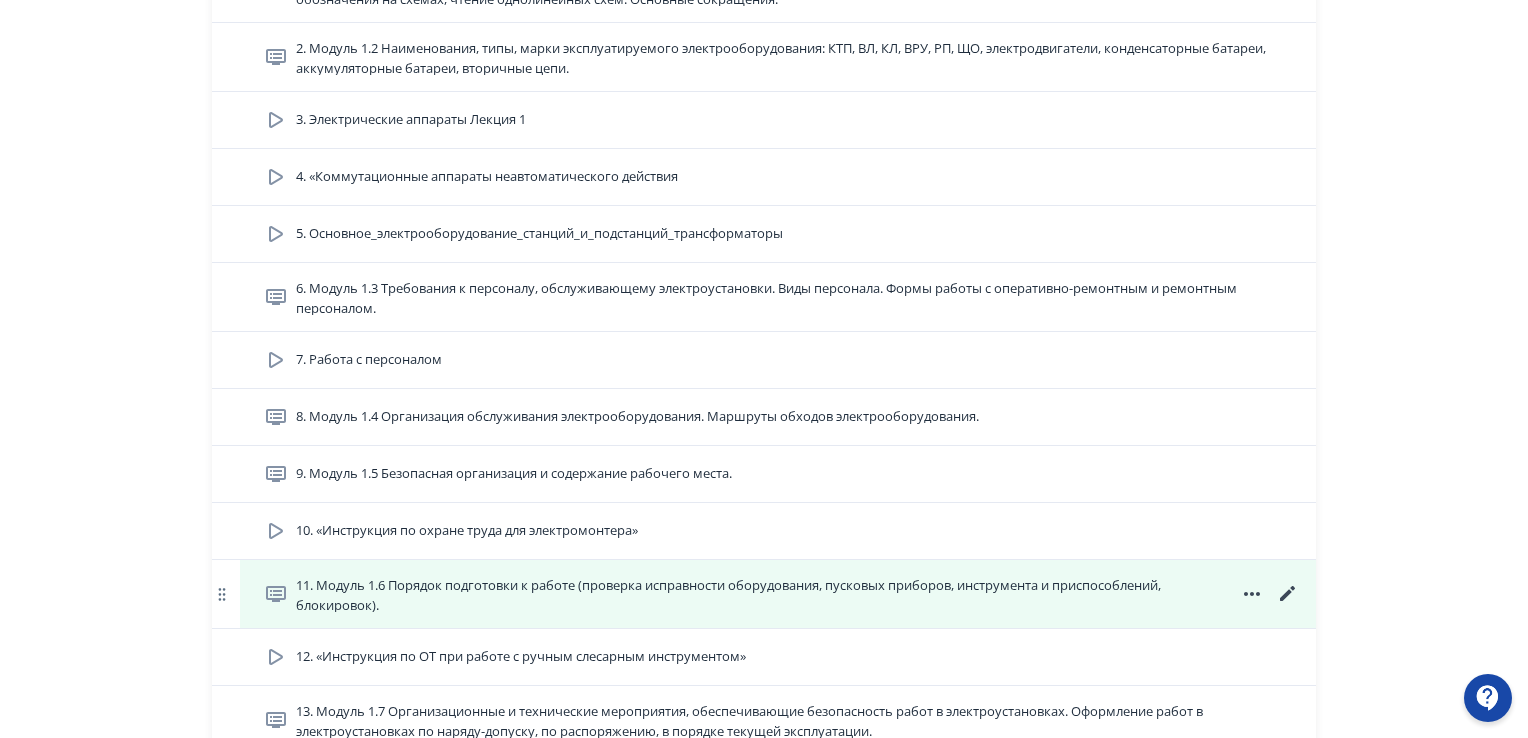click 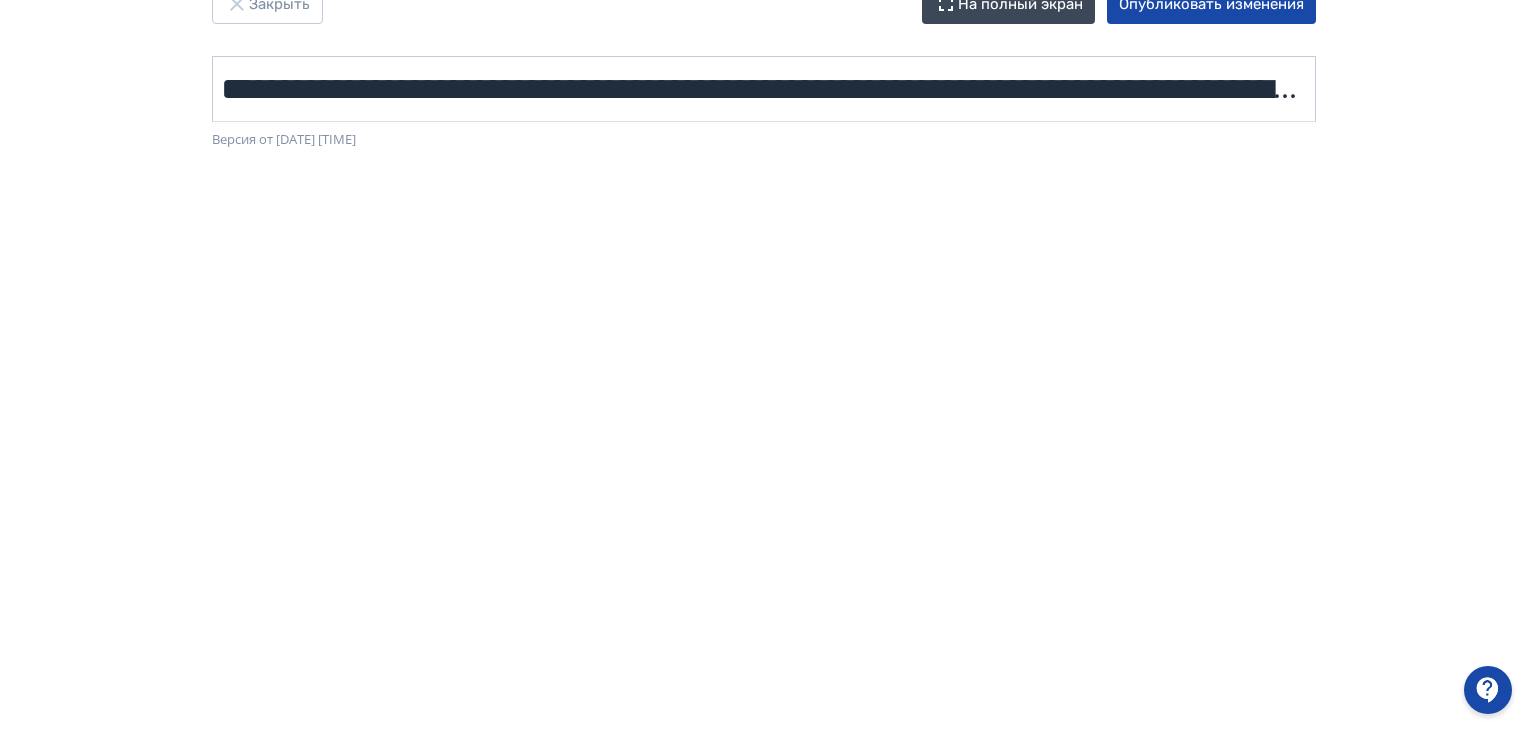 scroll, scrollTop: 0, scrollLeft: 0, axis: both 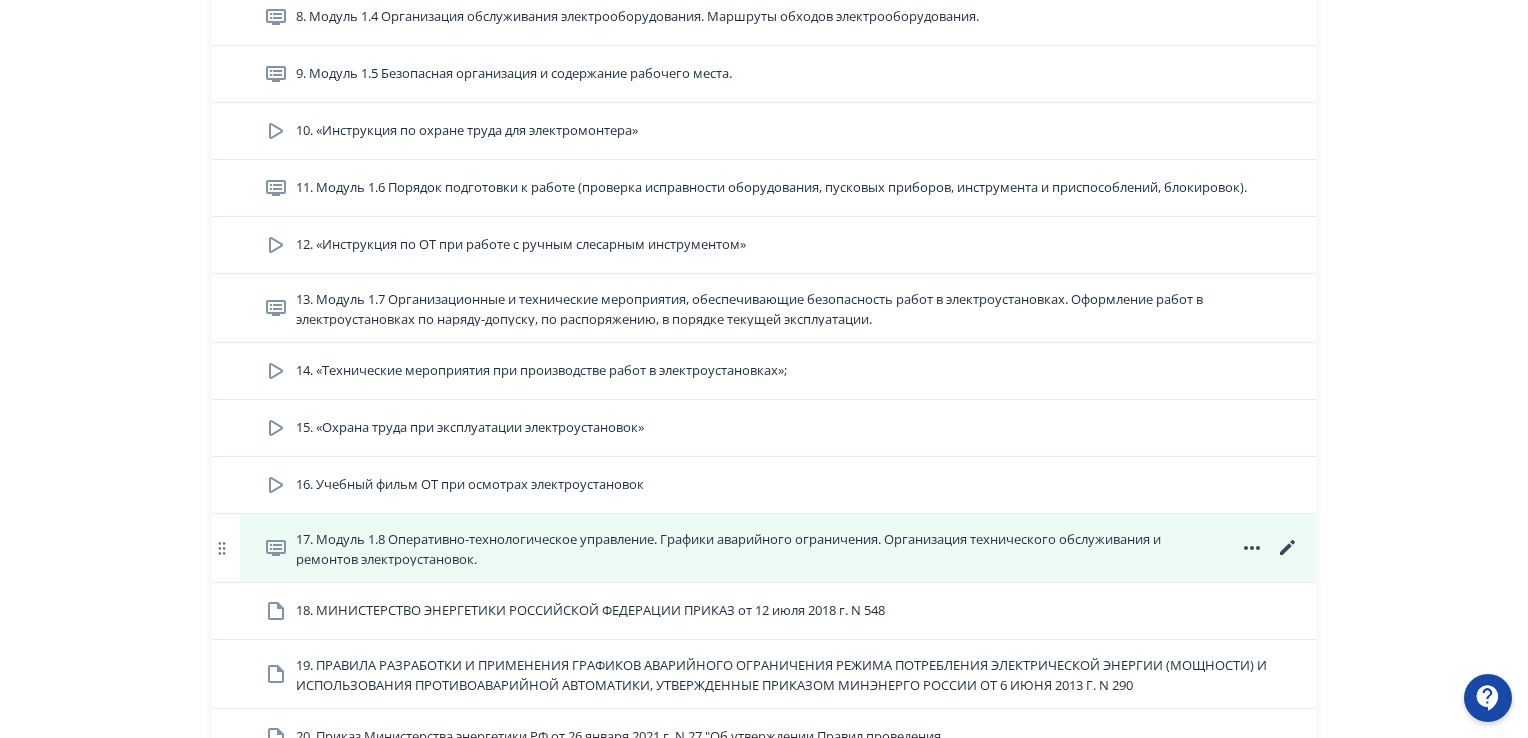 click 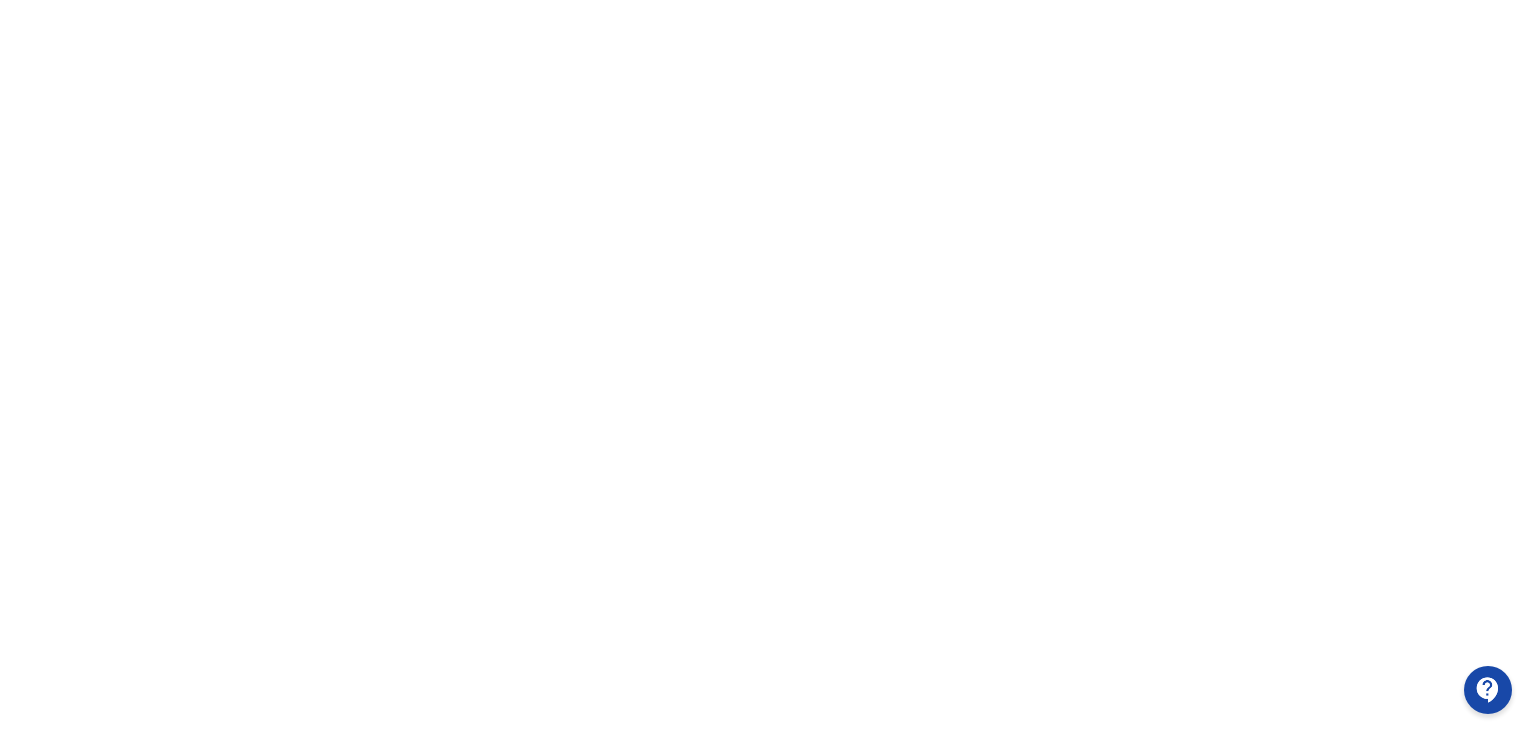 scroll, scrollTop: 422, scrollLeft: 0, axis: vertical 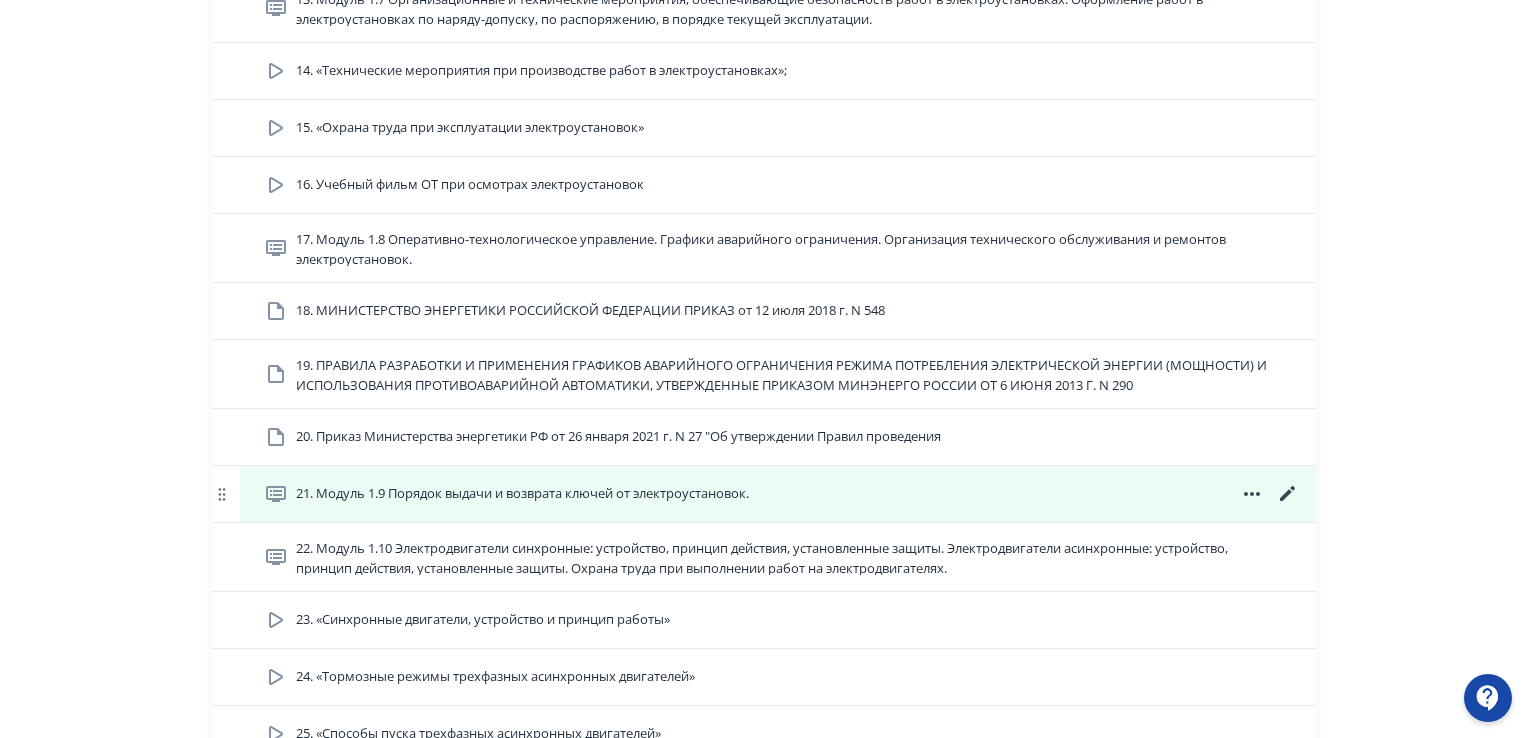 click 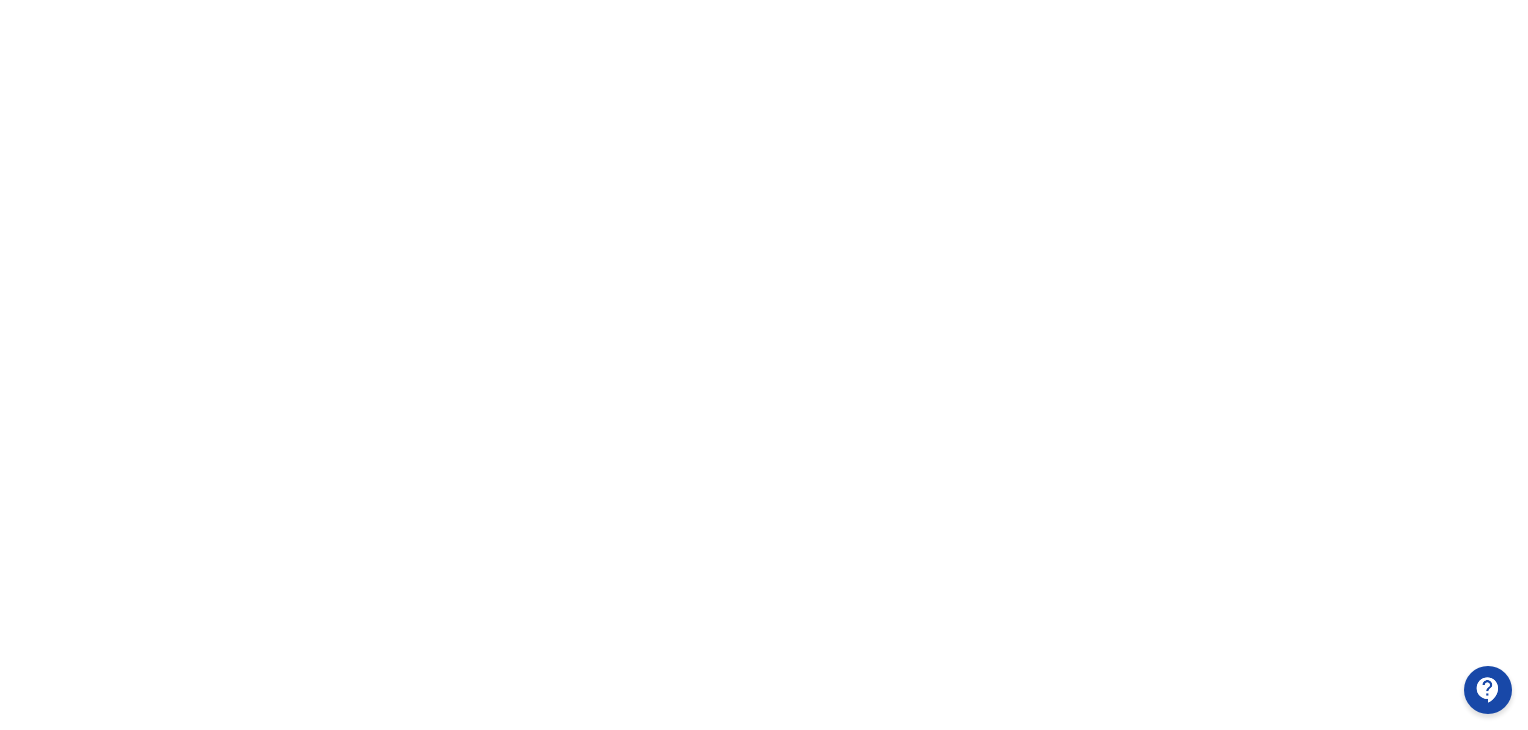 scroll, scrollTop: 422, scrollLeft: 0, axis: vertical 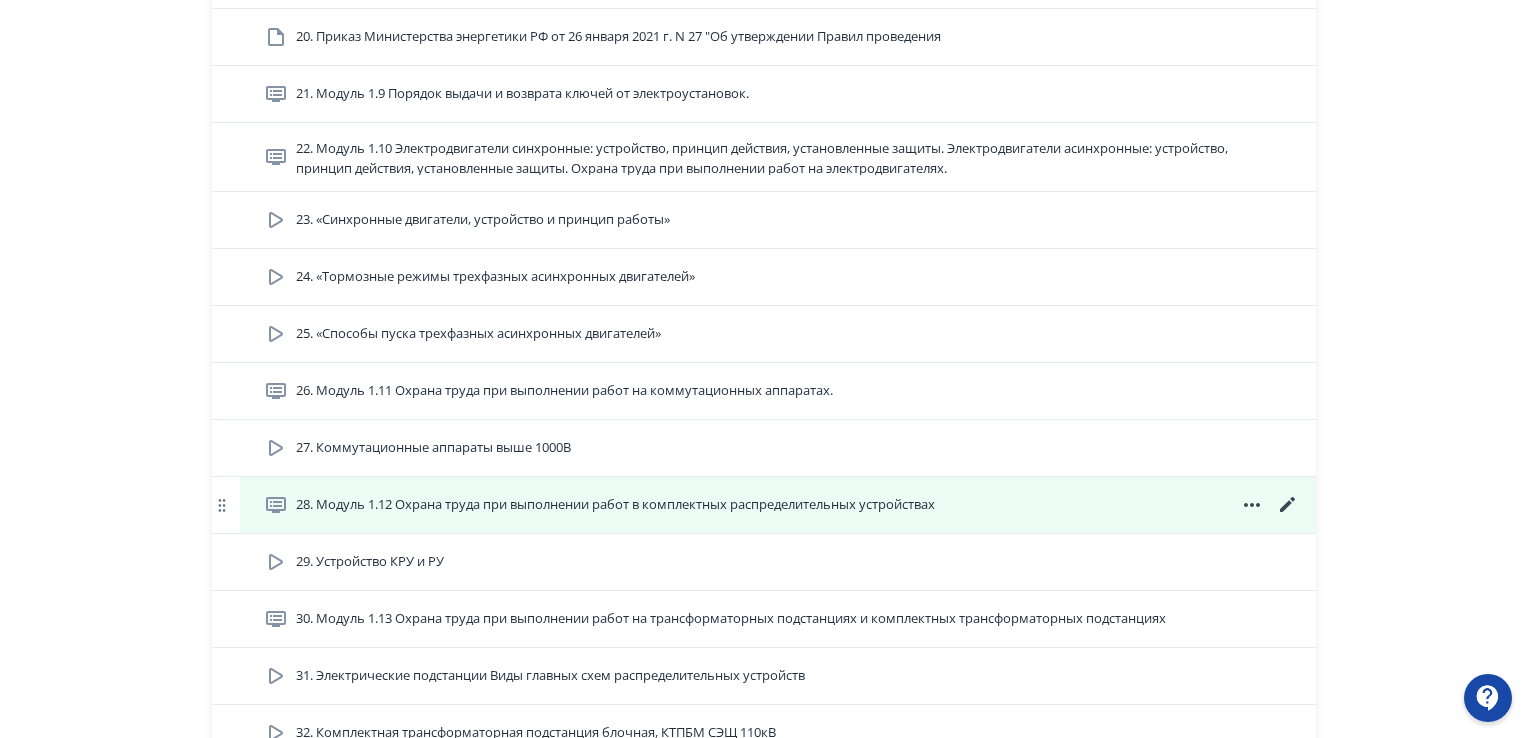 click 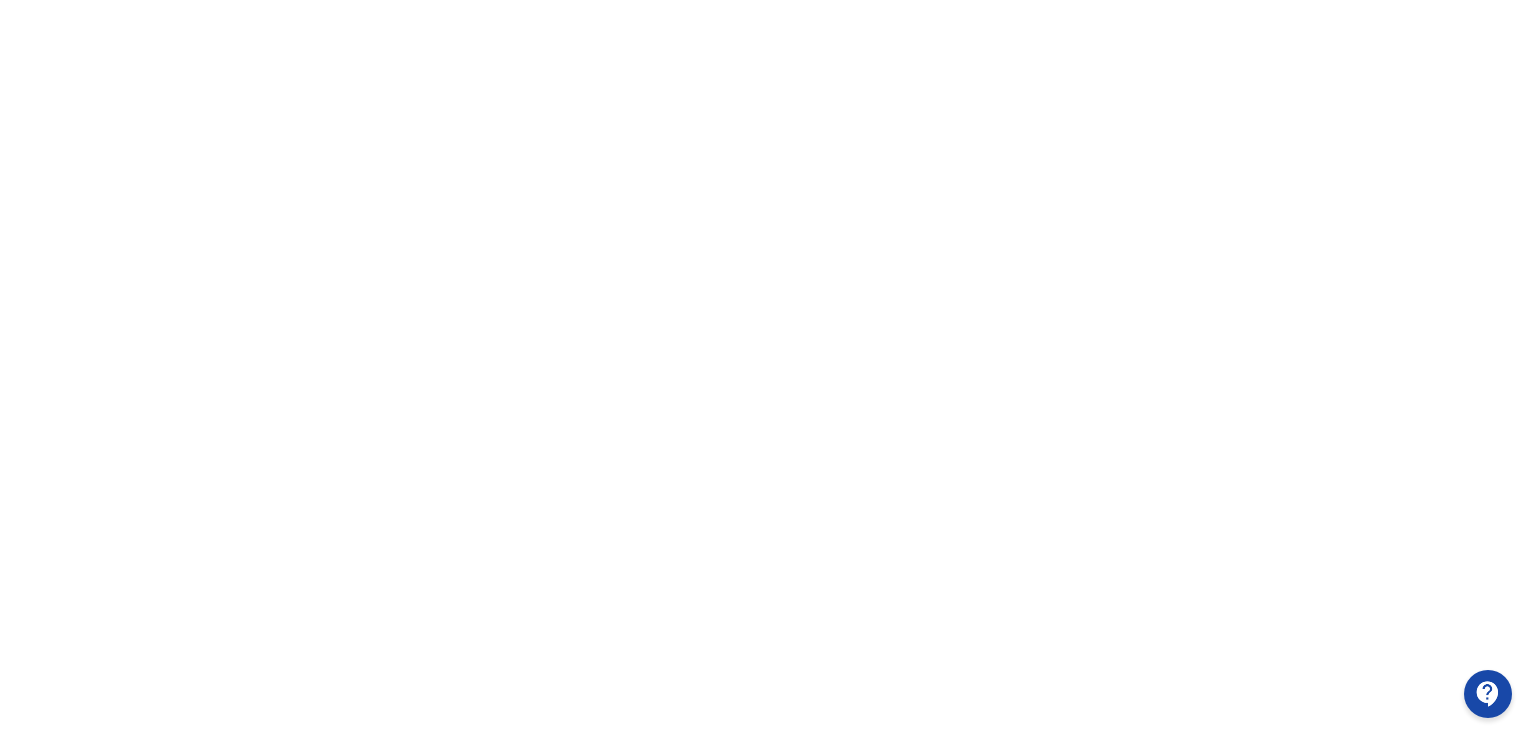 scroll, scrollTop: 0, scrollLeft: 0, axis: both 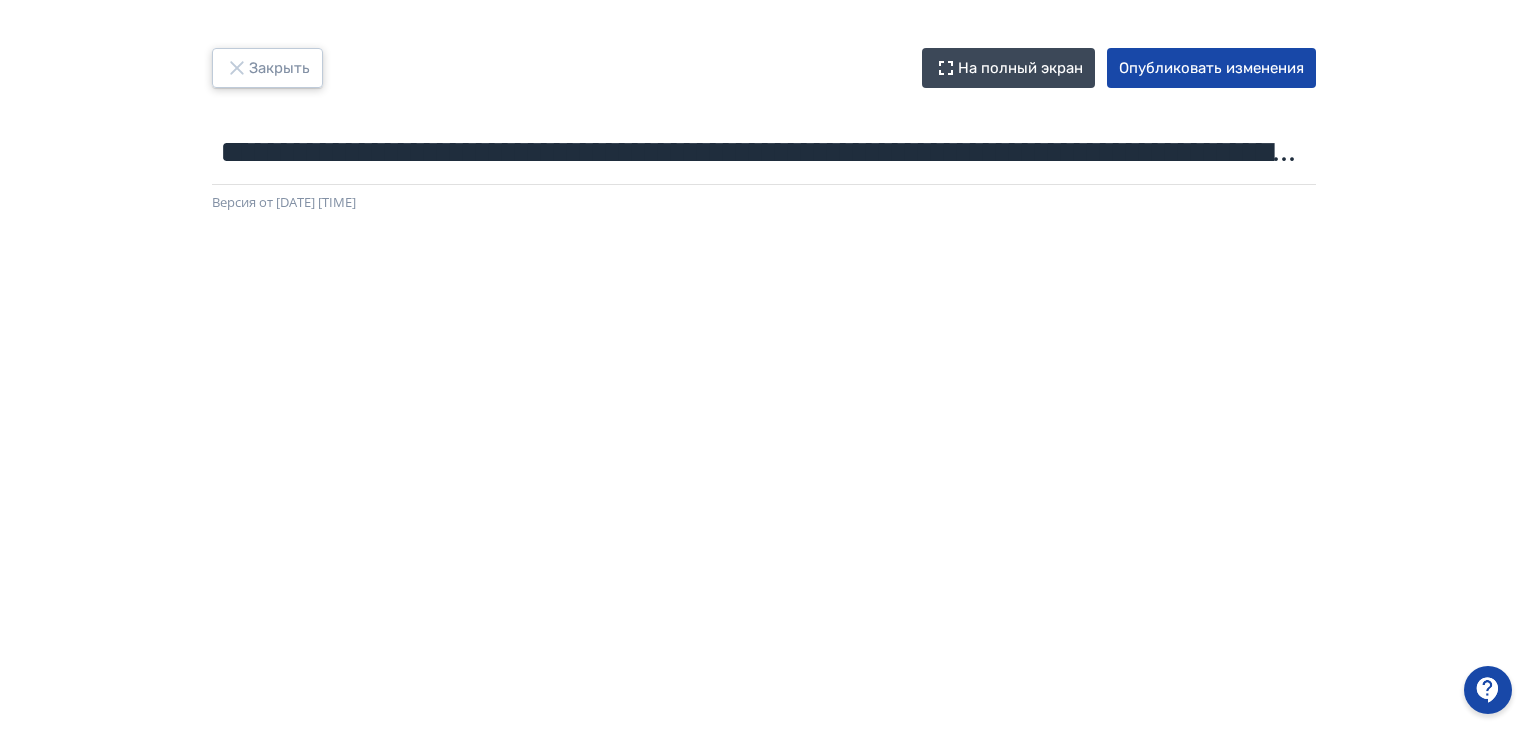 click on "Закрыть" at bounding box center [267, 68] 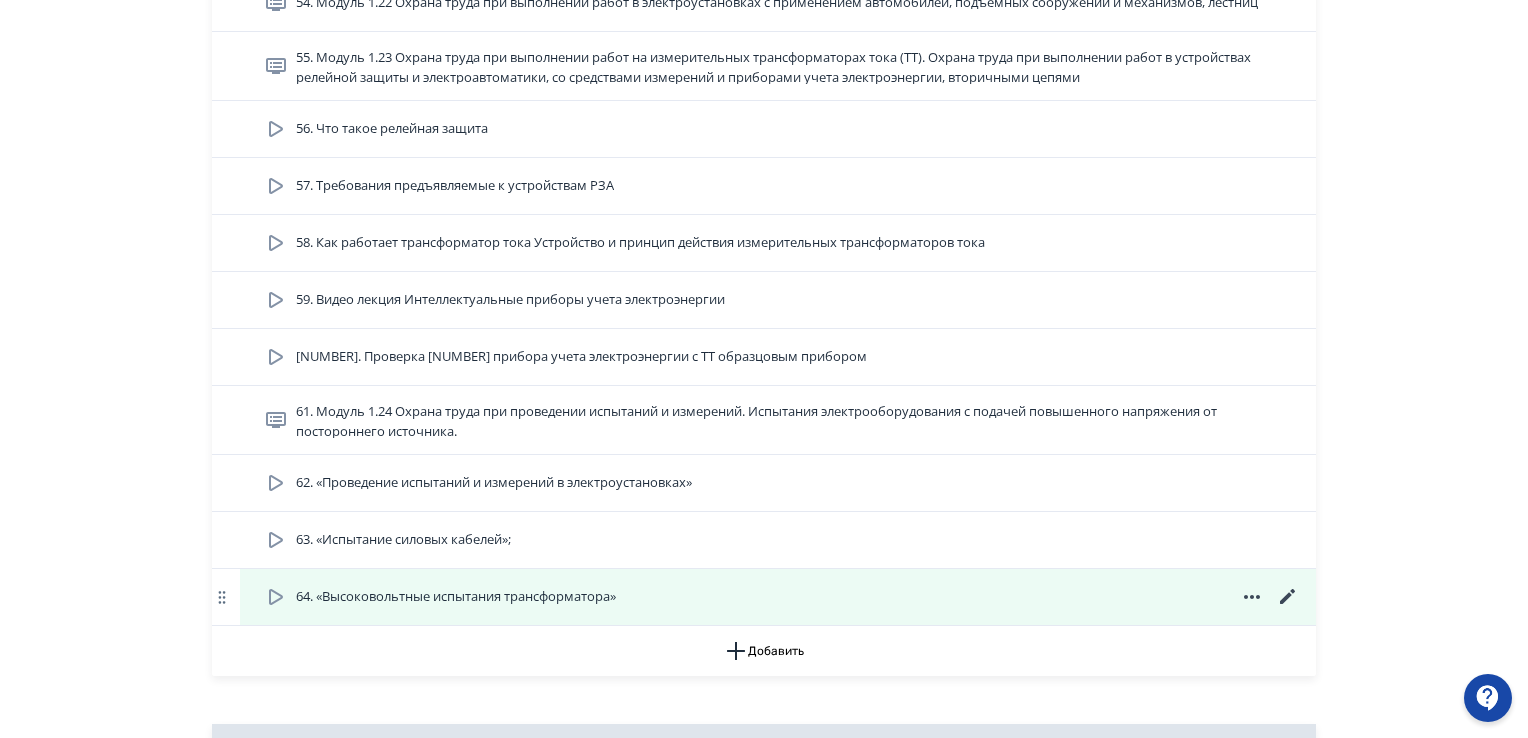 scroll, scrollTop: 3600, scrollLeft: 0, axis: vertical 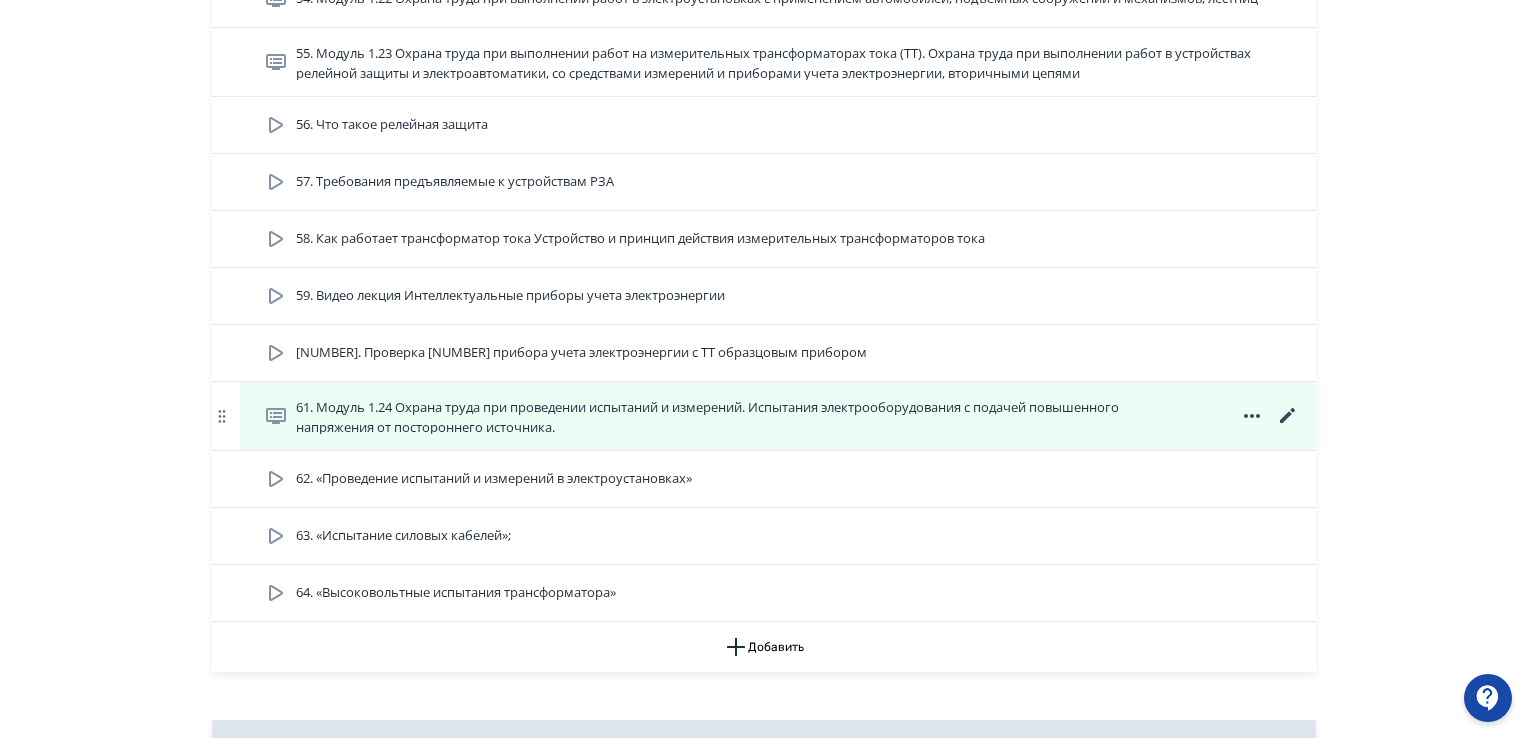 click 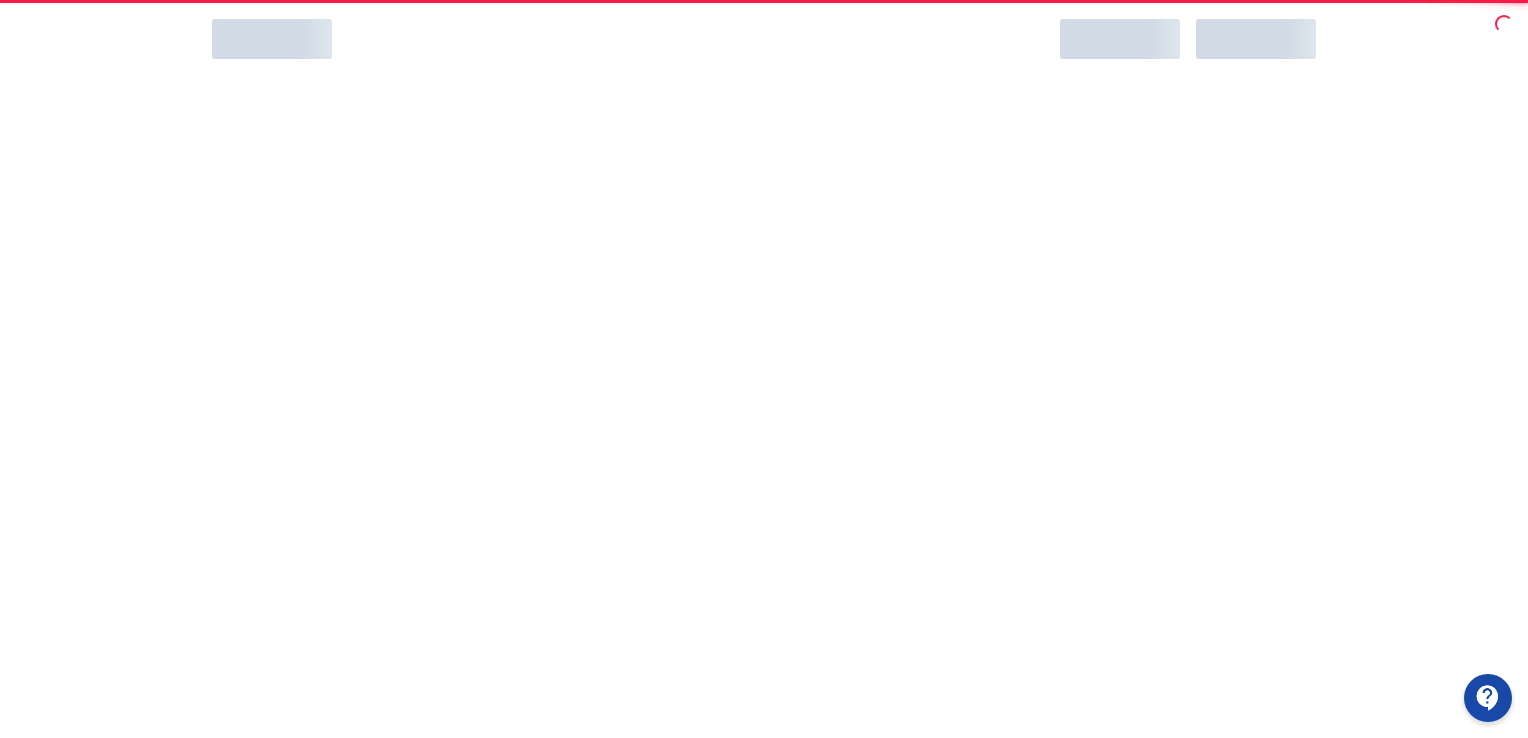 scroll, scrollTop: 0, scrollLeft: 0, axis: both 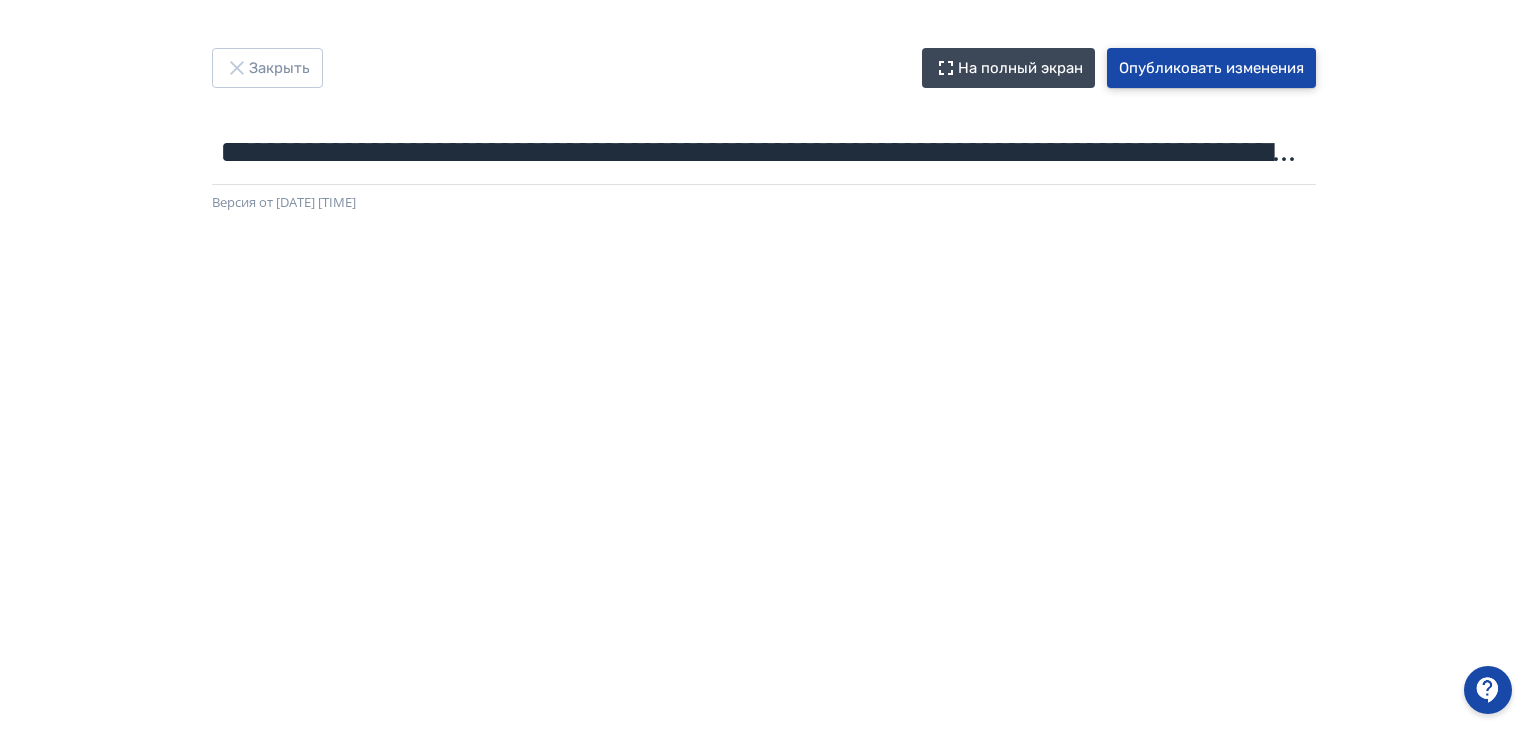 click on "Опубликовать изменения" at bounding box center [1211, 68] 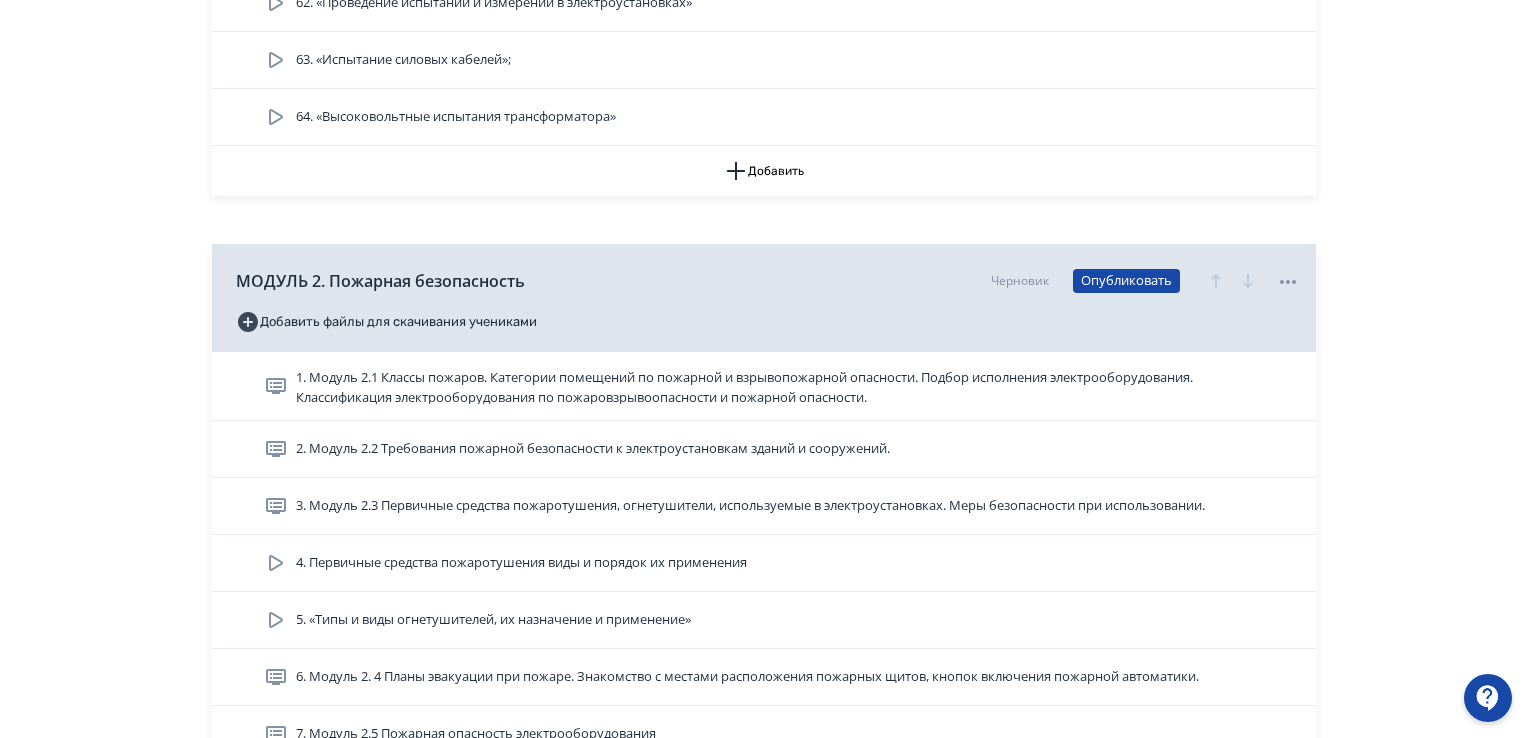scroll, scrollTop: 4088, scrollLeft: 0, axis: vertical 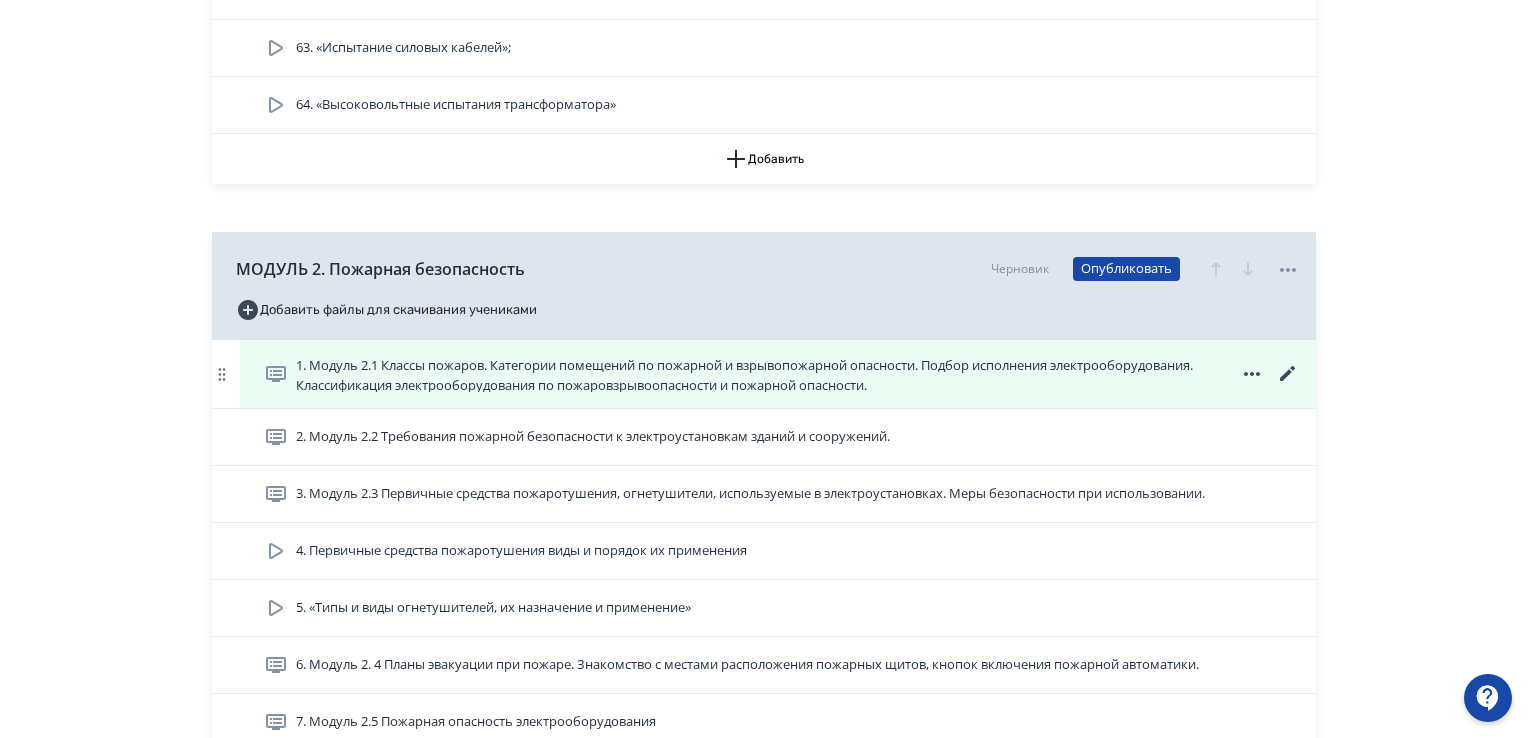 click 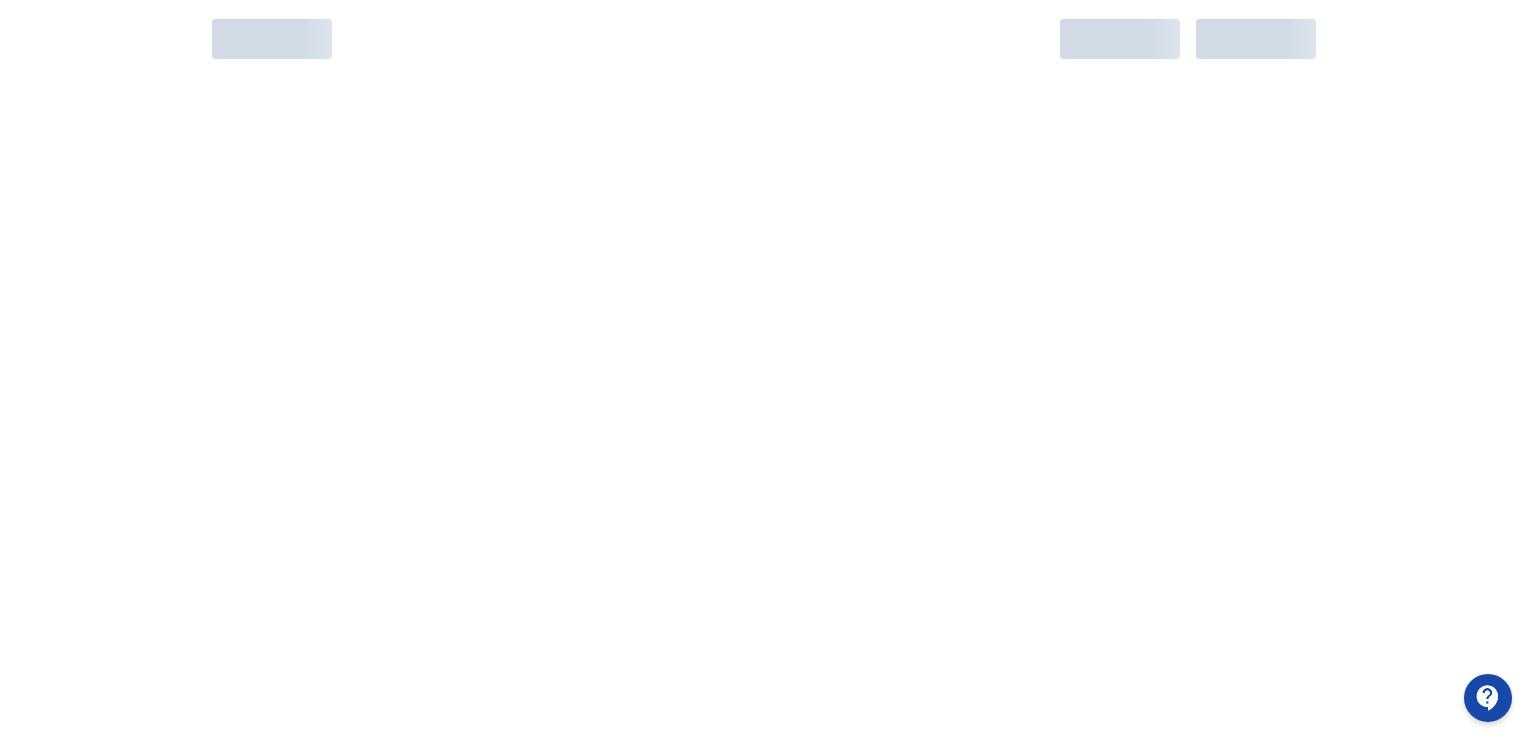 scroll, scrollTop: 0, scrollLeft: 0, axis: both 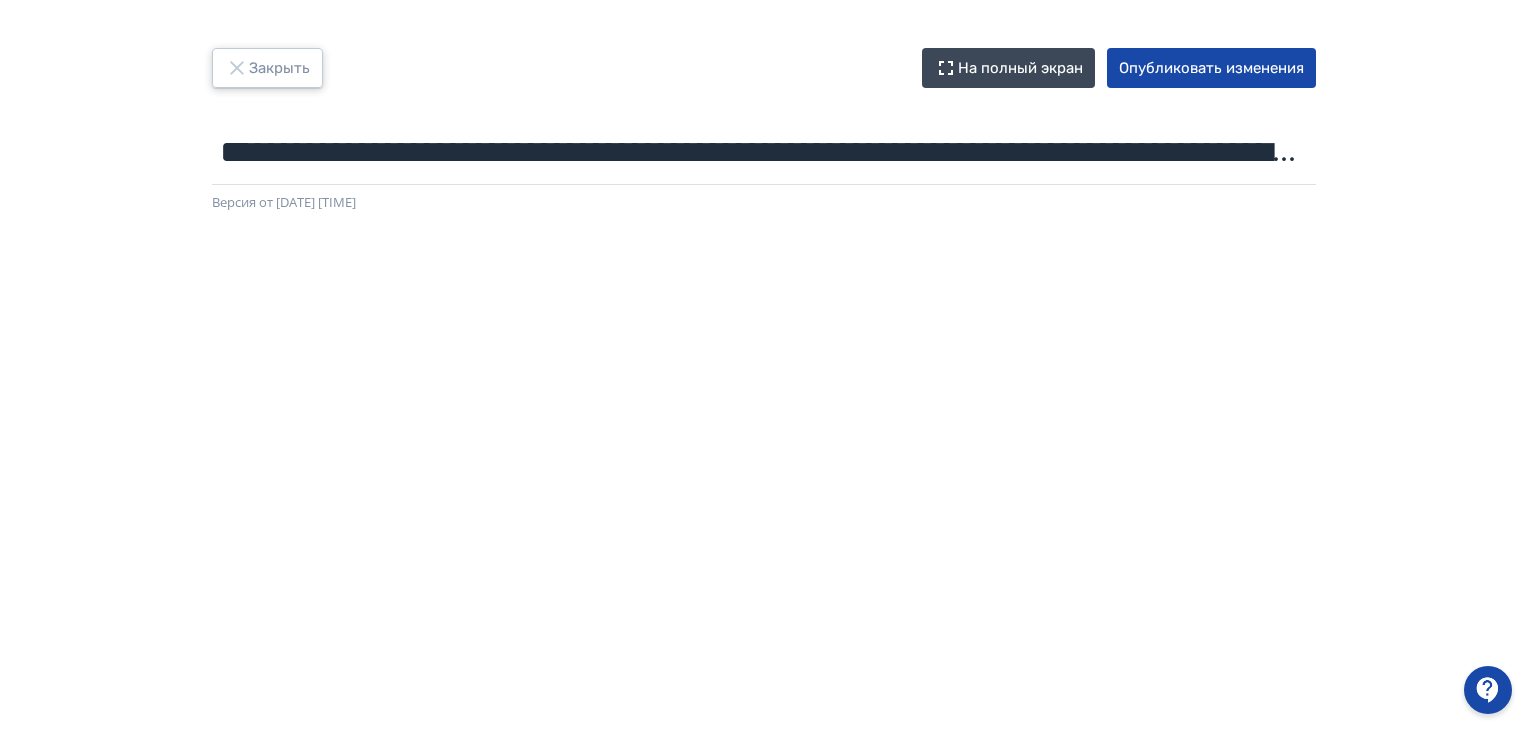 drag, startPoint x: 259, startPoint y: 65, endPoint x: 299, endPoint y: 83, distance: 43.863426 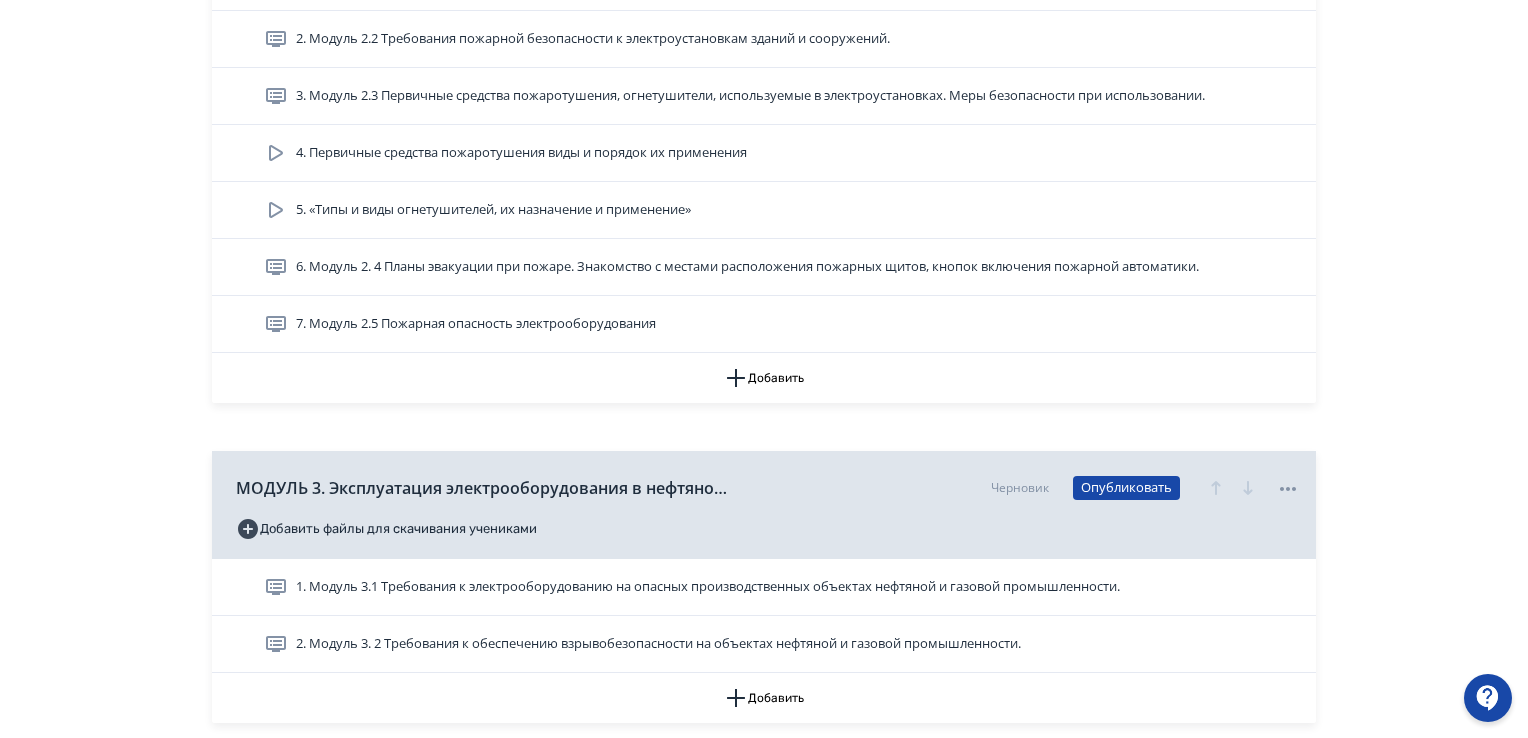 scroll, scrollTop: 4600, scrollLeft: 0, axis: vertical 